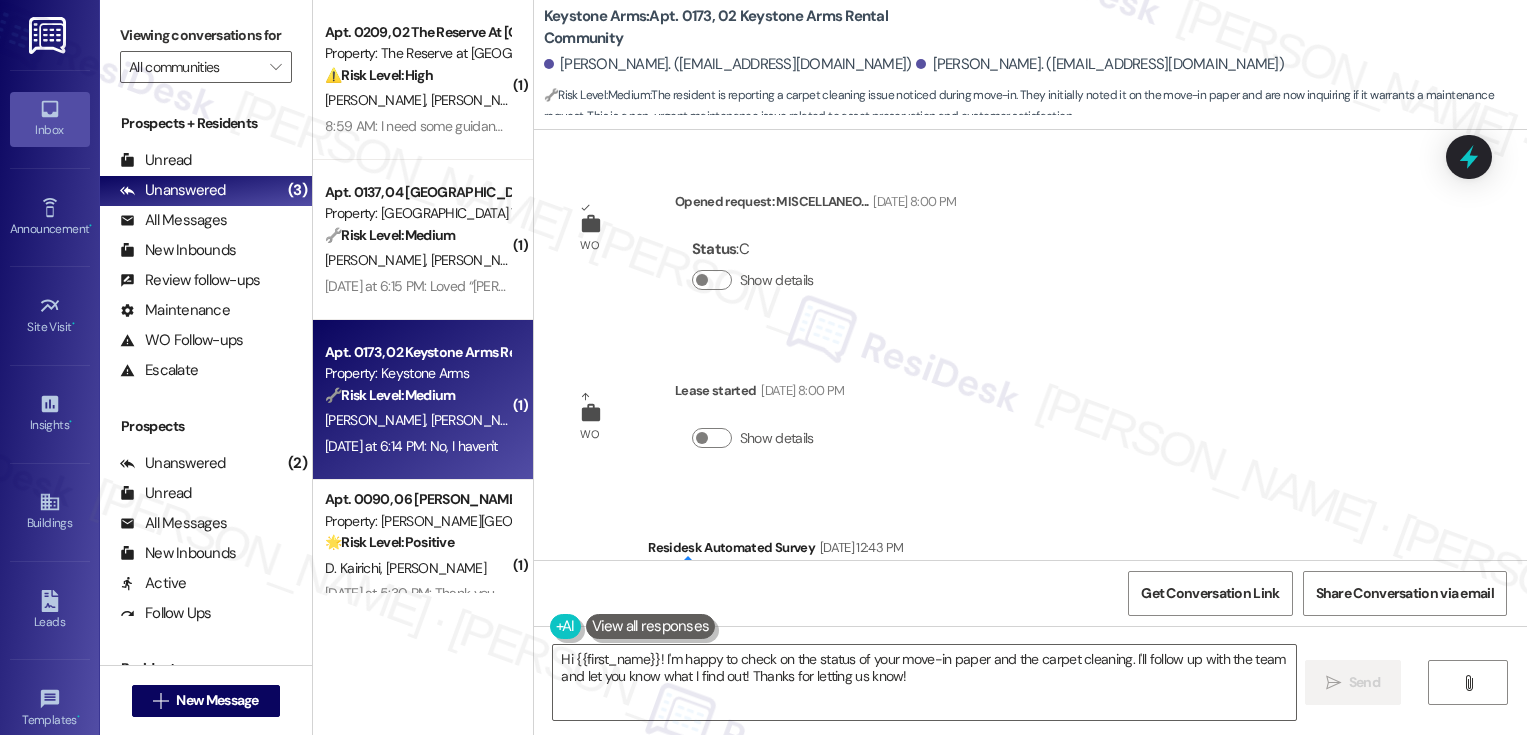 scroll, scrollTop: 0, scrollLeft: 0, axis: both 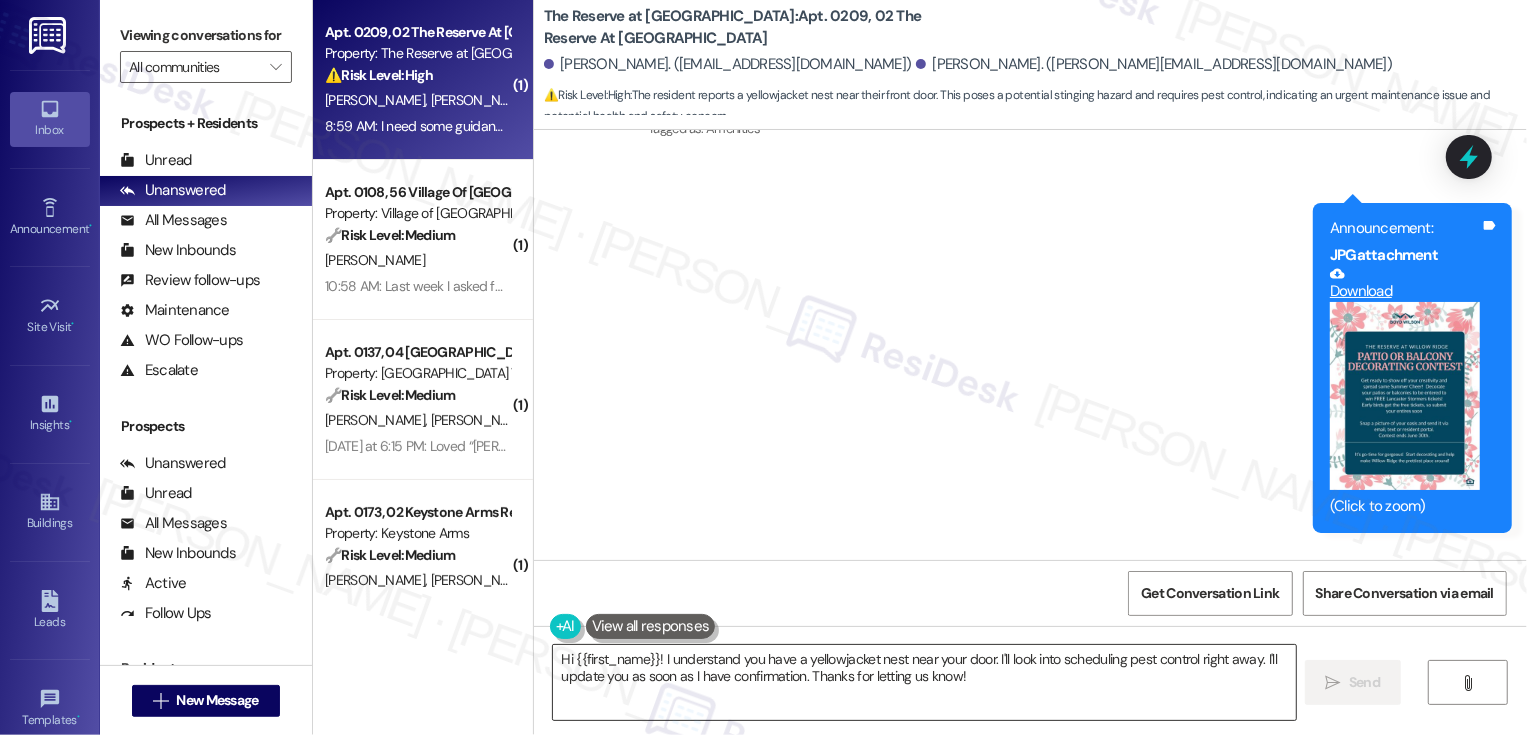 click on "Hi {{first_name}}! I understand you have a yellowjacket nest near your door. I'll look into scheduling pest control right away. I'll update you as soon as I have confirmation. Thanks for letting us know!" at bounding box center [924, 682] 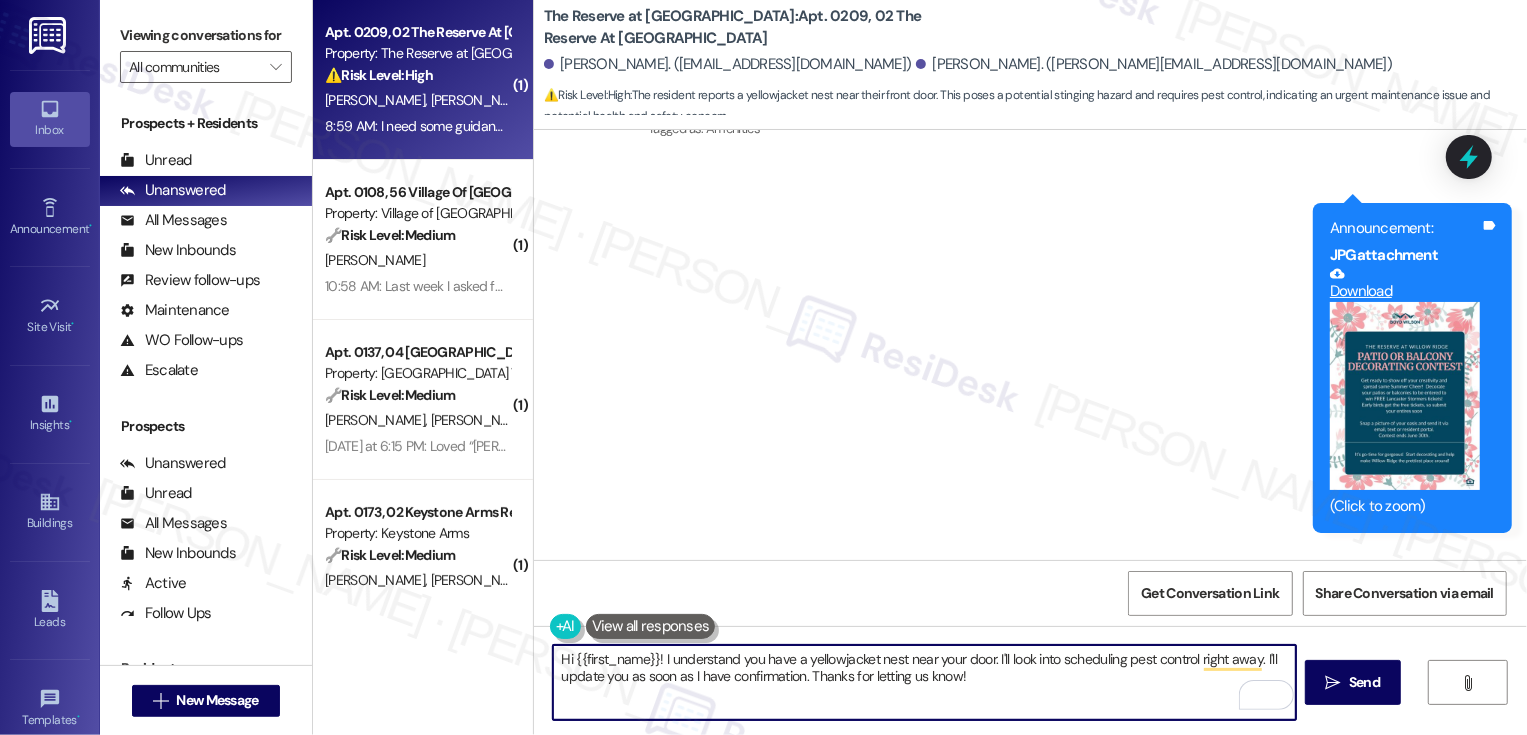 click on "Hi {{first_name}}! I understand you have a yellowjacket nest near your door. I'll look into scheduling pest control right away. I'll update you as soon as I have confirmation. Thanks for letting us know!" at bounding box center (924, 682) 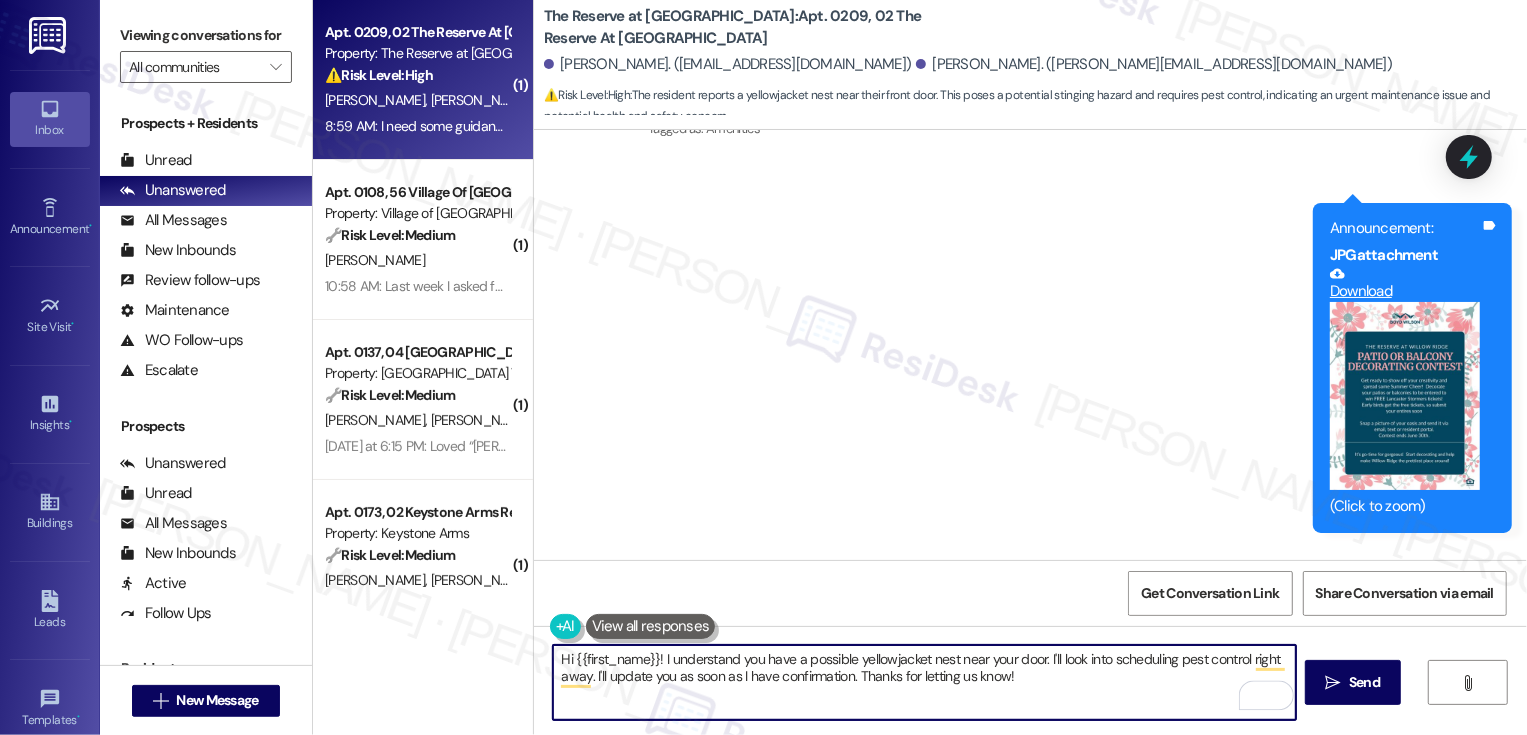 drag, startPoint x: 1036, startPoint y: 657, endPoint x: 1056, endPoint y: 696, distance: 43.829212 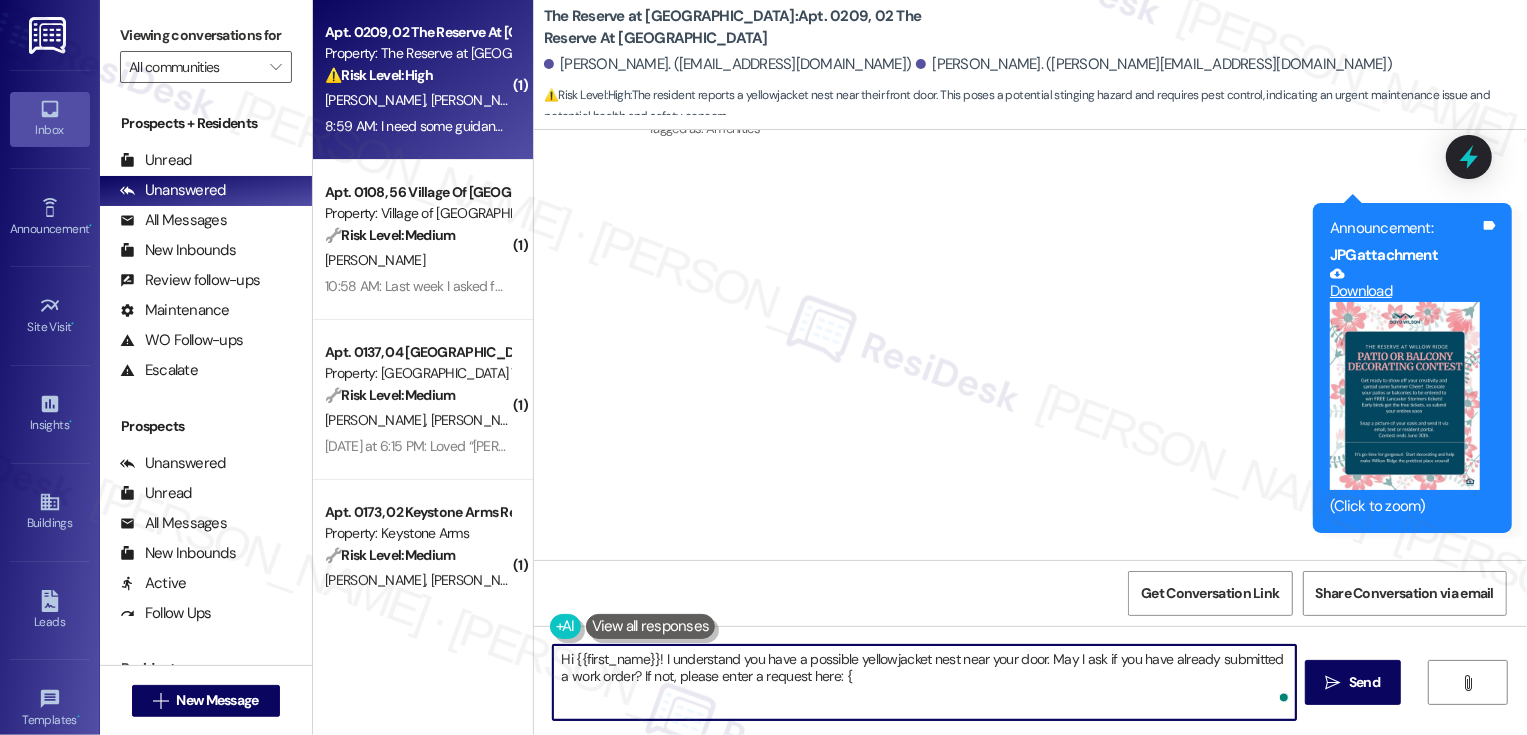 type on "Hi {{first_name}}! I understand you have a possible yellowjacket nest near your door. May I ask if you have already submitted a work order? If not, please enter a request here: {{" 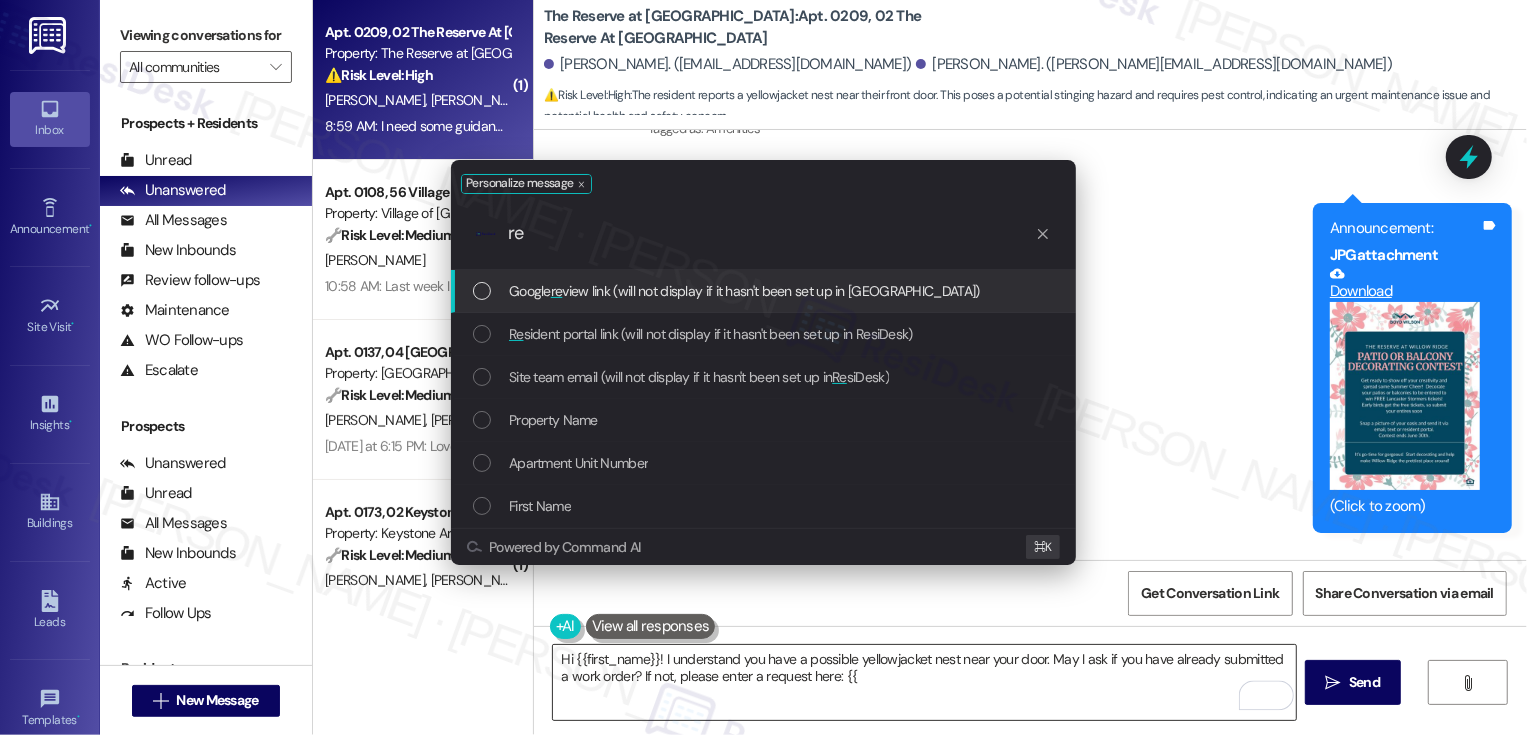 type on "res" 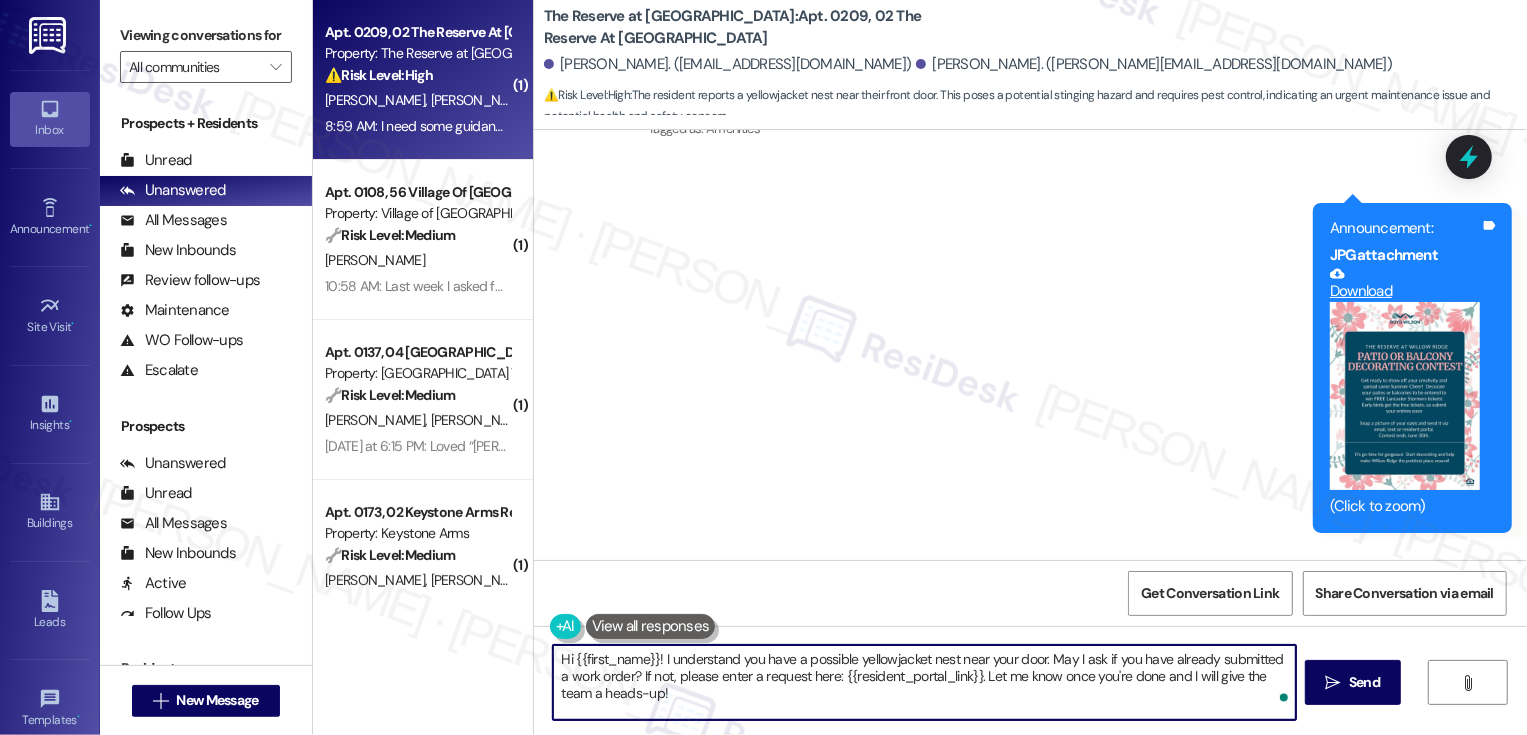 click on "[PERSON_NAME] Question 8:59 AM" at bounding box center [996, 609] 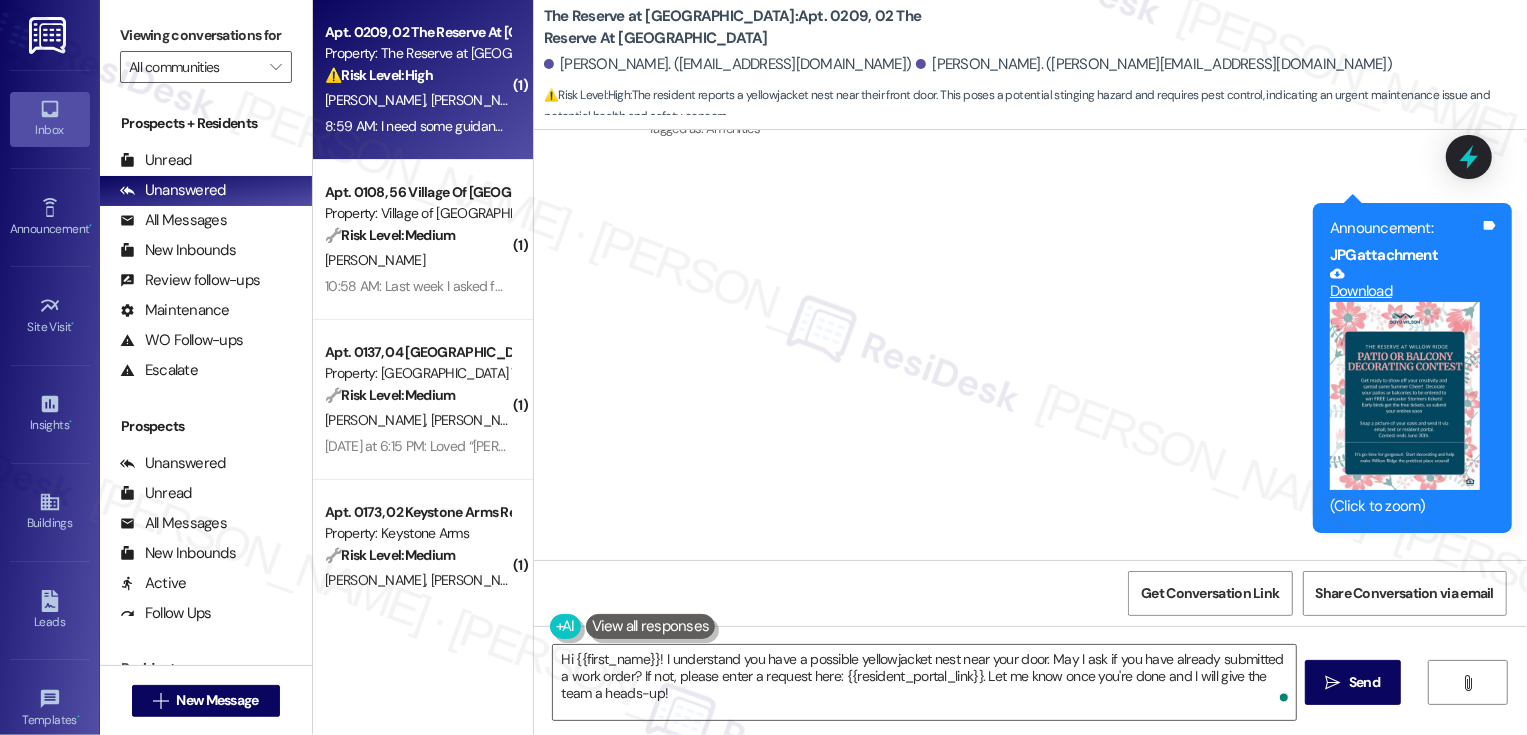 click on "[PERSON_NAME] Question 8:59 AM" at bounding box center (996, 609) 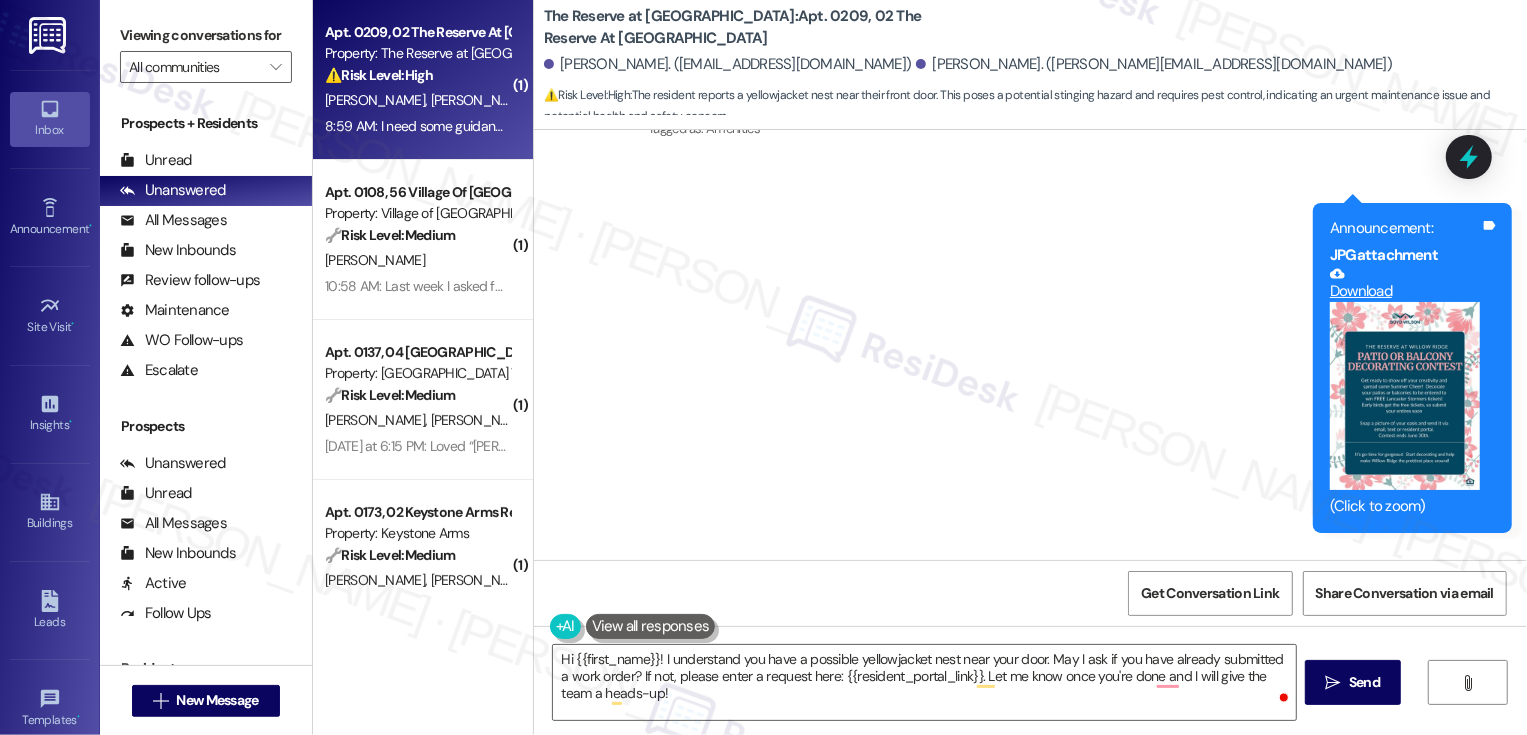 copy on "[PERSON_NAME]" 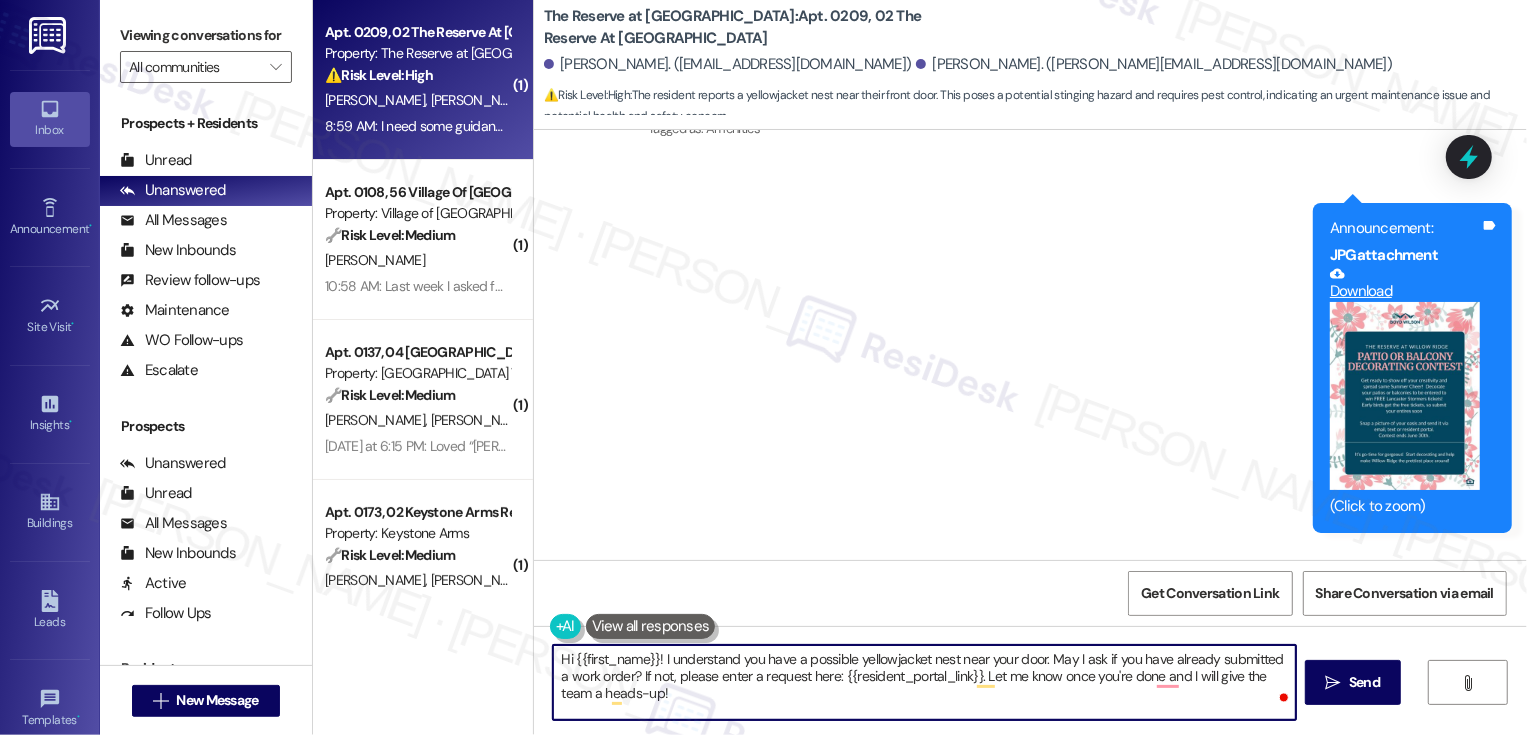 click on "Hi {{first_name}}! I understand you have a possible yellowjacket nest near your door. May I ask if you have already submitted a work order? If not, please enter a request here: {{resident_portal_link}}. Let me know once you're done and I will give the team a heads-up!" at bounding box center (924, 682) 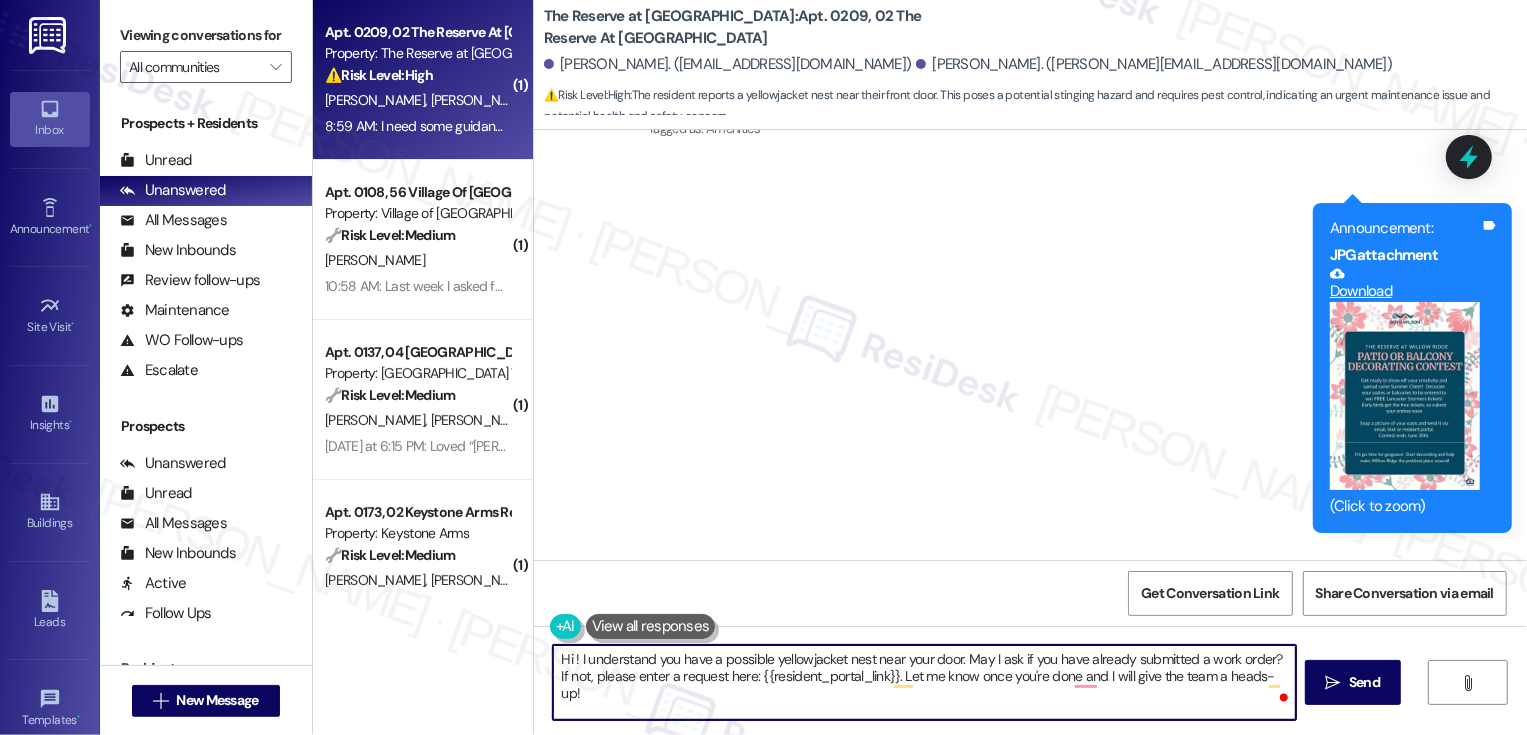 paste on "[PERSON_NAME]" 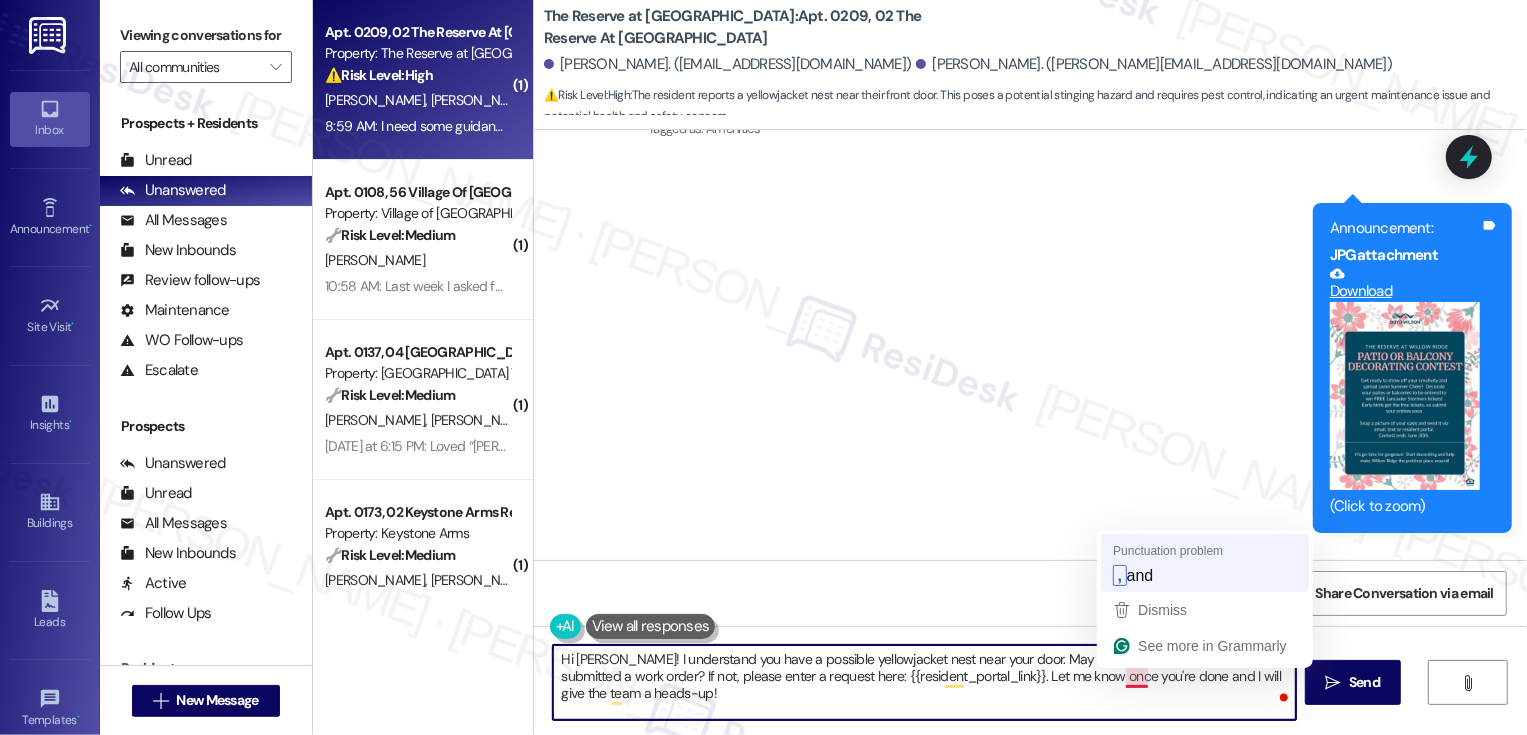 type on "Hi [PERSON_NAME]! I understand you have a possible yellowjacket nest near your door. May I ask if you have already submitted a work order? If not, please enter a request here: {{resident_portal_link}}. Let me know once you're done, and I will give the team a heads-up!" 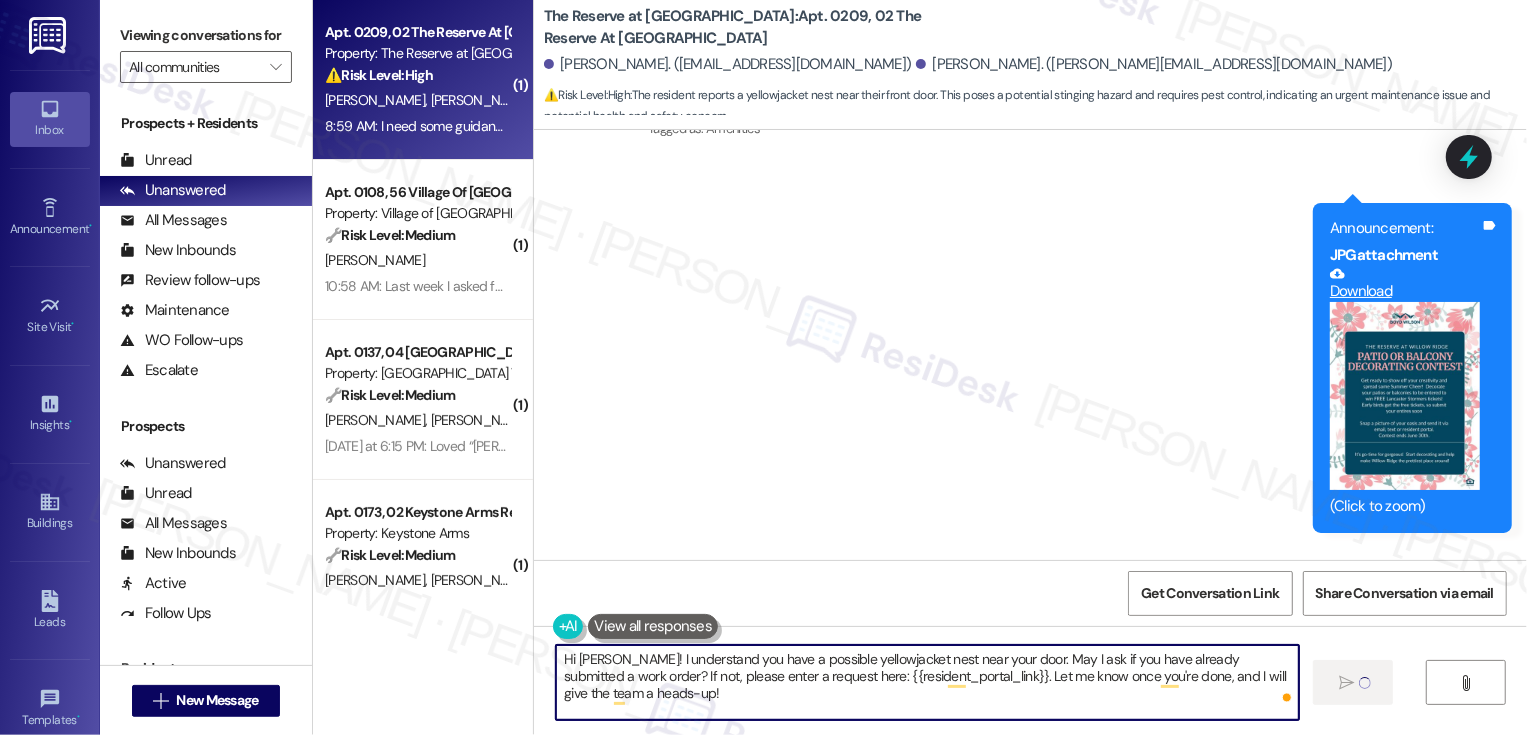 type 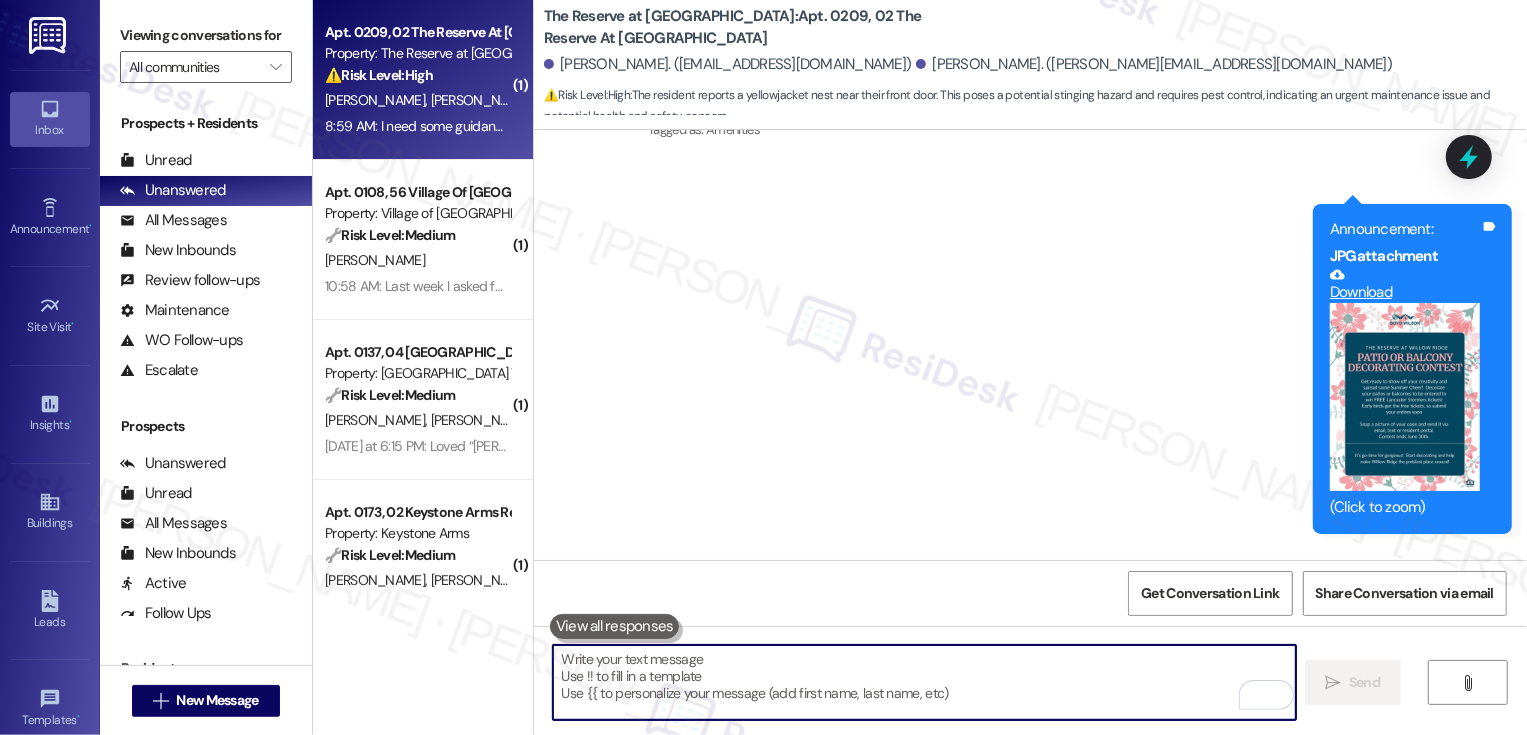scroll, scrollTop: 23179, scrollLeft: 0, axis: vertical 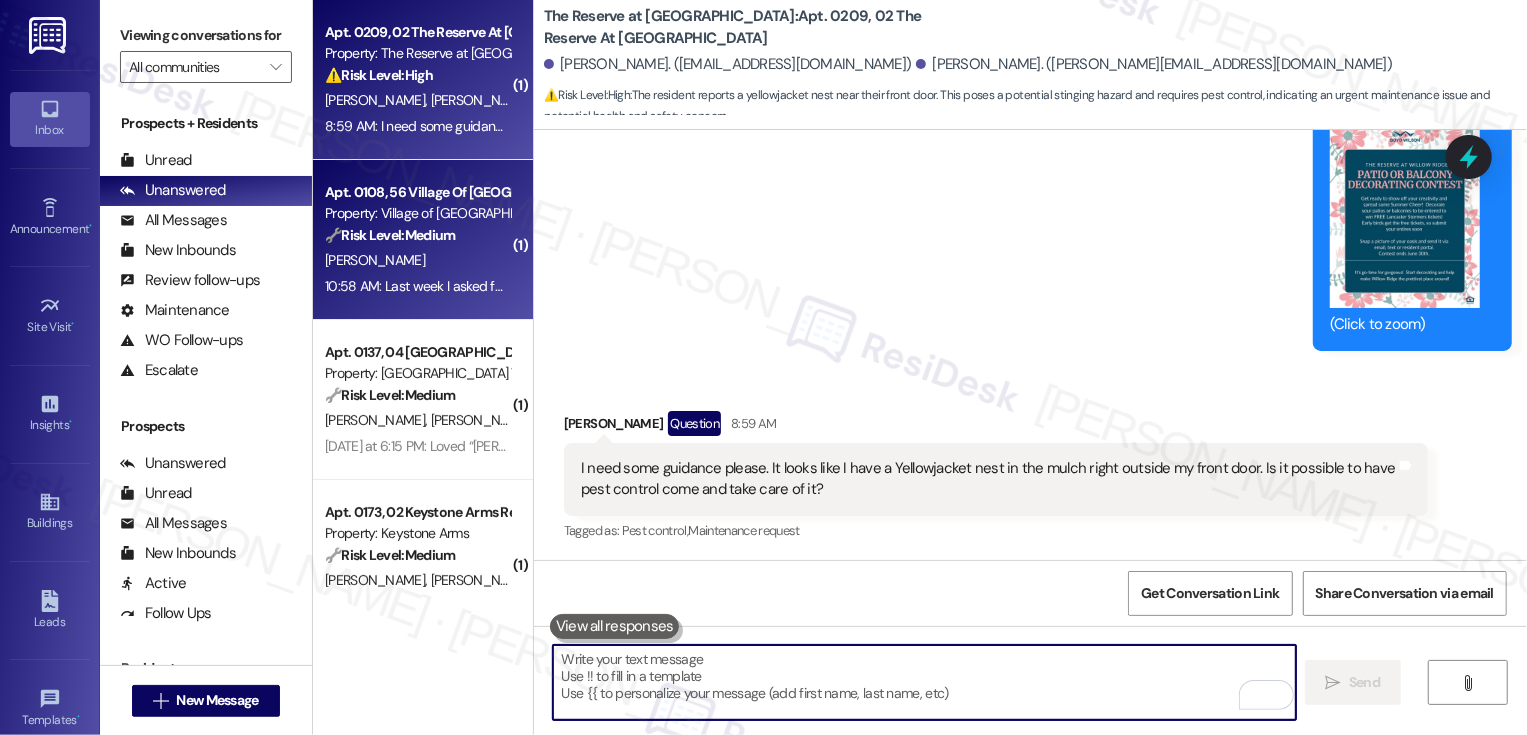 click on "[PERSON_NAME]" at bounding box center (417, 260) 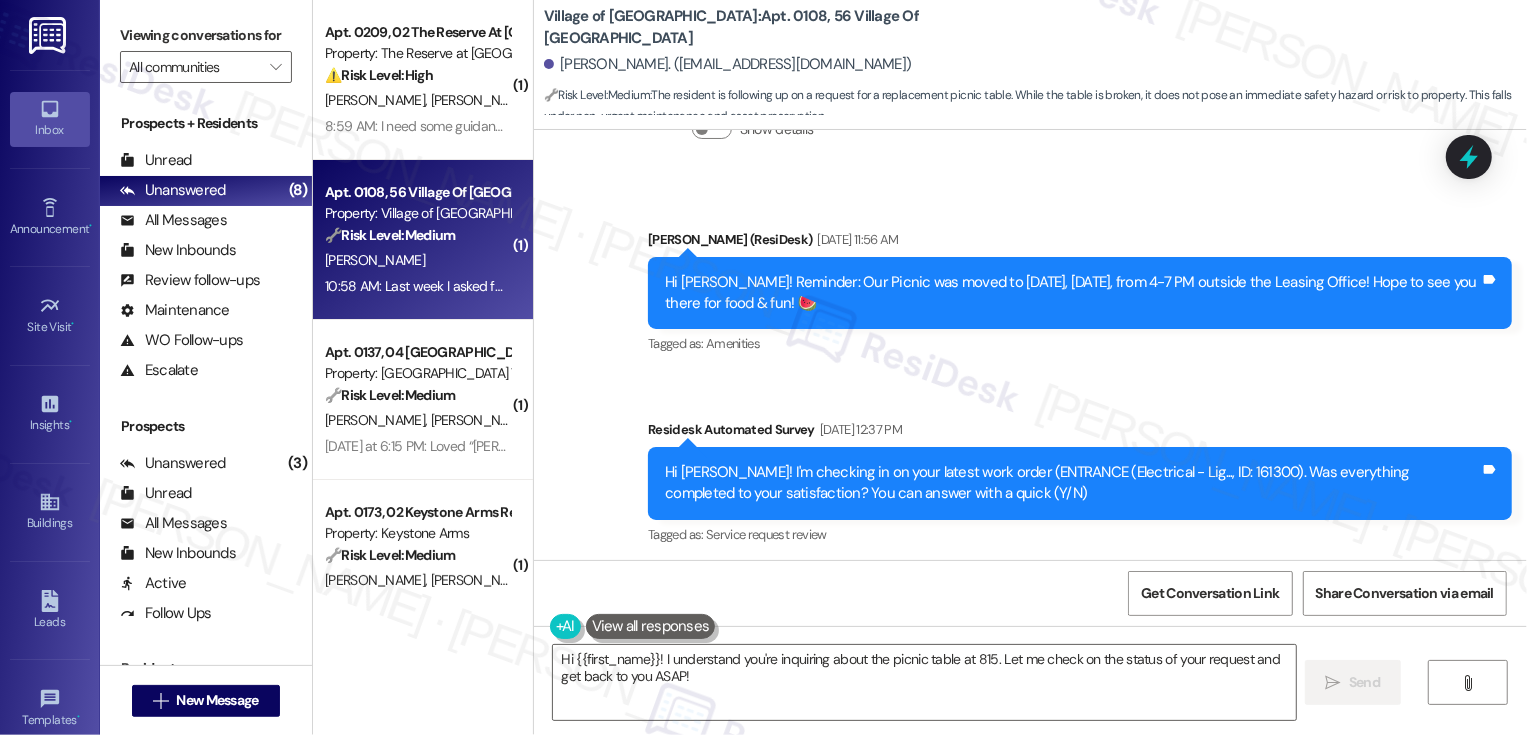 scroll, scrollTop: 28802, scrollLeft: 0, axis: vertical 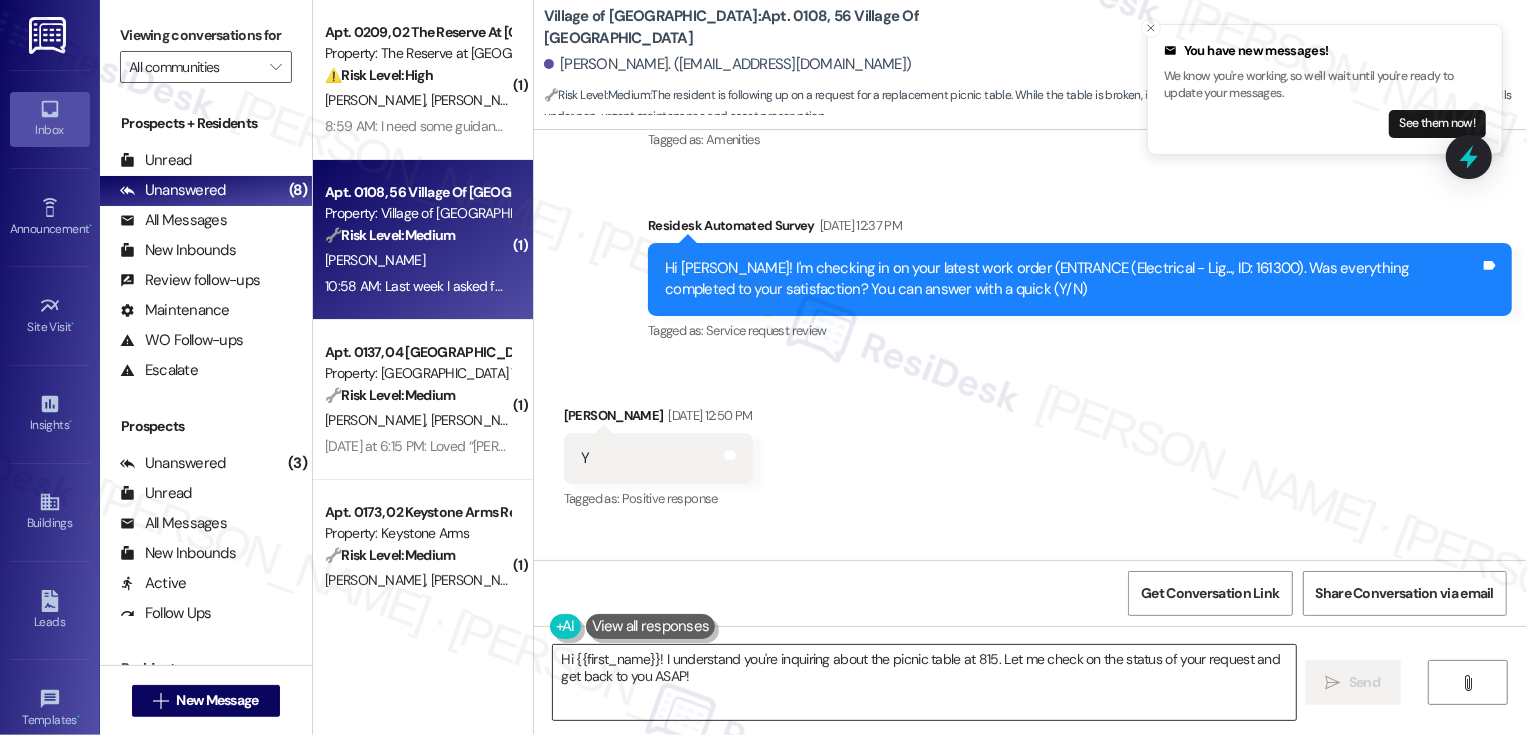 click on "Hi {{first_name}}! I understand you're inquiring about the picnic table at 815. Let me check on the status of your request and get back to you ASAP!" at bounding box center [924, 682] 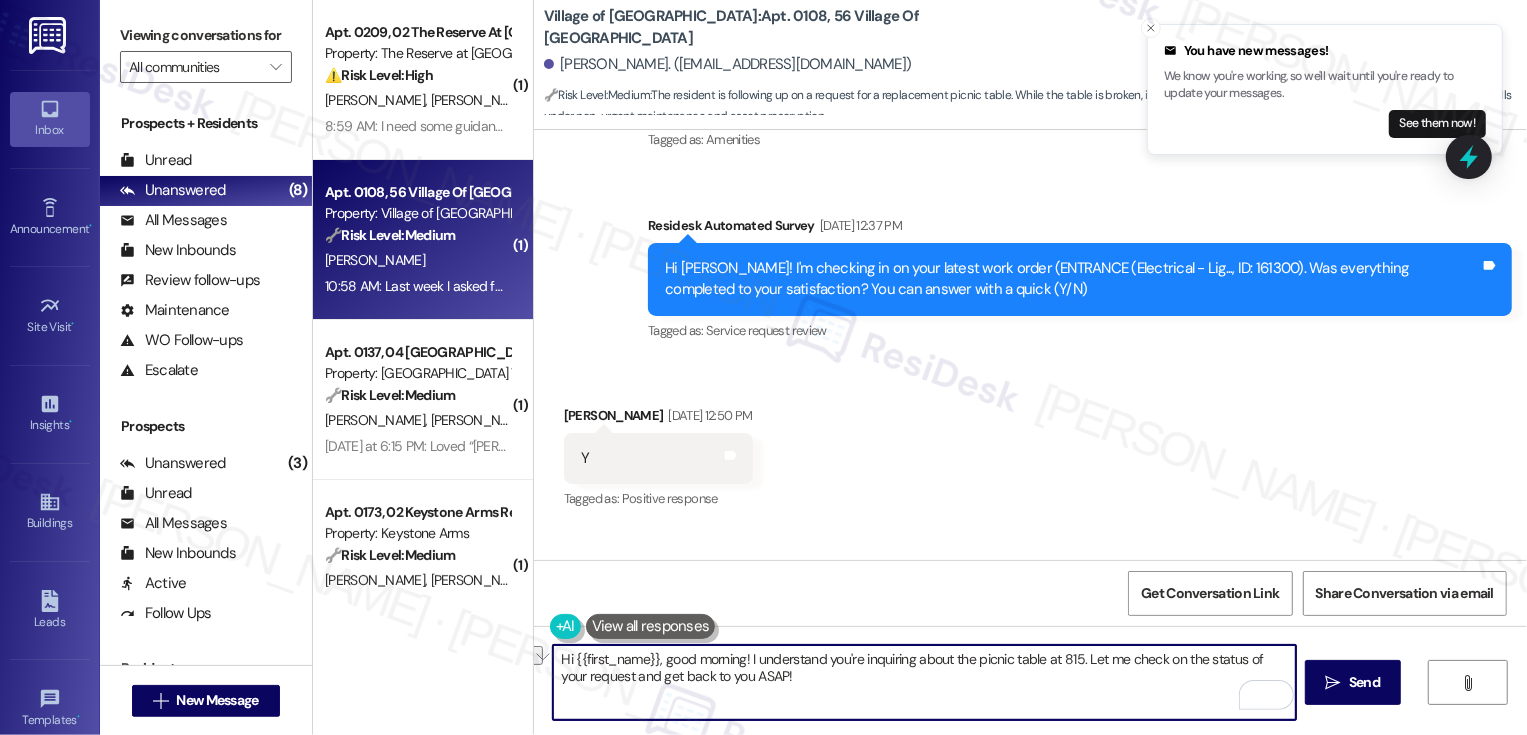 drag, startPoint x: 1035, startPoint y: 657, endPoint x: 1069, endPoint y: 657, distance: 34 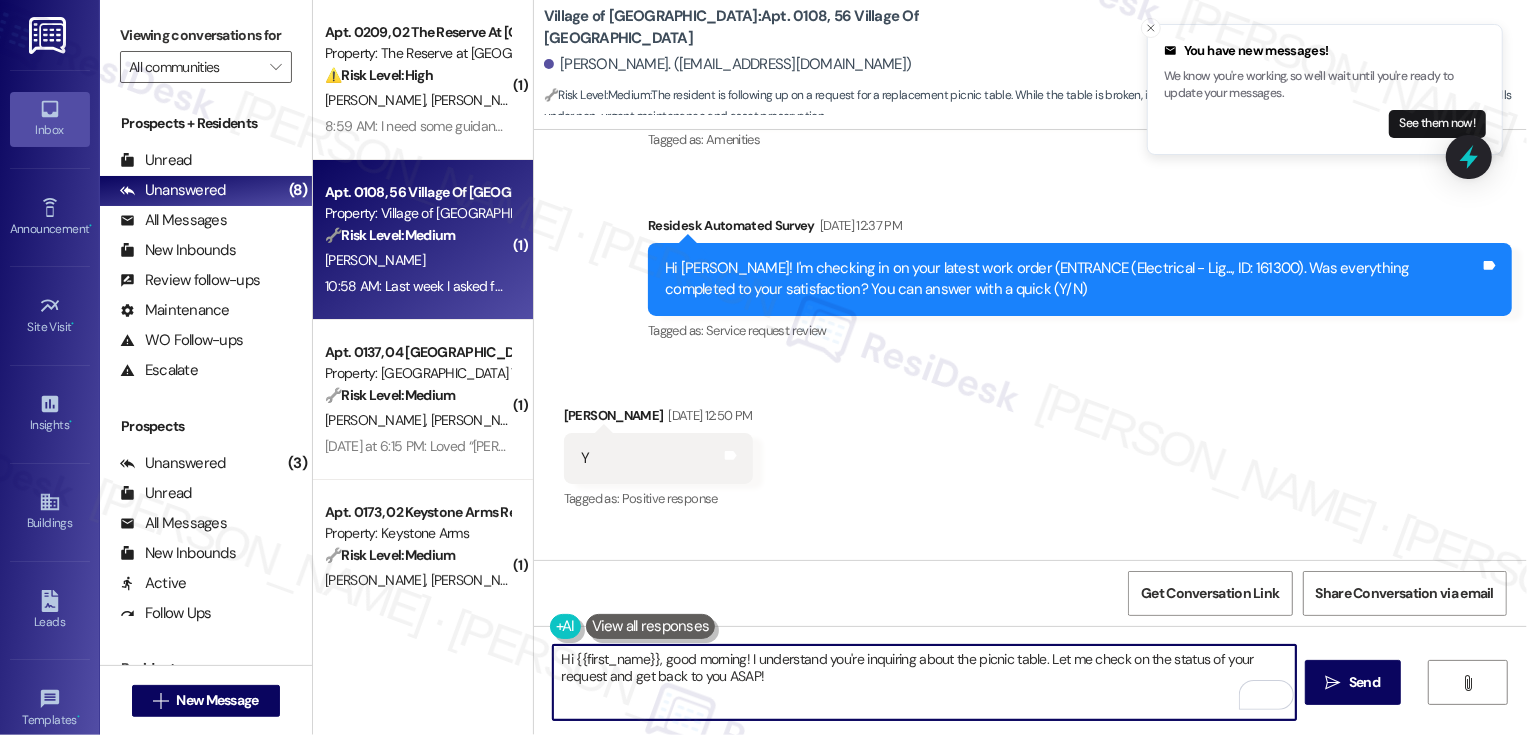 click at bounding box center (651, 626) 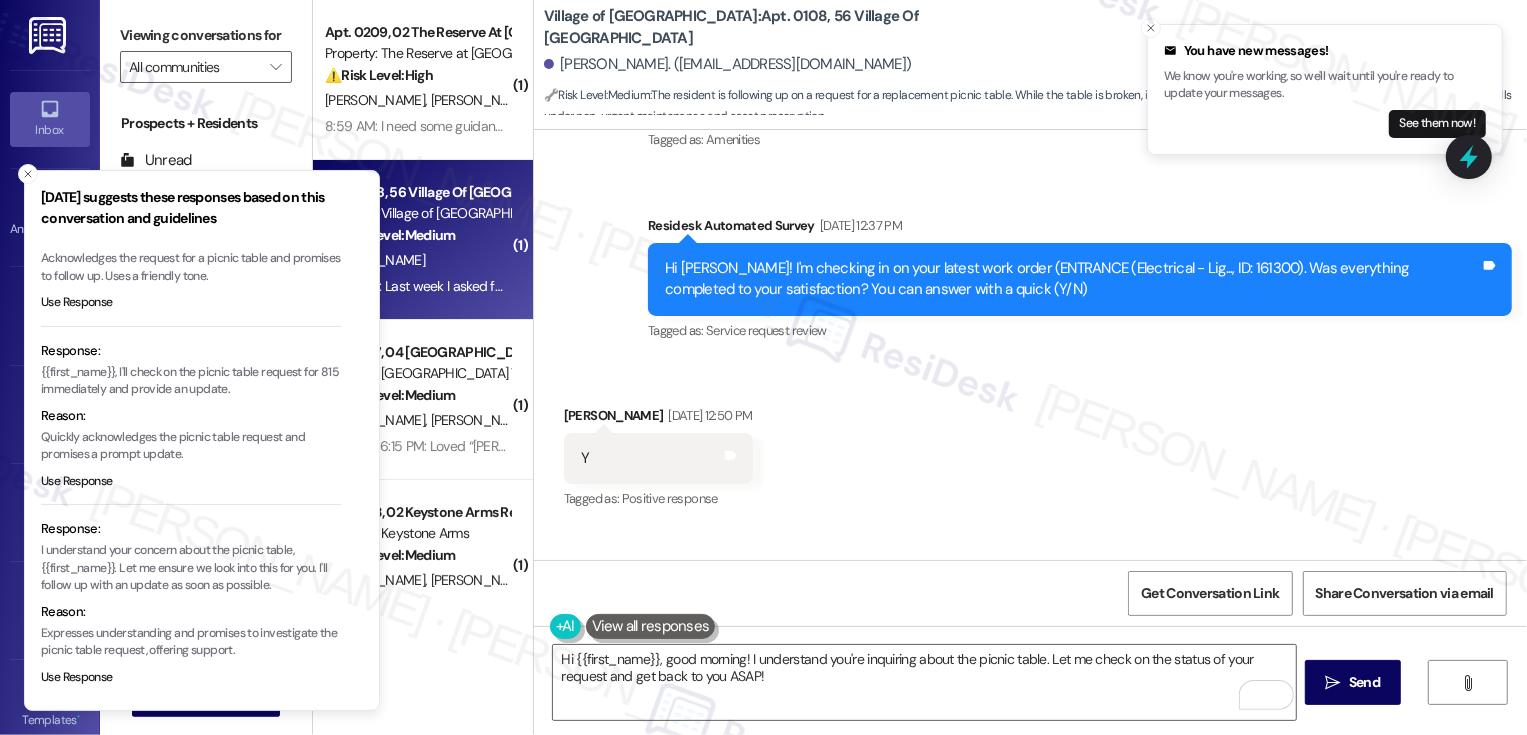 scroll, scrollTop: 0, scrollLeft: 0, axis: both 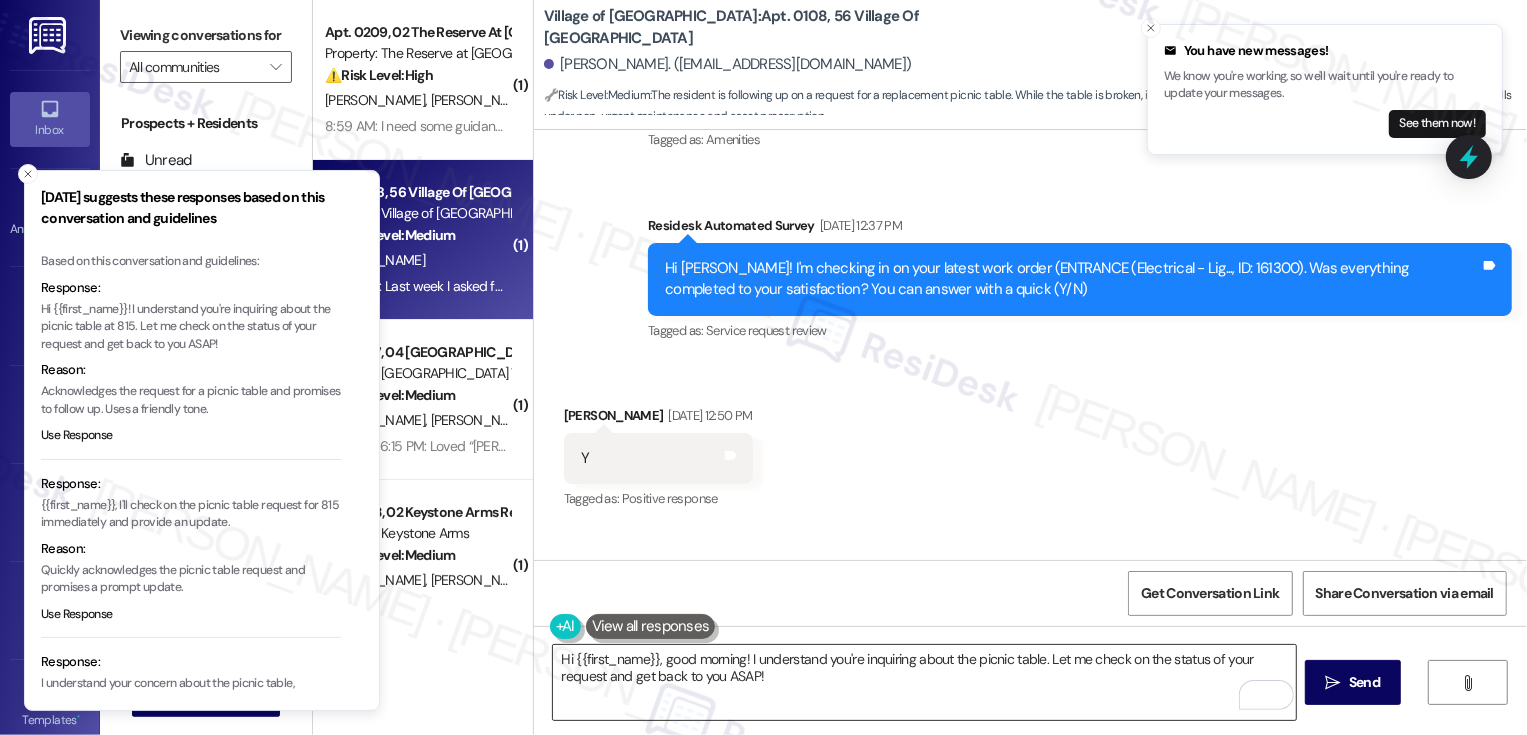 click on "Hi {{first_name}}, good morning! I understand you're inquiring about the picnic table. Let me check on the status of your request and get back to you ASAP!" at bounding box center (924, 682) 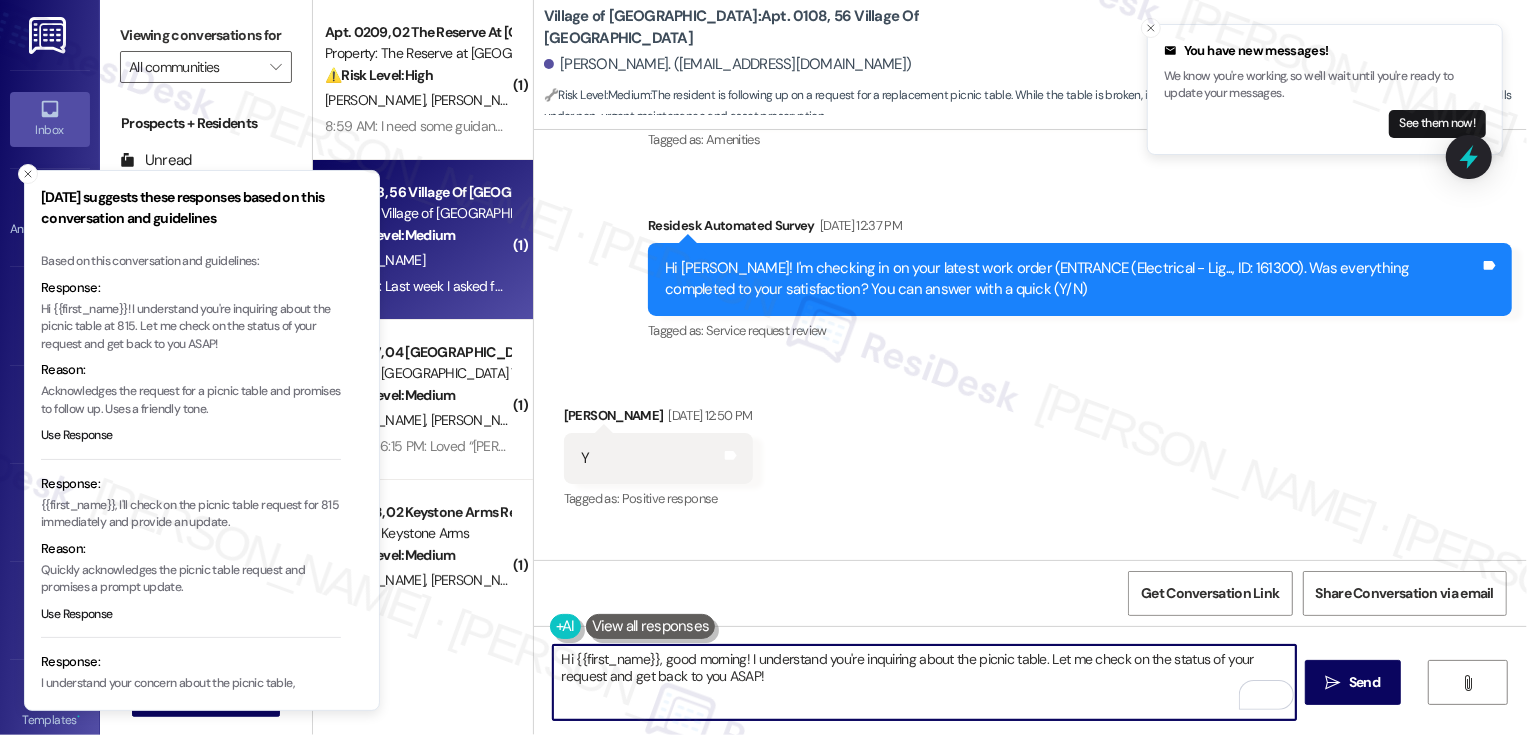 click on "Hi {{first_name}}, good morning! I understand you're inquiring about the picnic table. Let me check on the status of your request and get back to you ASAP!" at bounding box center (924, 682) 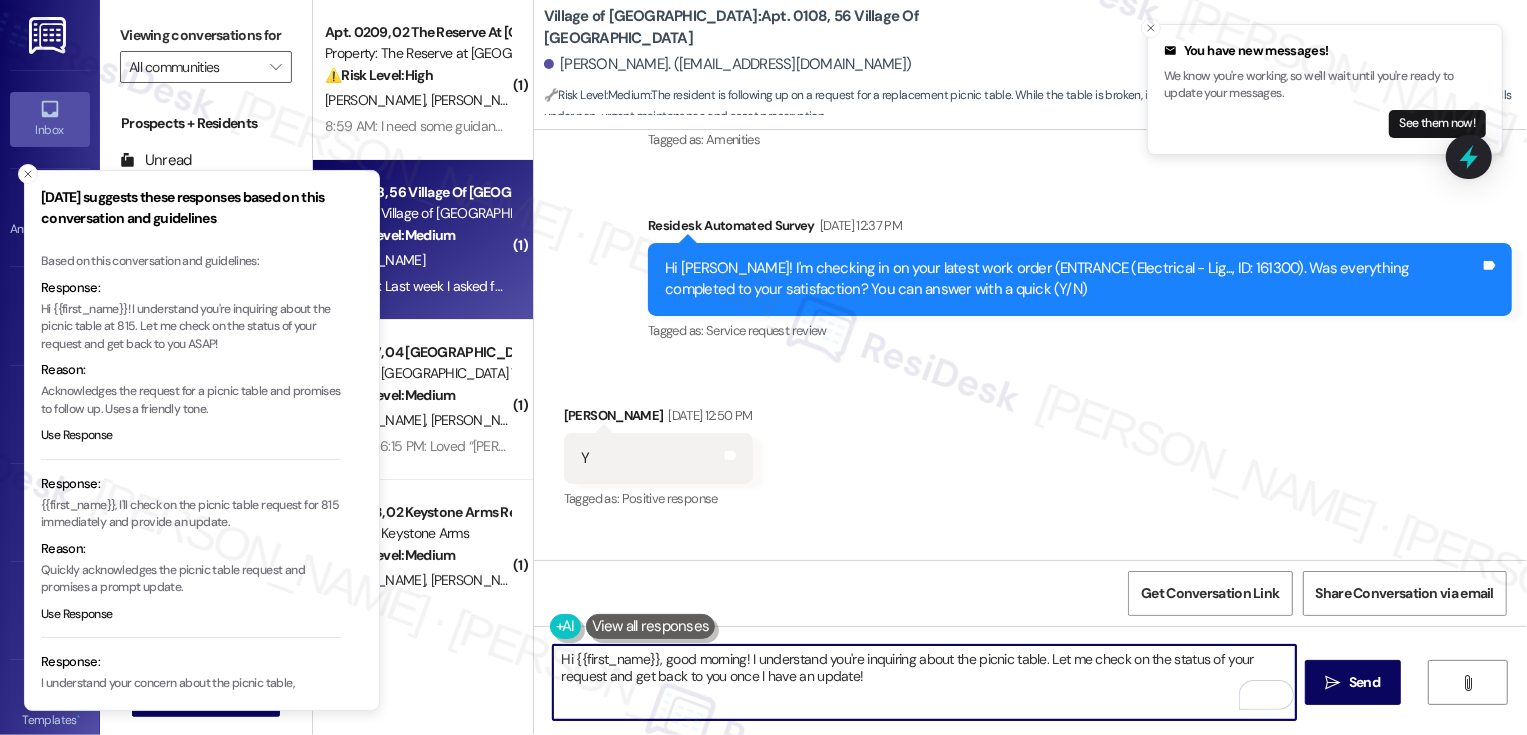 click on "Hi {{first_name}}, good morning! I understand you're inquiring about the picnic table. Let me check on the status of your request and get back to you once I have an update!" at bounding box center (924, 682) 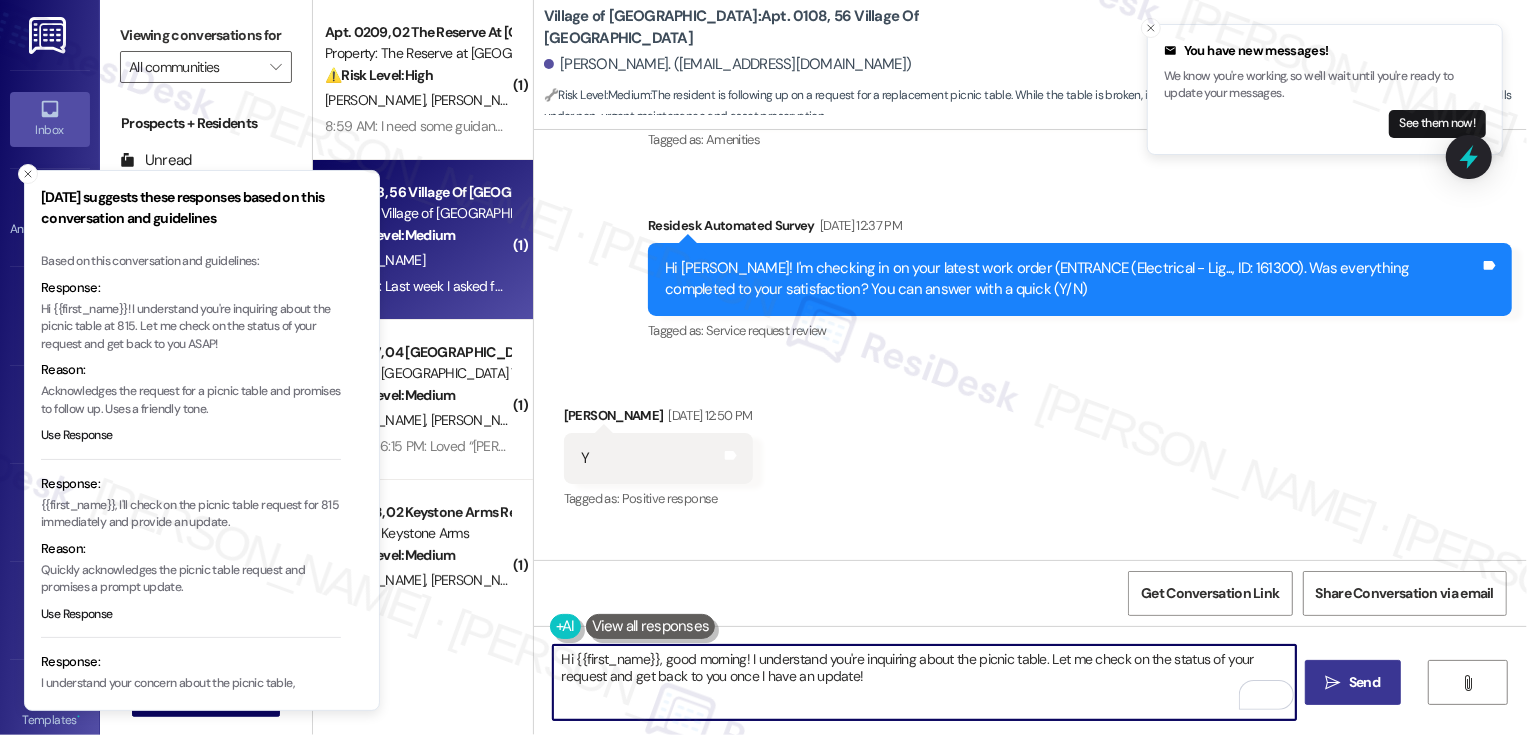 type on "Hi {{first_name}}, good morning! I understand you're inquiring about the picnic table. Let me check on the status of your request and get back to you once I have an update!" 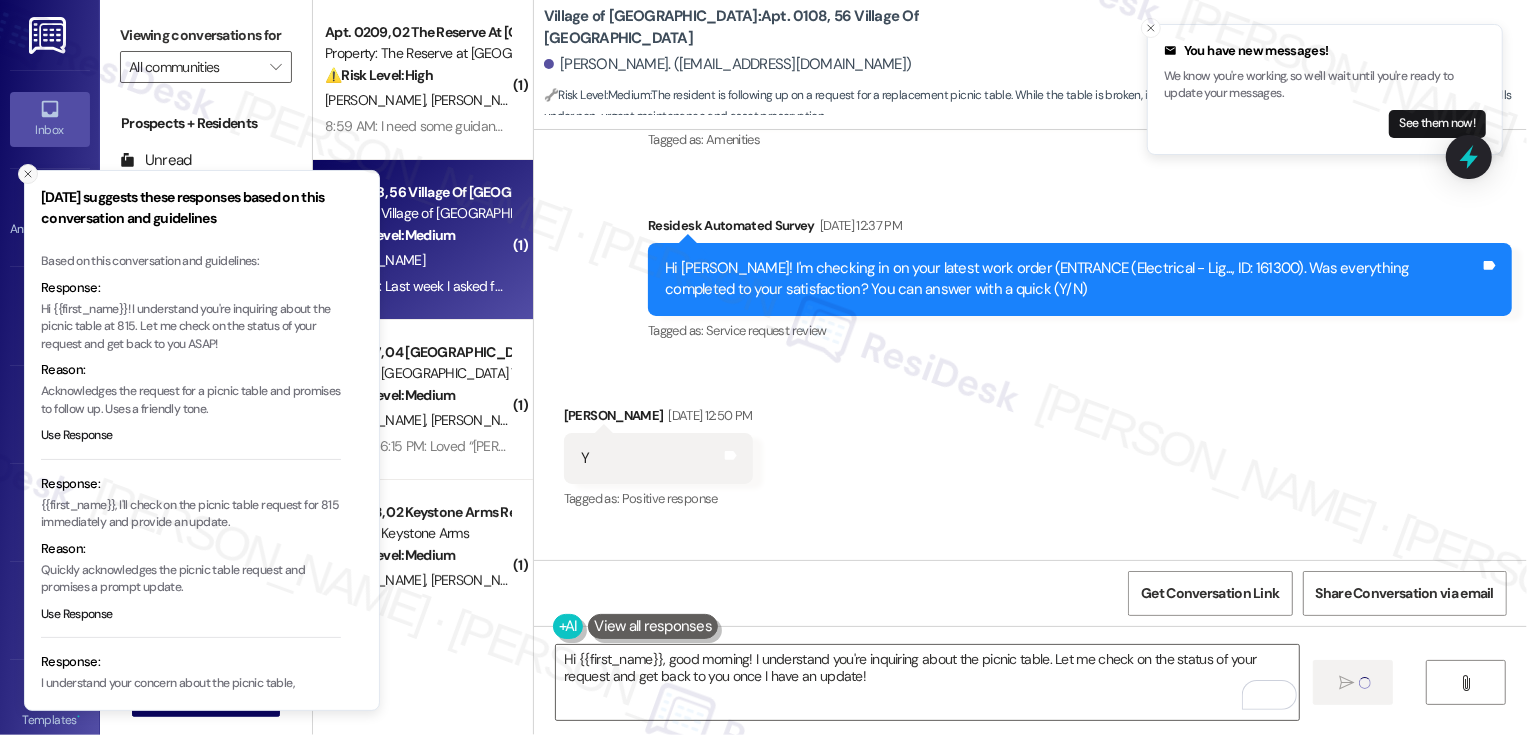 click 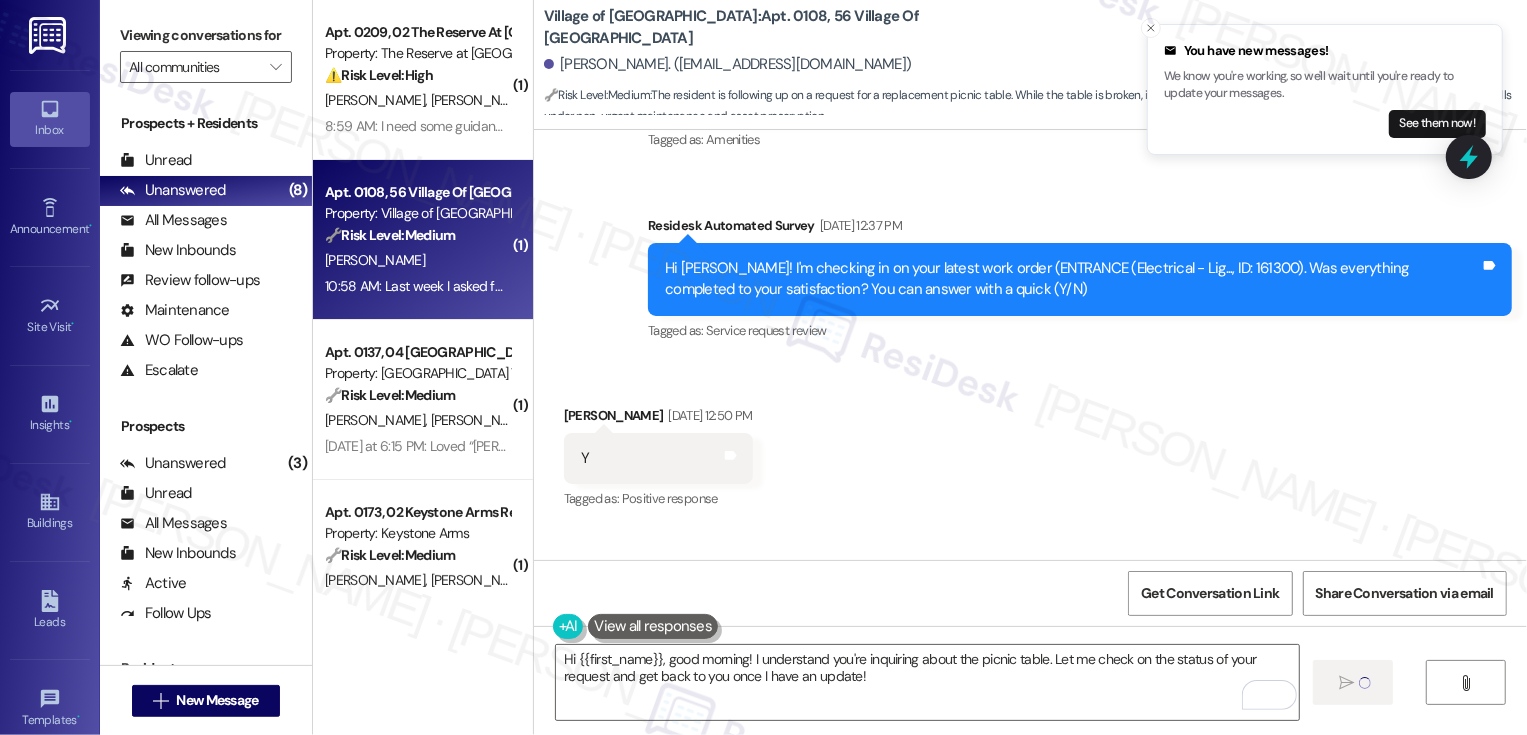type 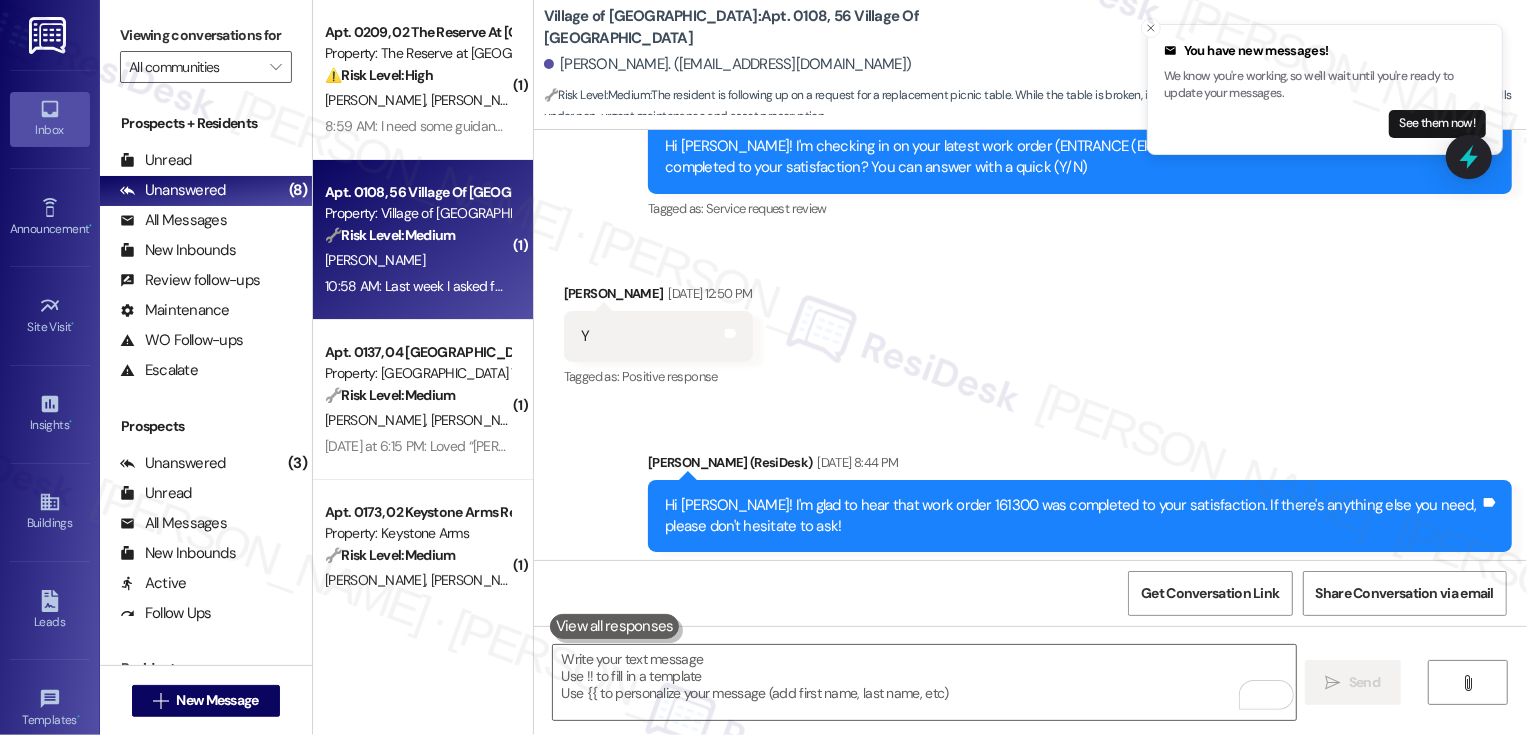 scroll, scrollTop: 28962, scrollLeft: 0, axis: vertical 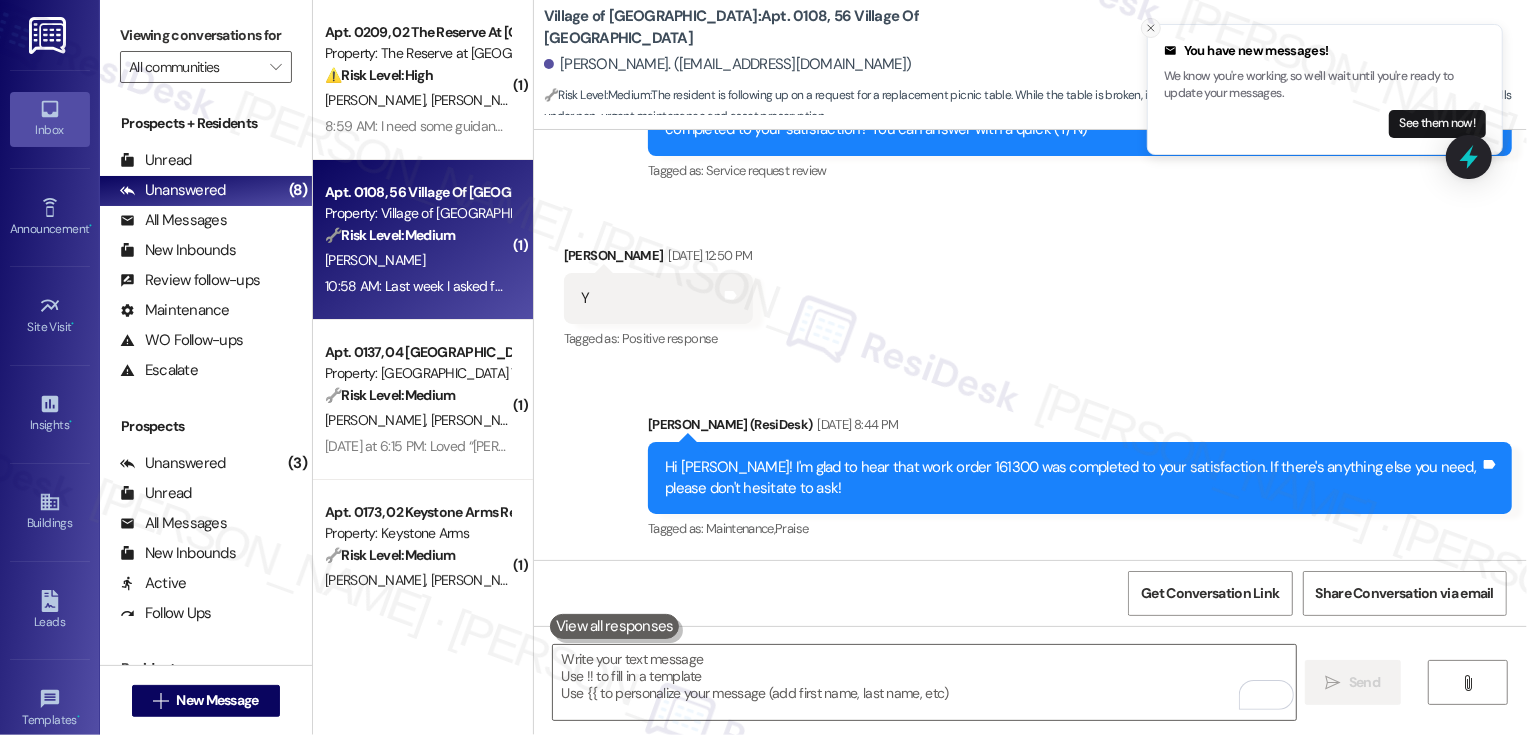 click 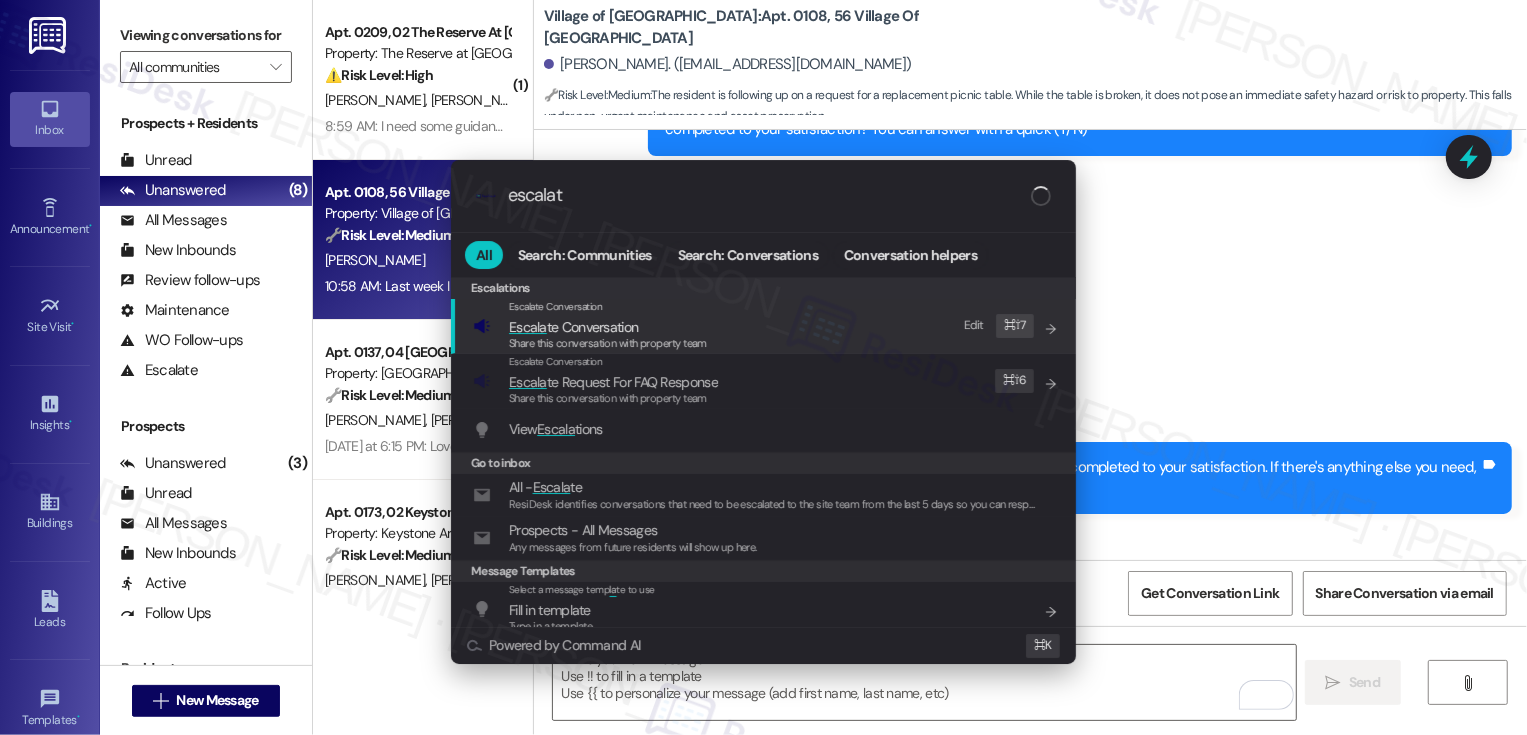 type on "escalate" 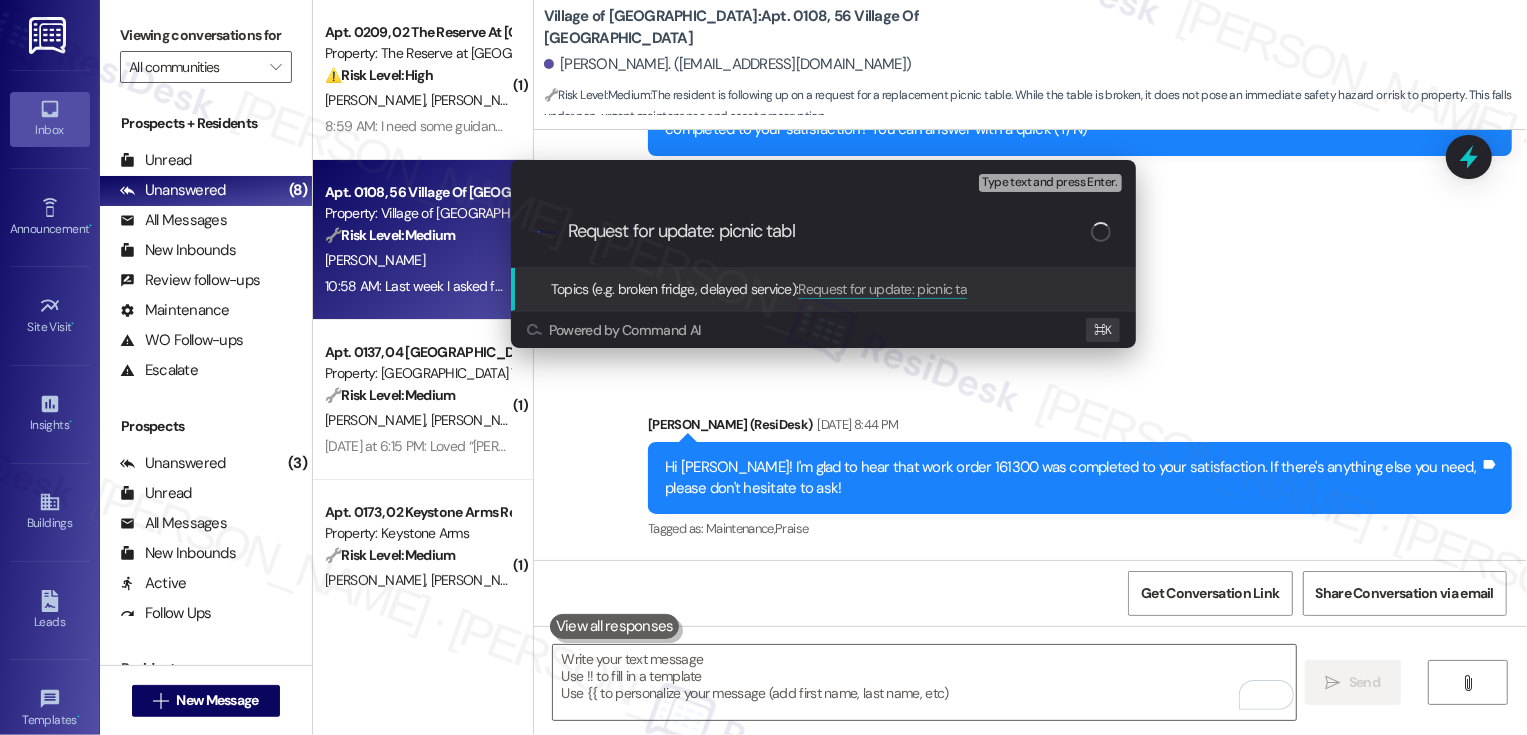 type on "Request for update: picnic table" 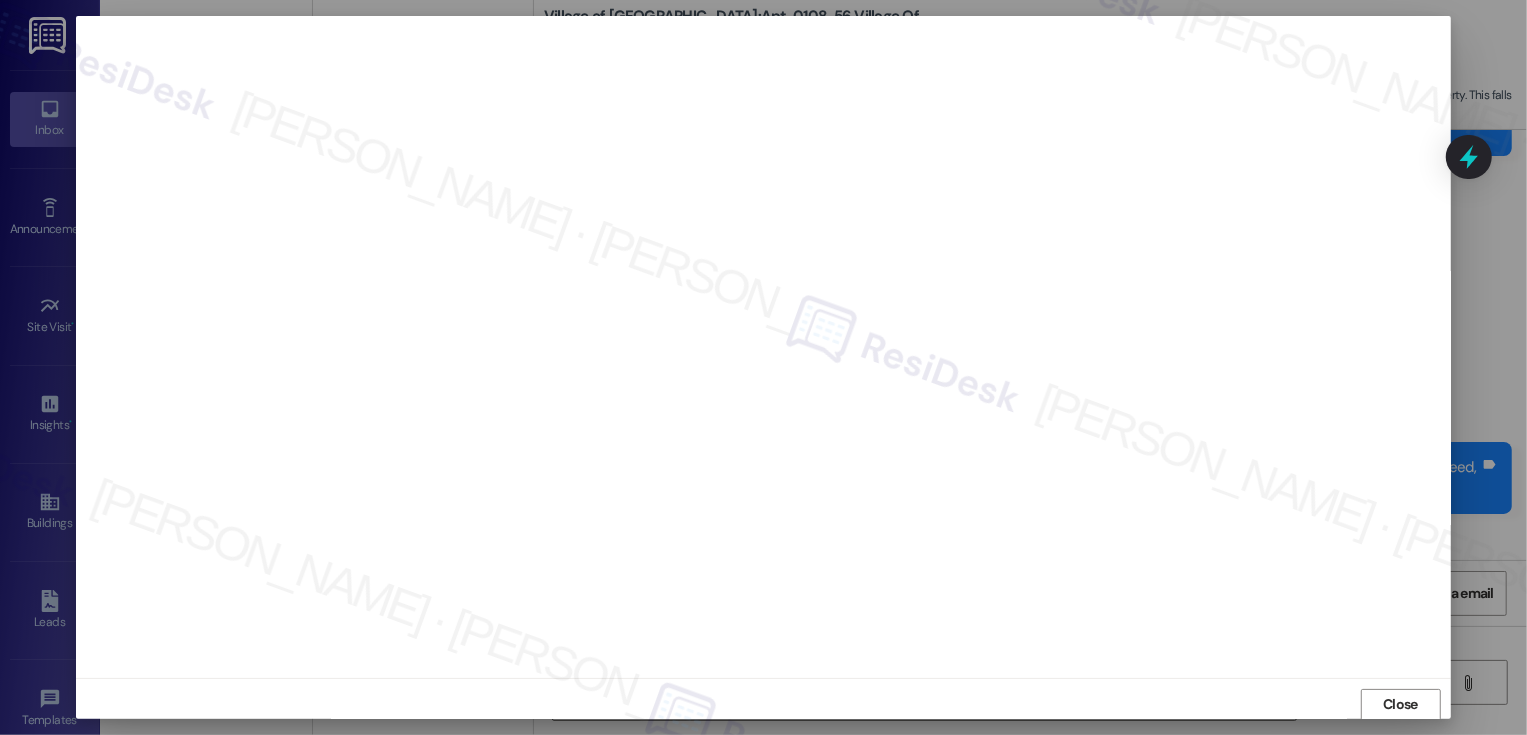 scroll, scrollTop: 1, scrollLeft: 0, axis: vertical 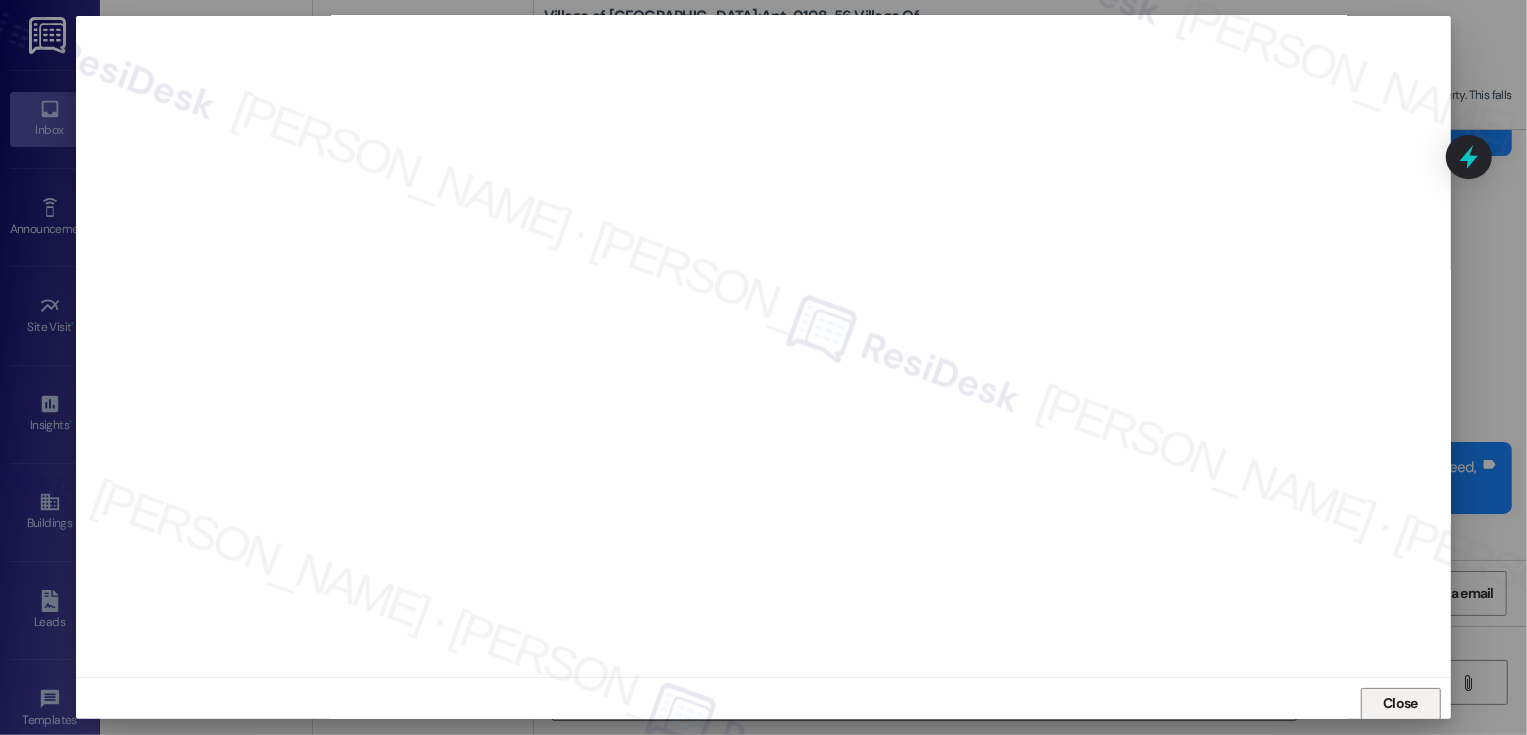 click on "Close" at bounding box center (1401, 704) 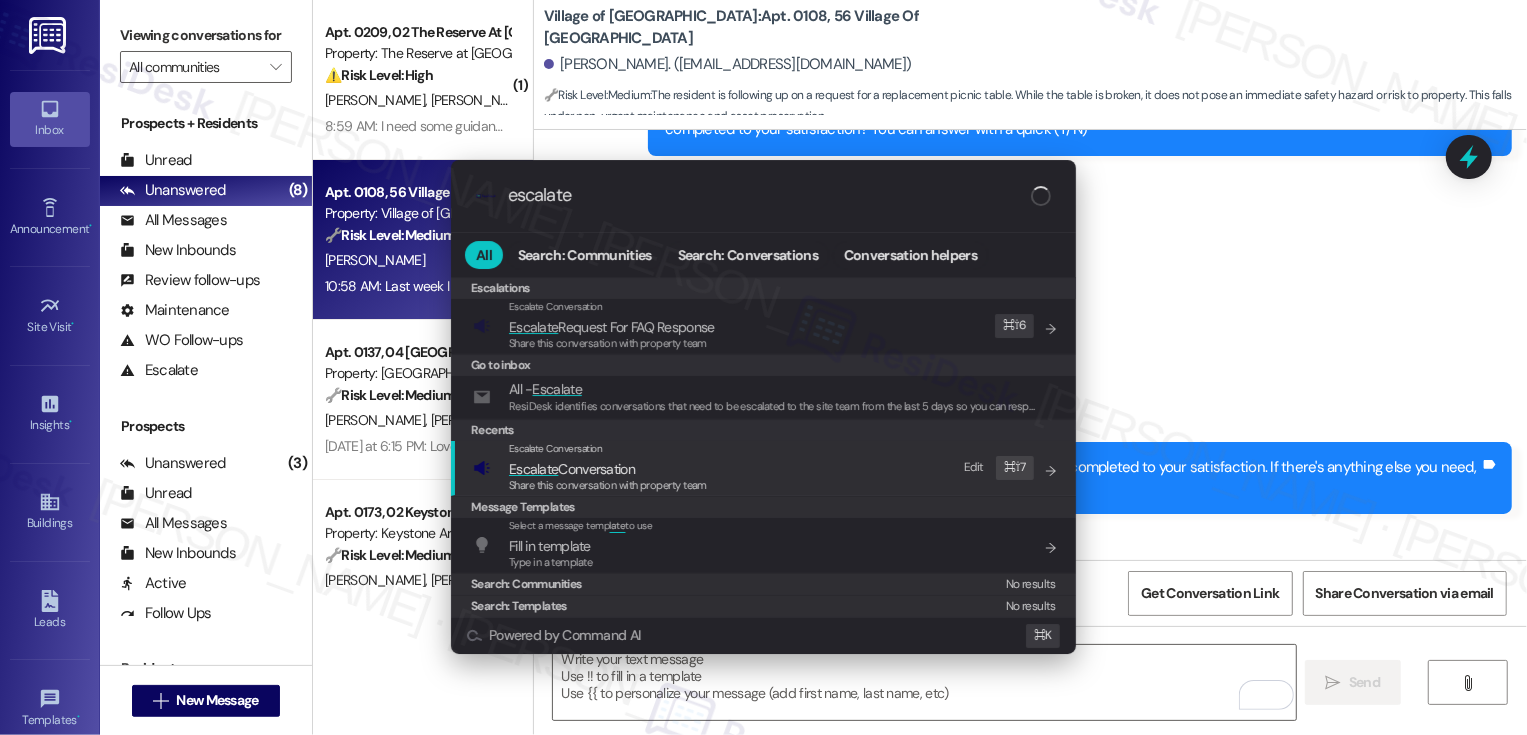 type on "escalate" 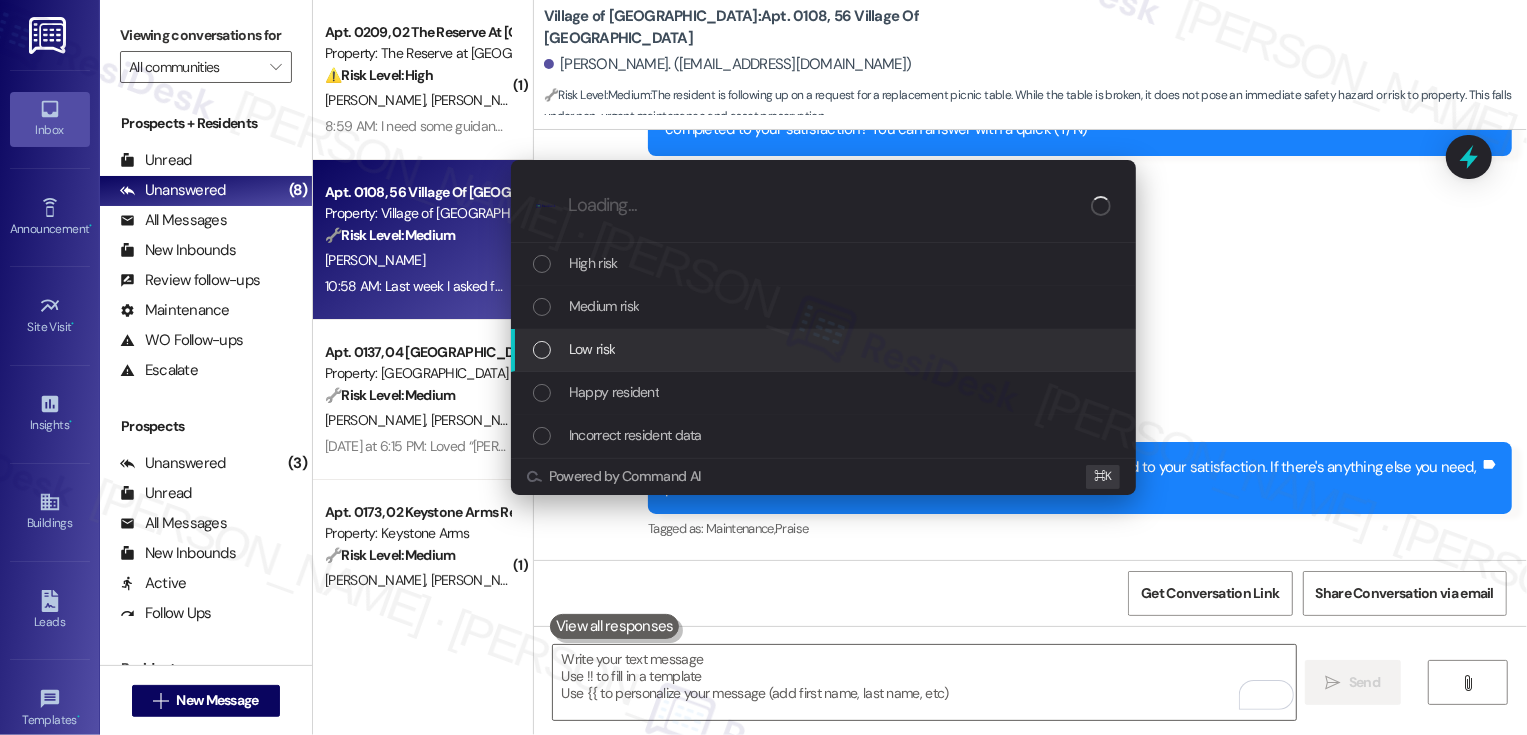 click on "Low risk" at bounding box center [592, 349] 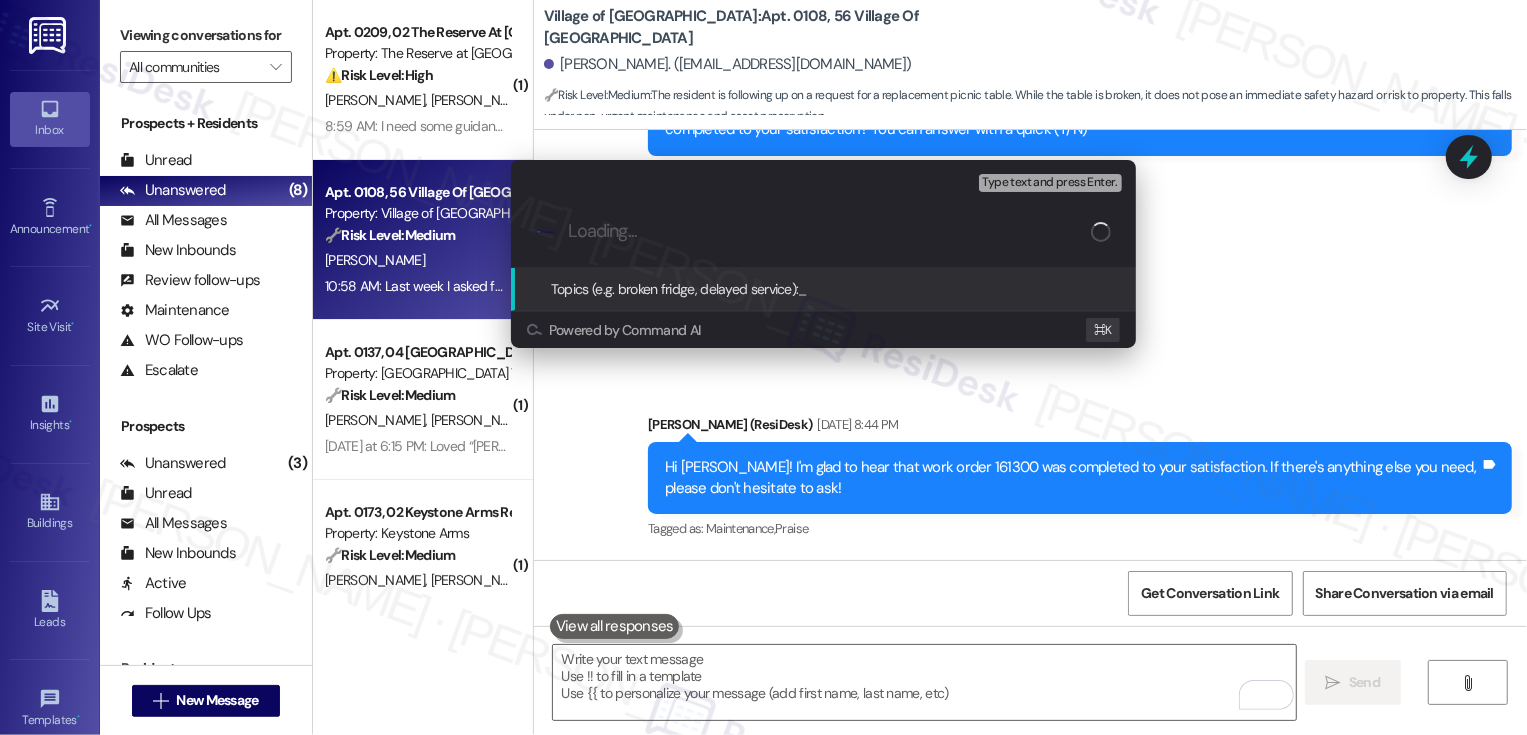 paste on "Request for update: picnic table" 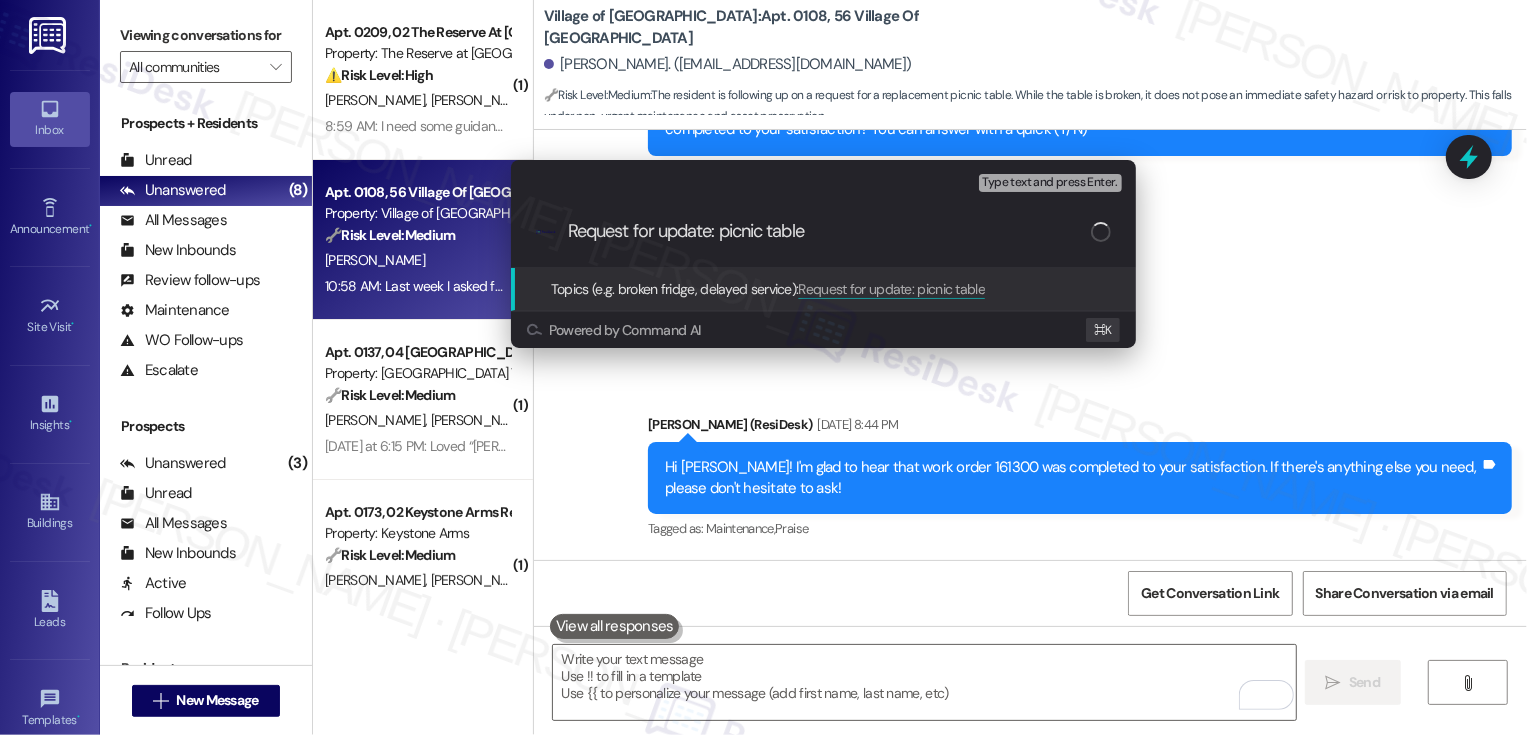 type 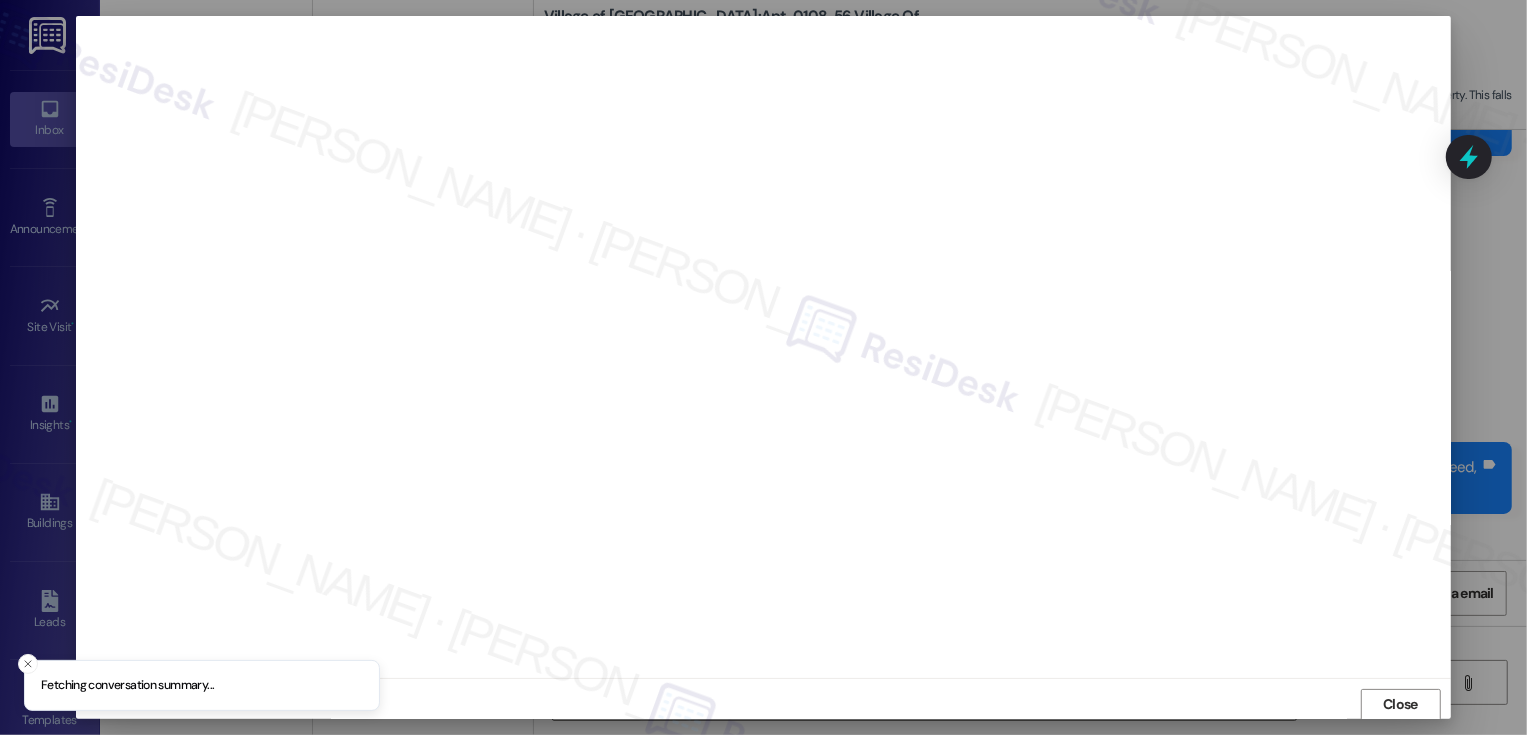 scroll, scrollTop: 1, scrollLeft: 0, axis: vertical 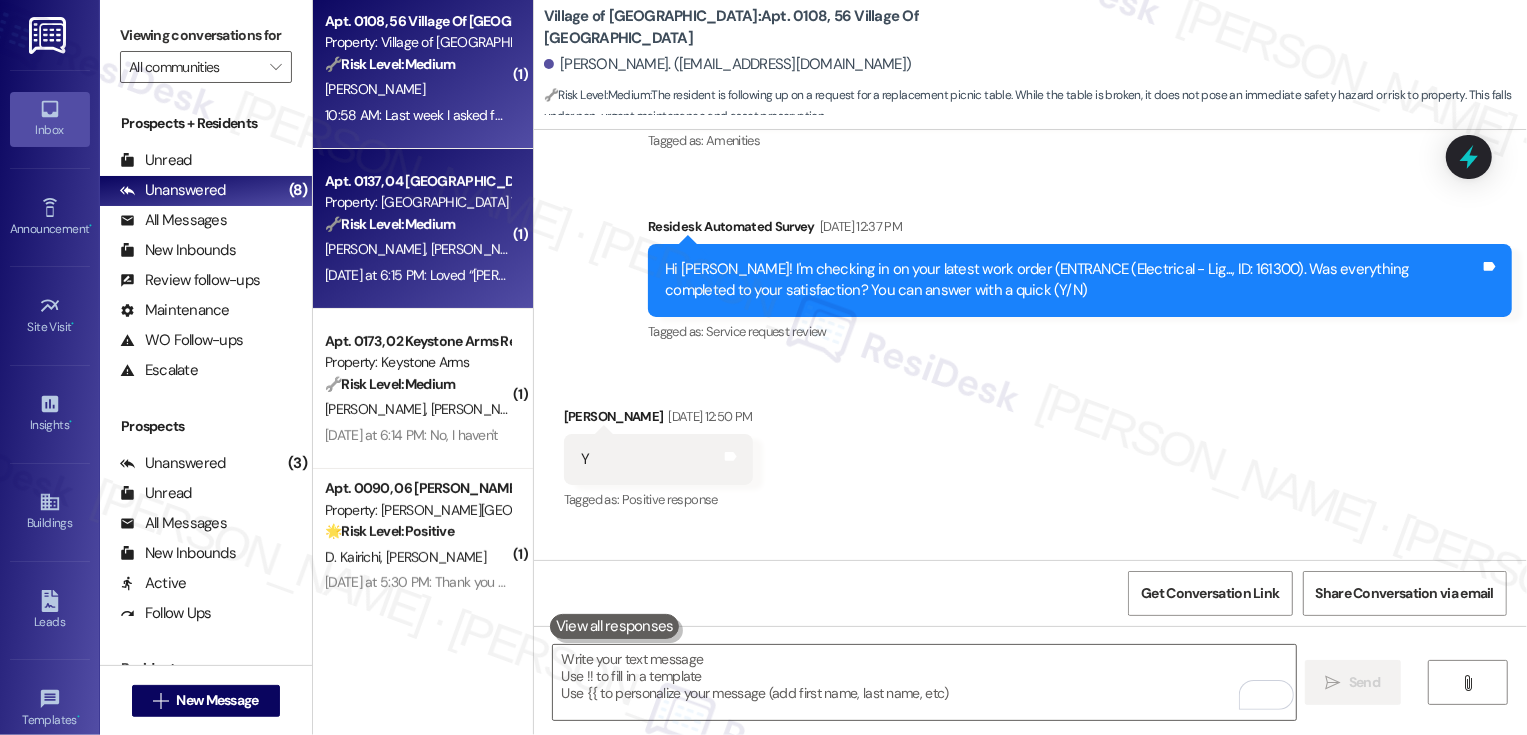 click on "🔧  Risk Level:  Medium" at bounding box center (390, 224) 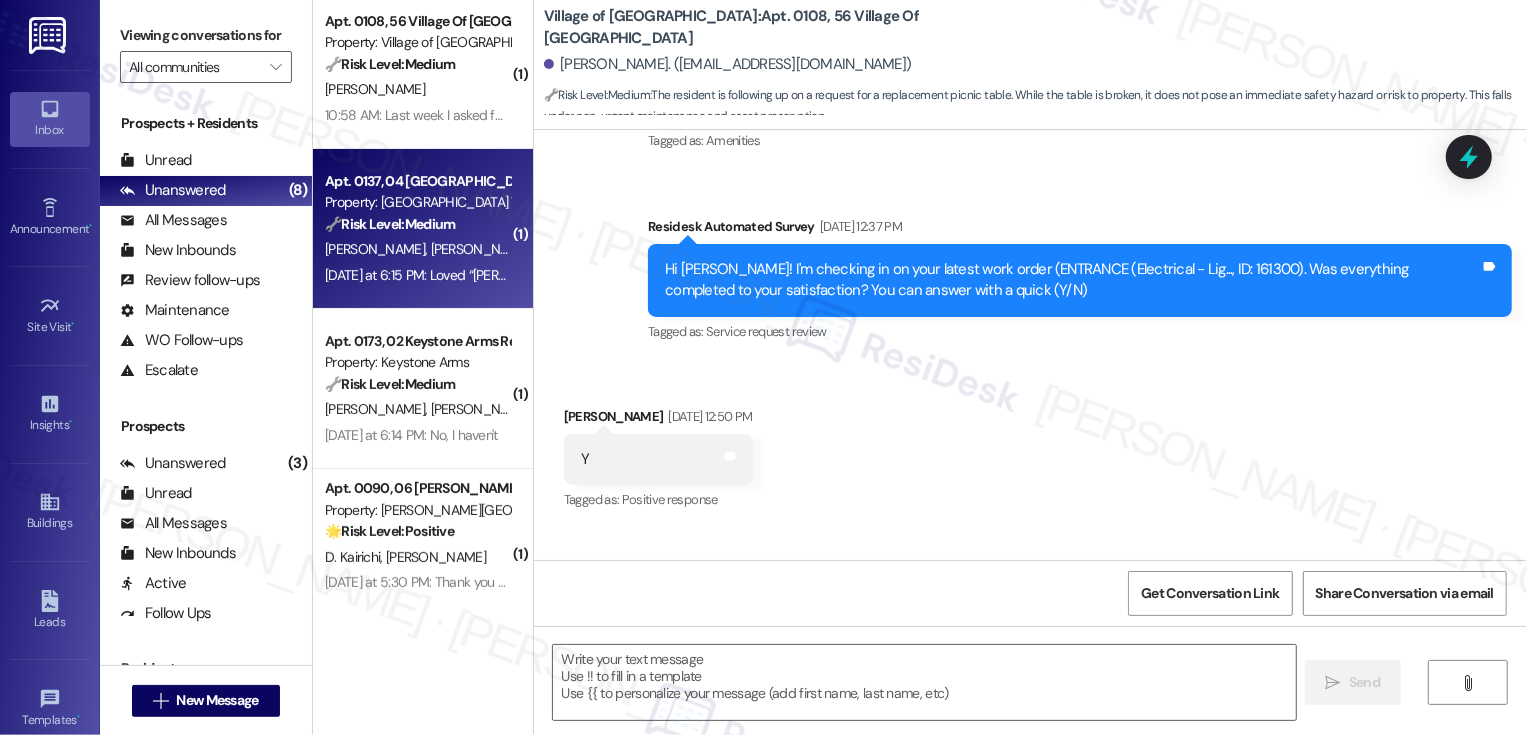 click on "🔧  Risk Level:  Medium" at bounding box center (390, 224) 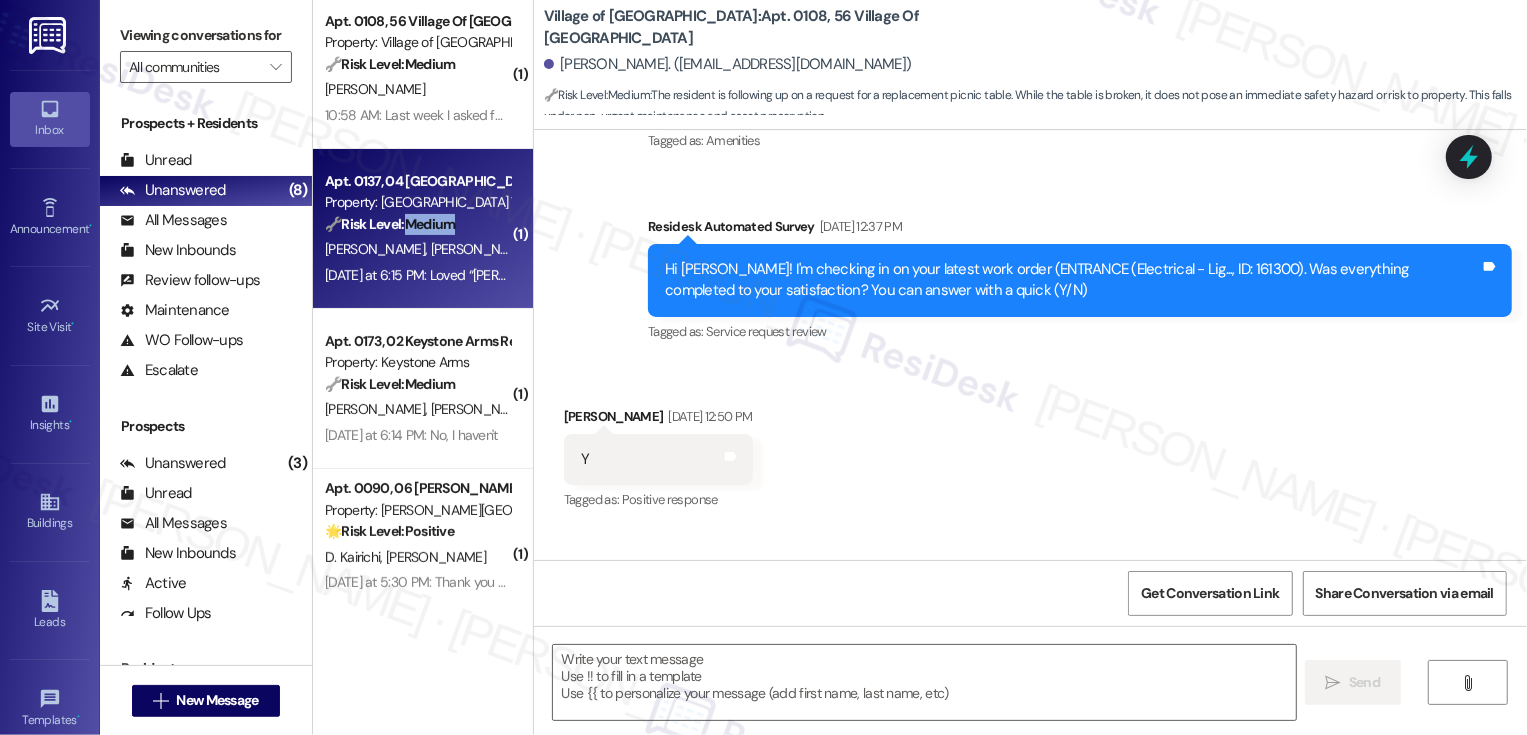 type on "Fetching suggested responses. Please feel free to read through the conversation in the meantime." 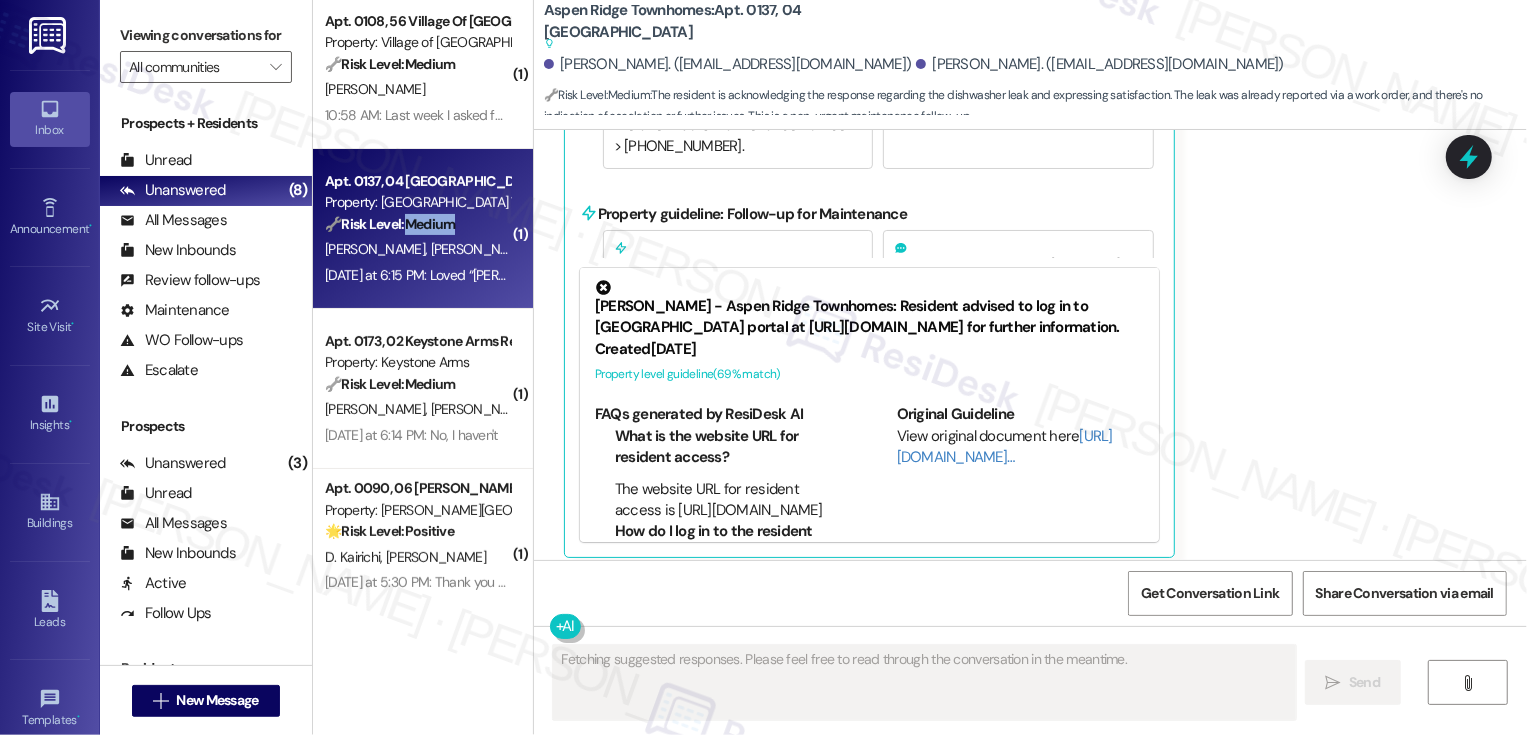 scroll, scrollTop: 2658, scrollLeft: 0, axis: vertical 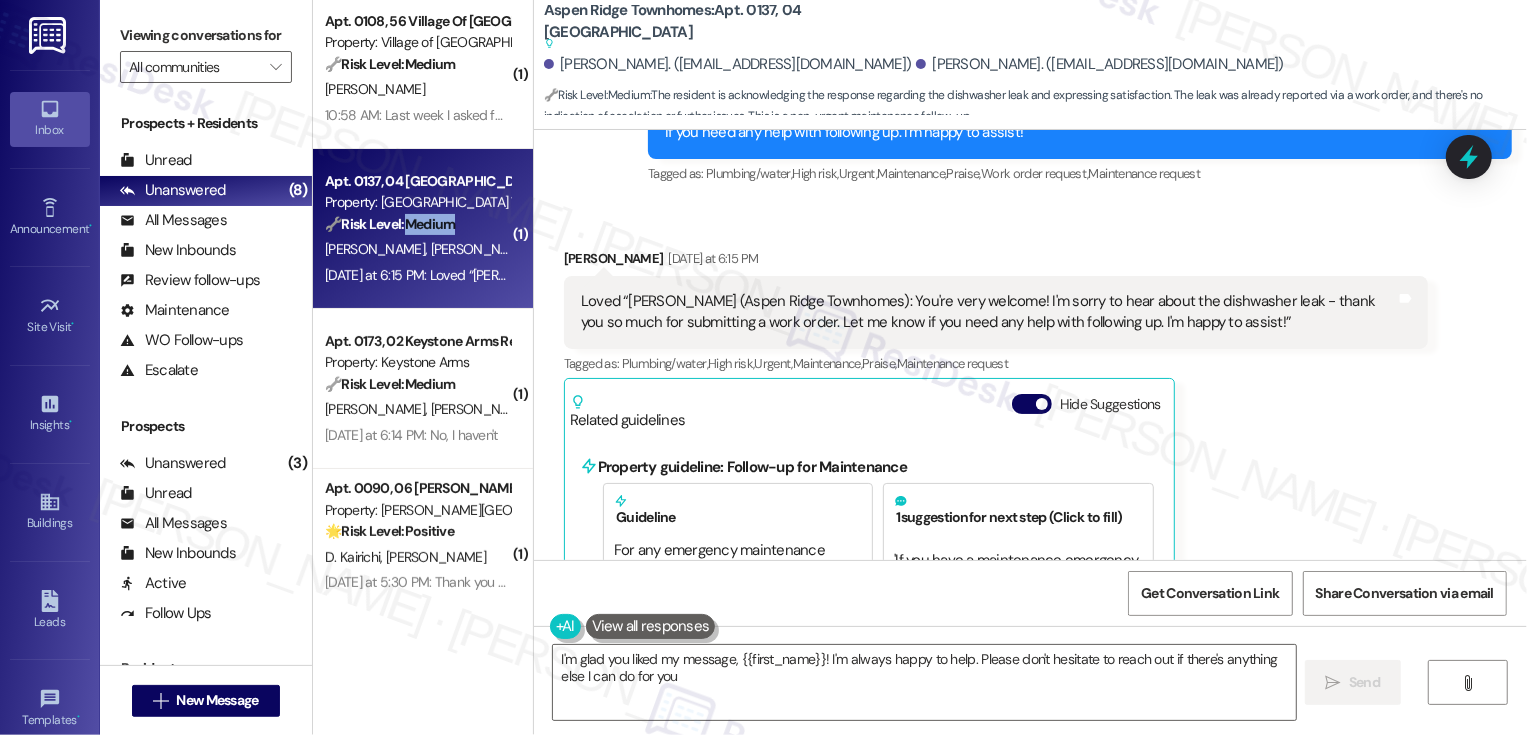 type on "I'm glad you liked my message, {{first_name}}! I'm always happy to help. Please don't hesitate to reach out if there's anything else I can do for you!" 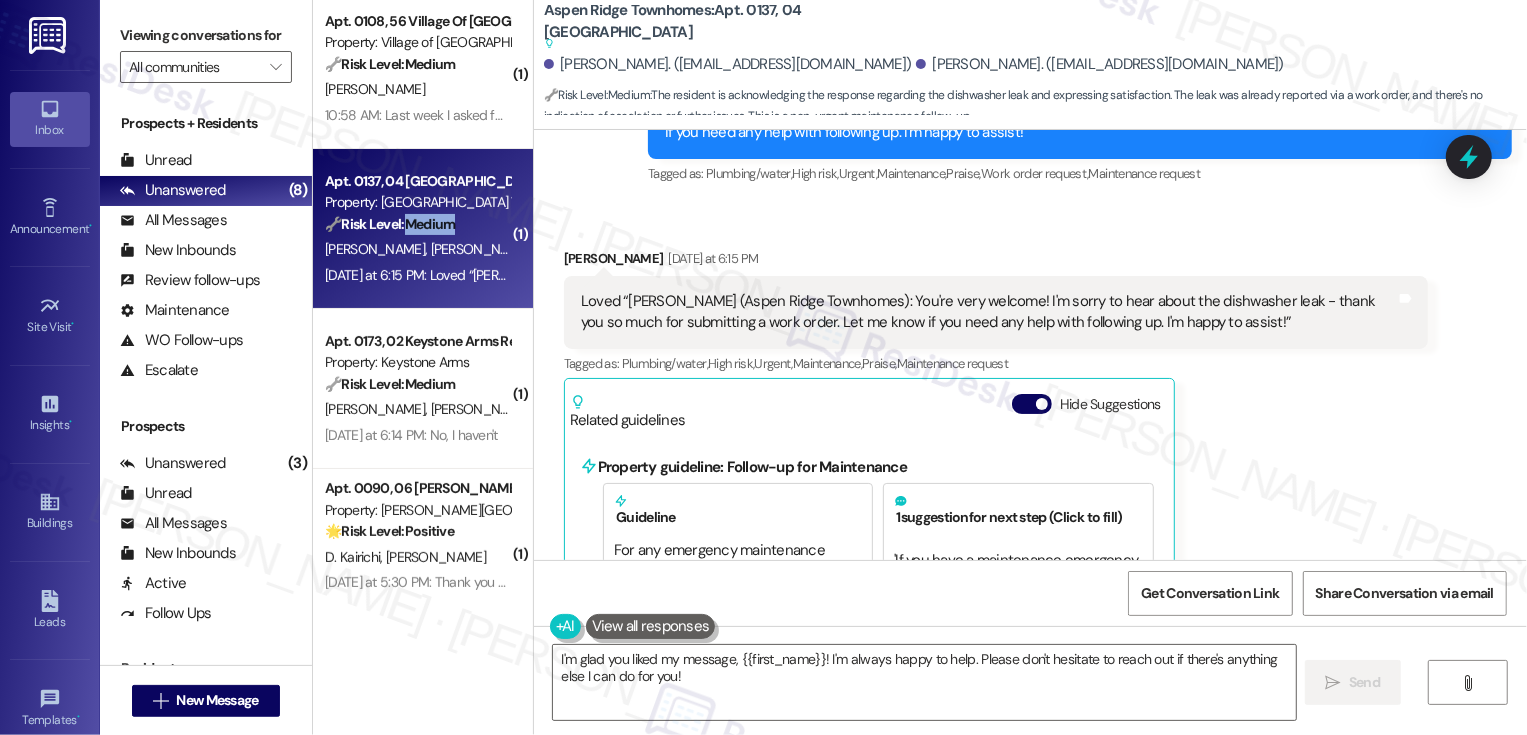 click on "[PERSON_NAME] [DATE] at 6:15 PM Loved “[PERSON_NAME] (Aspen Ridge Townhomes): You're very welcome! I'm sorry to hear about the dishwasher leak - thank you so much for submitting a work order. Let me know if you need any help with following up. I'm happy to assist!” Tags and notes Tagged as:   Plumbing/water ,  Click to highlight conversations about Plumbing/water High risk ,  Click to highlight conversations about High risk Urgent ,  Click to highlight conversations about Urgent Maintenance ,  Click to highlight conversations about Maintenance Praise ,  Click to highlight conversations about Praise Maintenance request Click to highlight conversations about Maintenance request  Related guidelines Hide Suggestions Property guideline: Follow-up for Maintenance   Guideline For any emergency maintenance requests, please ask residents to call the after hours maintenance number -> [PHONE_NUMBER].   1  suggestion  for next step (Click to fill) ' If you have a maintenance emergency, please call [PHONE_NUMBER]. '     1 ' '" at bounding box center (996, 637) 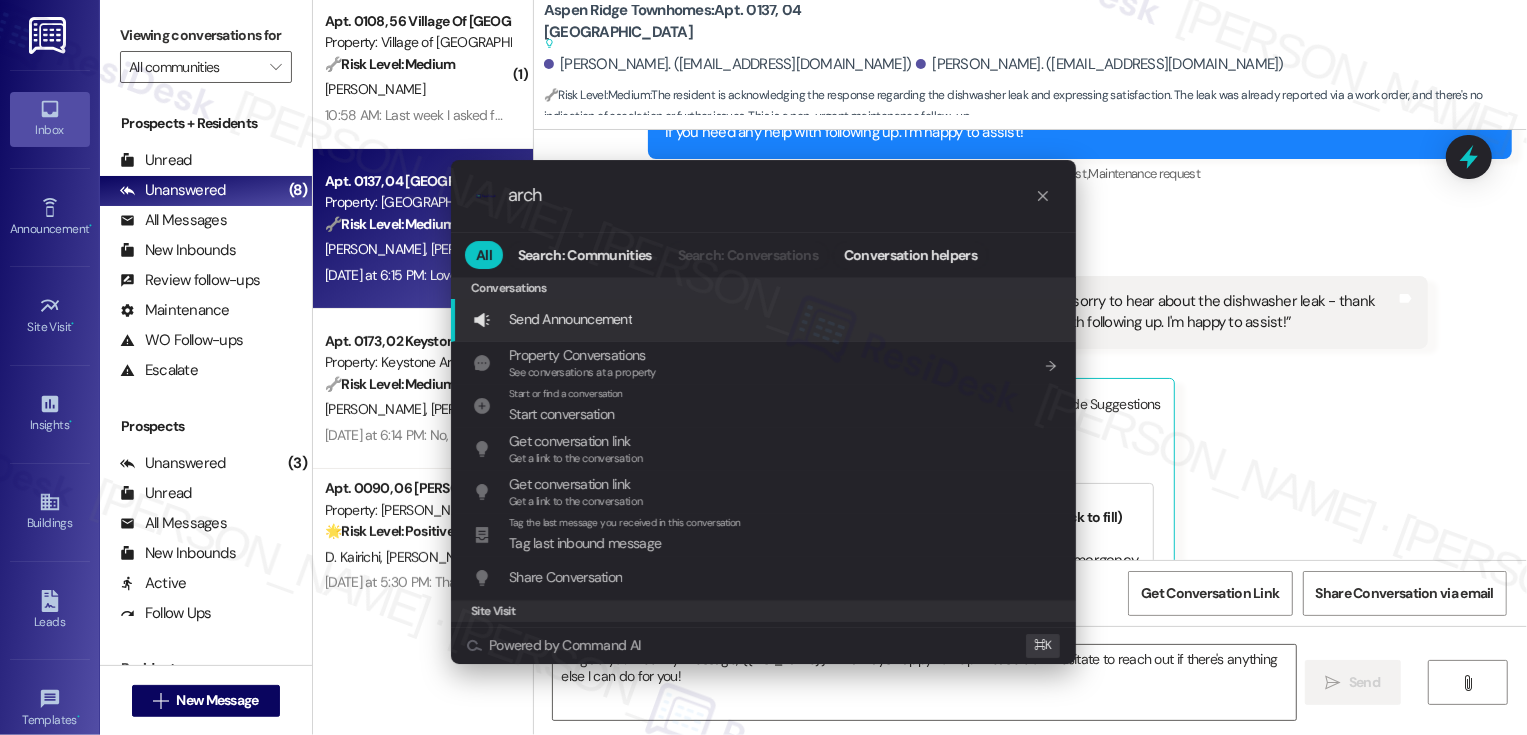 type on "archi" 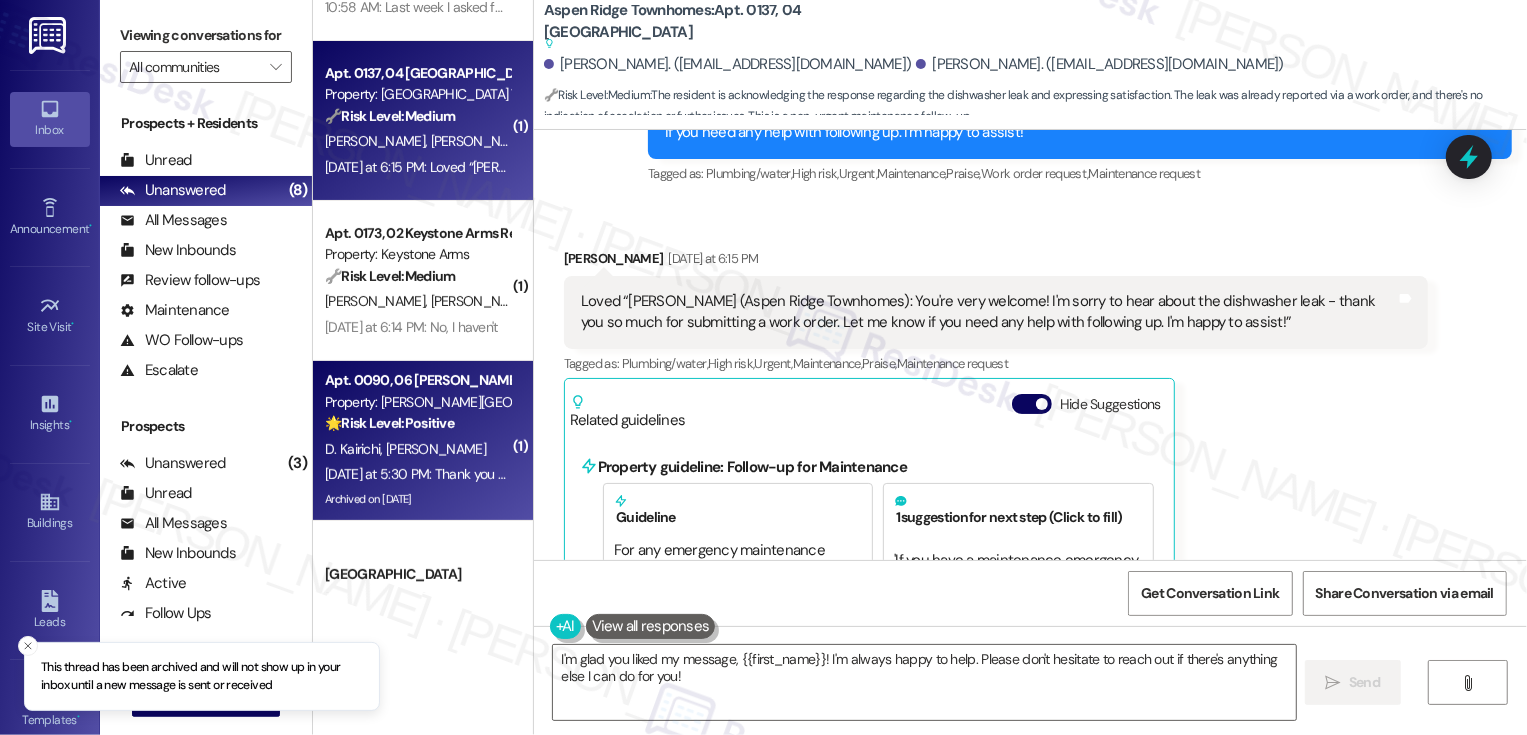scroll, scrollTop: 366, scrollLeft: 0, axis: vertical 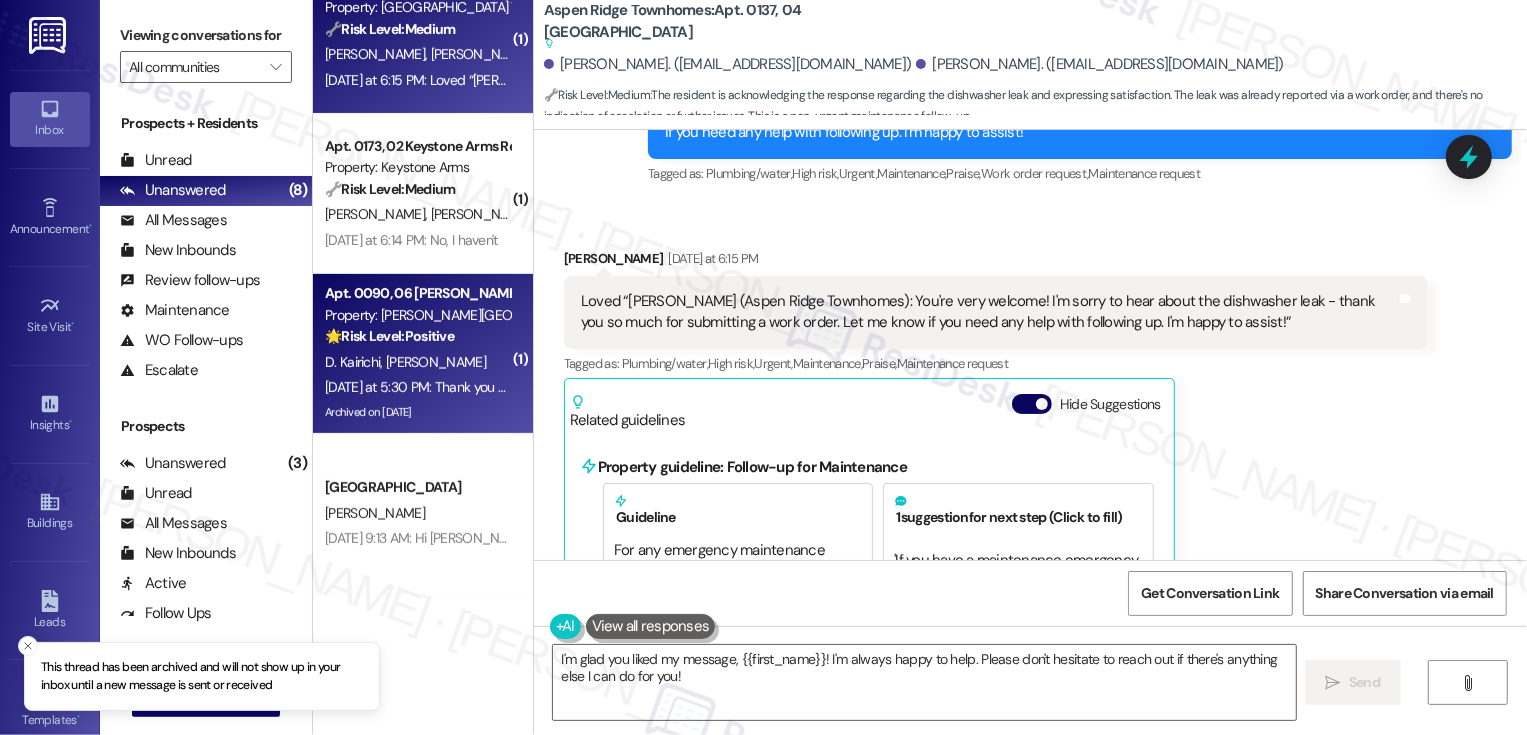 click on "[PERSON_NAME]" at bounding box center [436, 362] 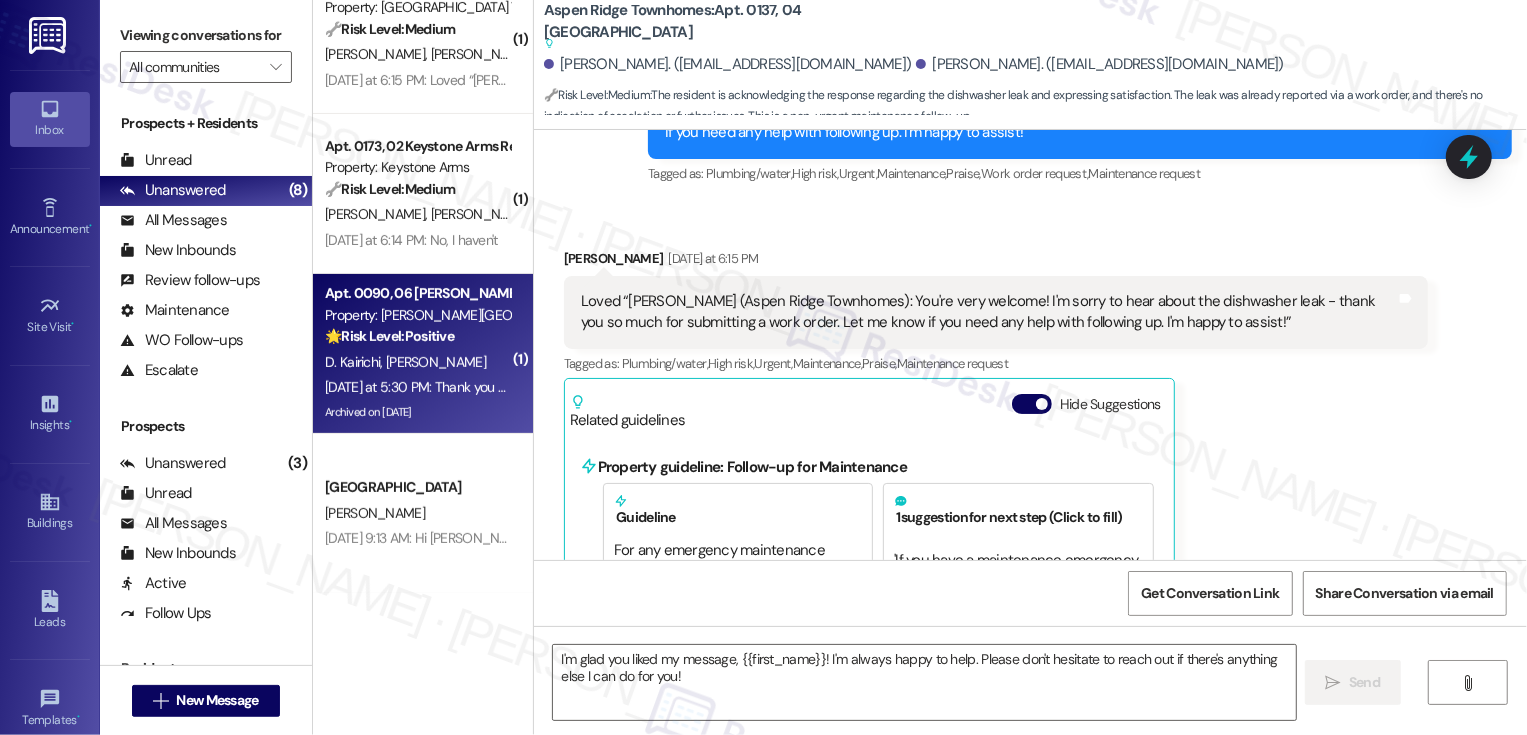 click on "[PERSON_NAME]" at bounding box center [436, 362] 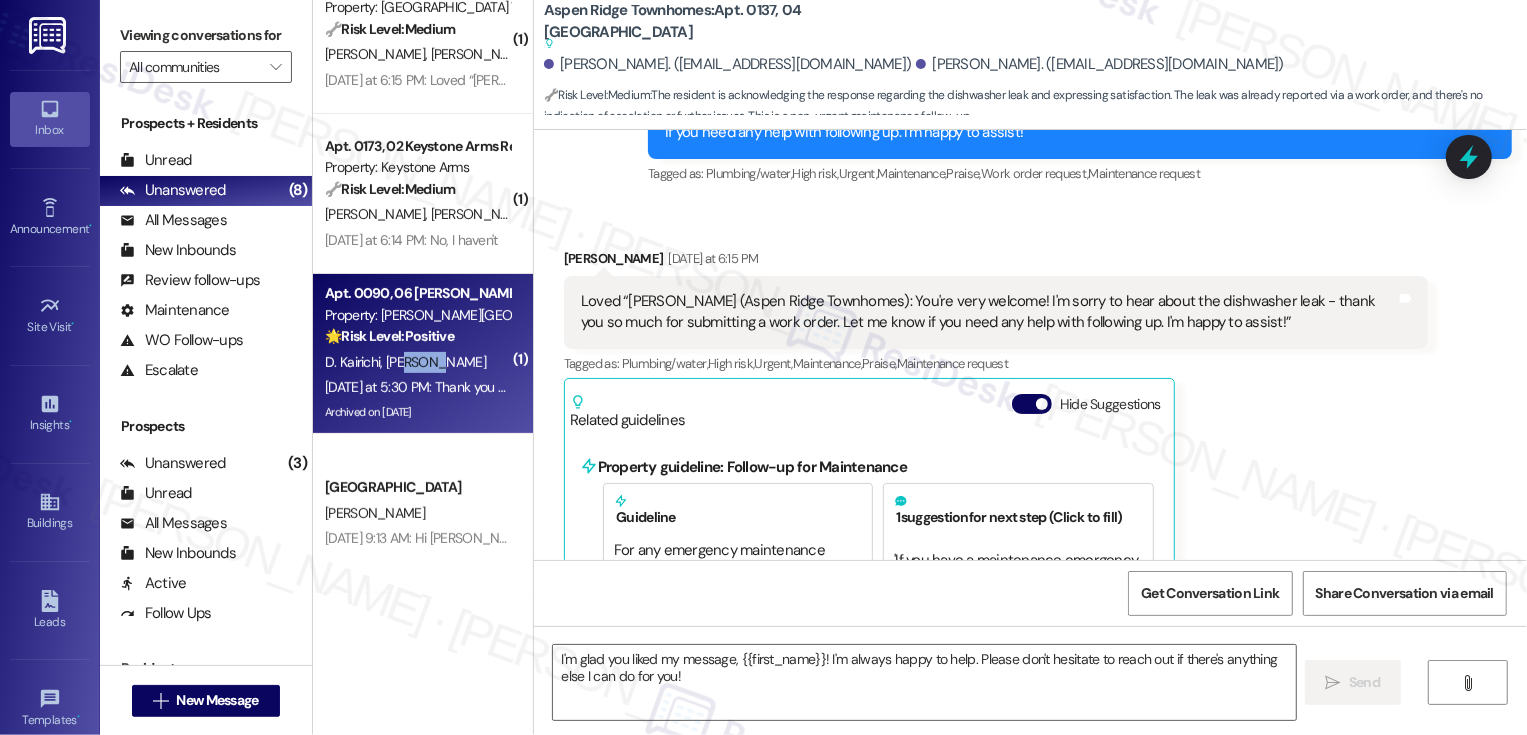 type on "Fetching suggested responses. Please feel free to read through the conversation in the meantime." 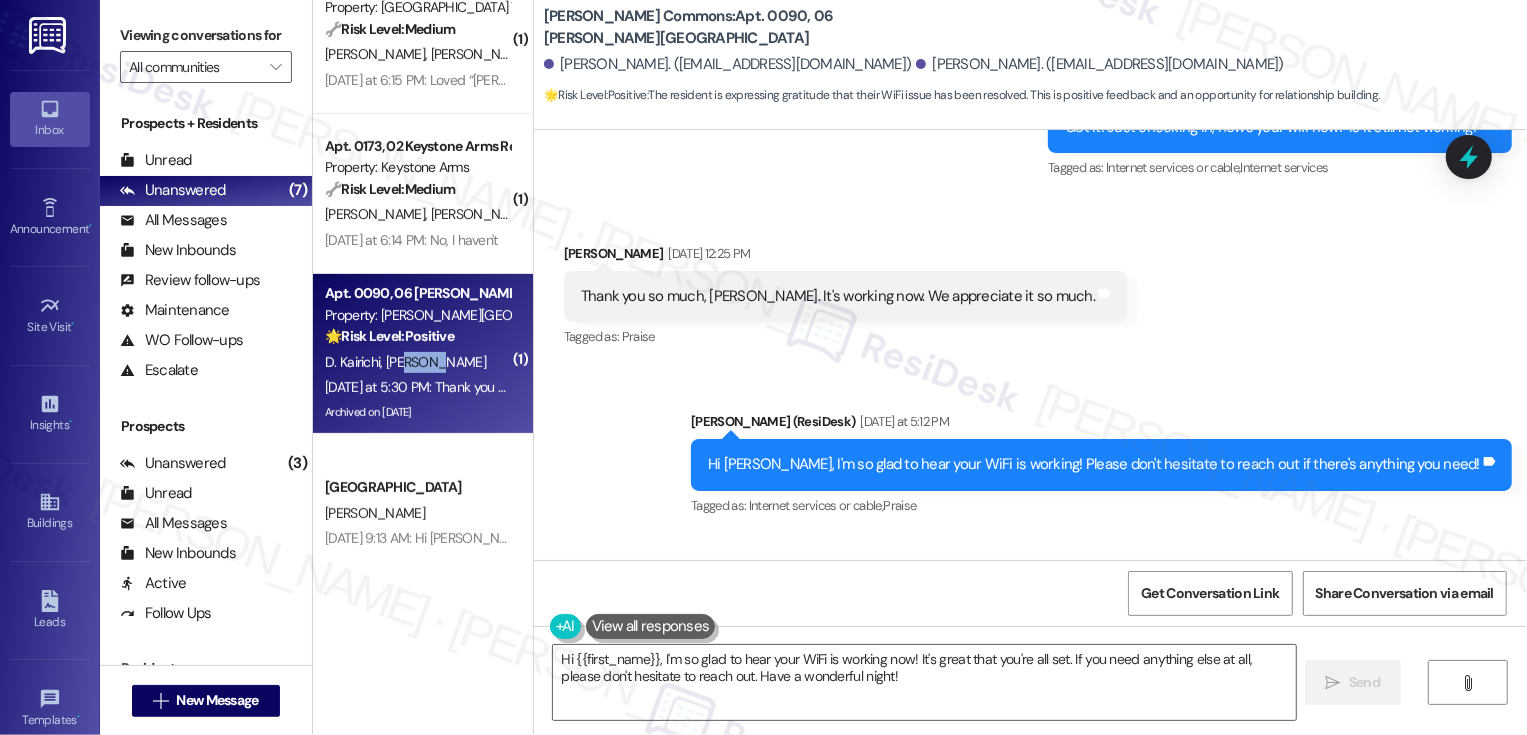 scroll, scrollTop: 12743, scrollLeft: 0, axis: vertical 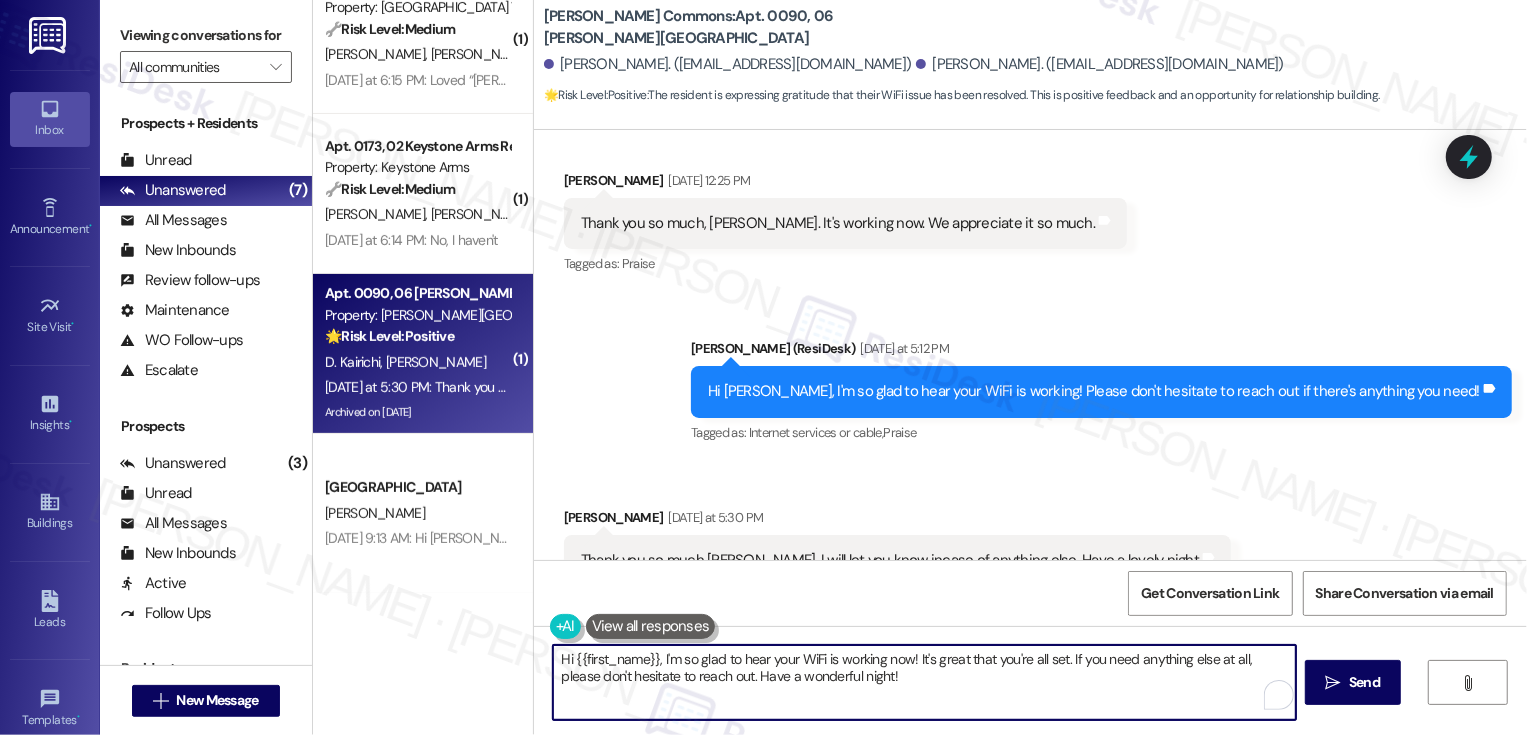 drag, startPoint x: 878, startPoint y: 691, endPoint x: 418, endPoint y: 616, distance: 466.07404 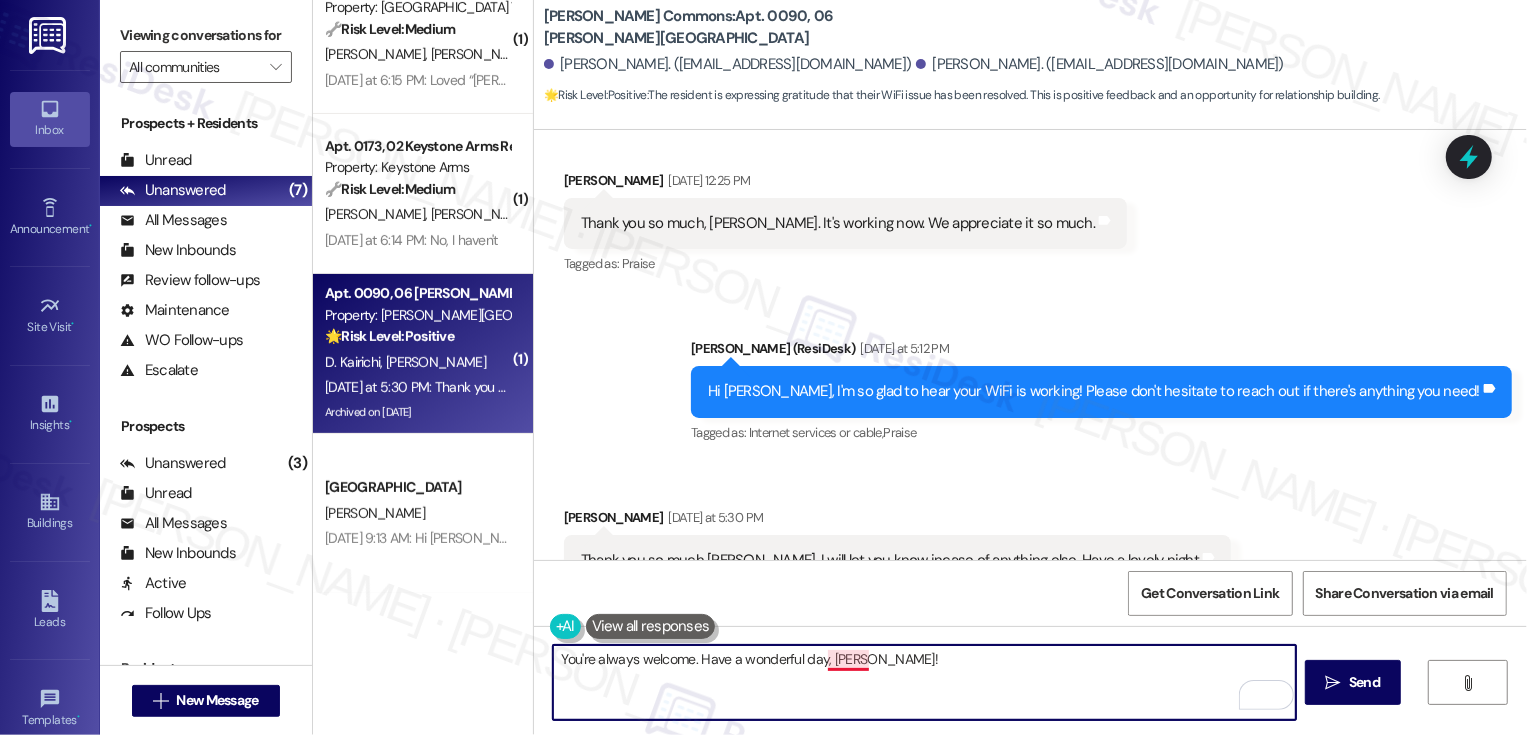 click on "You're always welcome. Have a wonderful day, [PERSON_NAME]!" at bounding box center [924, 682] 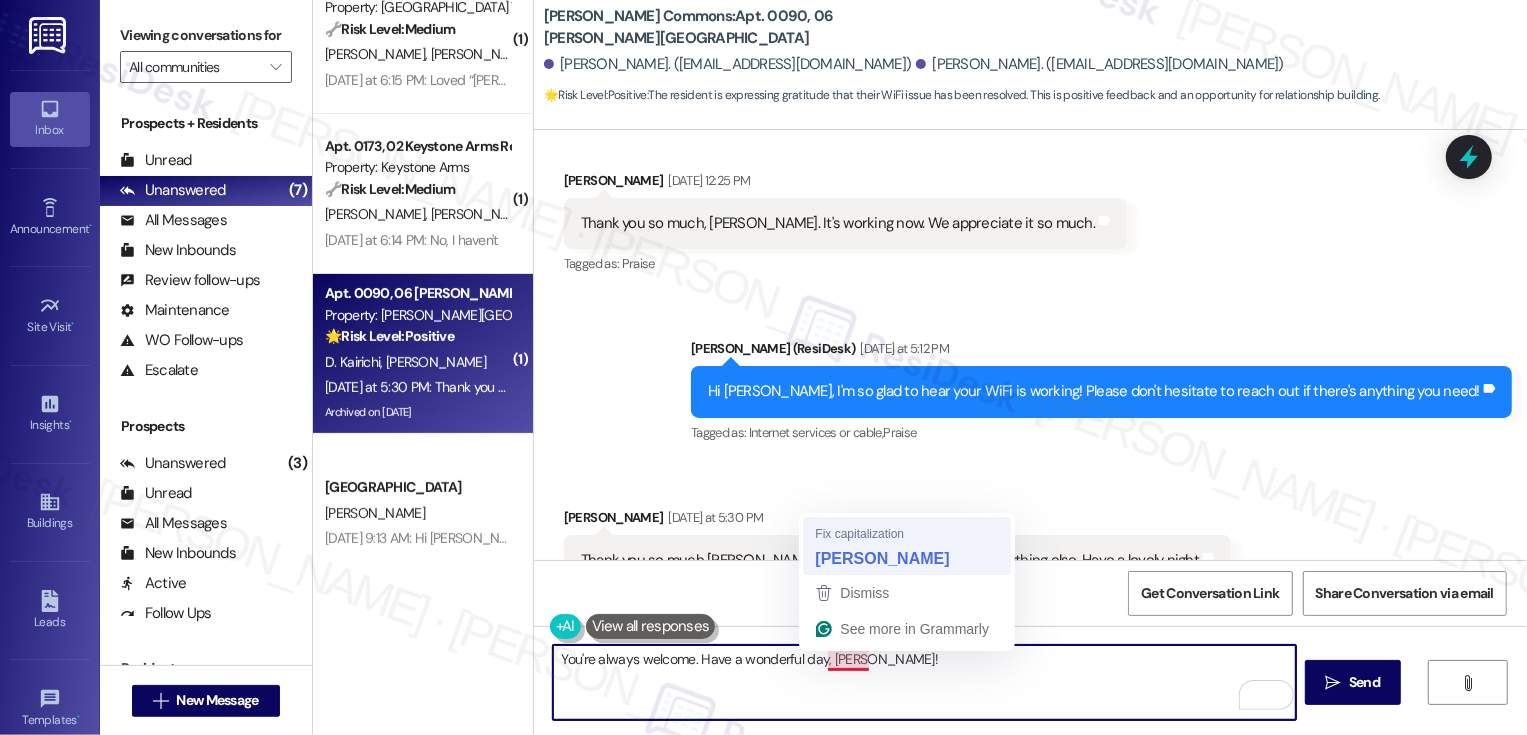 type on "You're always welcome. Have a wonderful day, [PERSON_NAME]!" 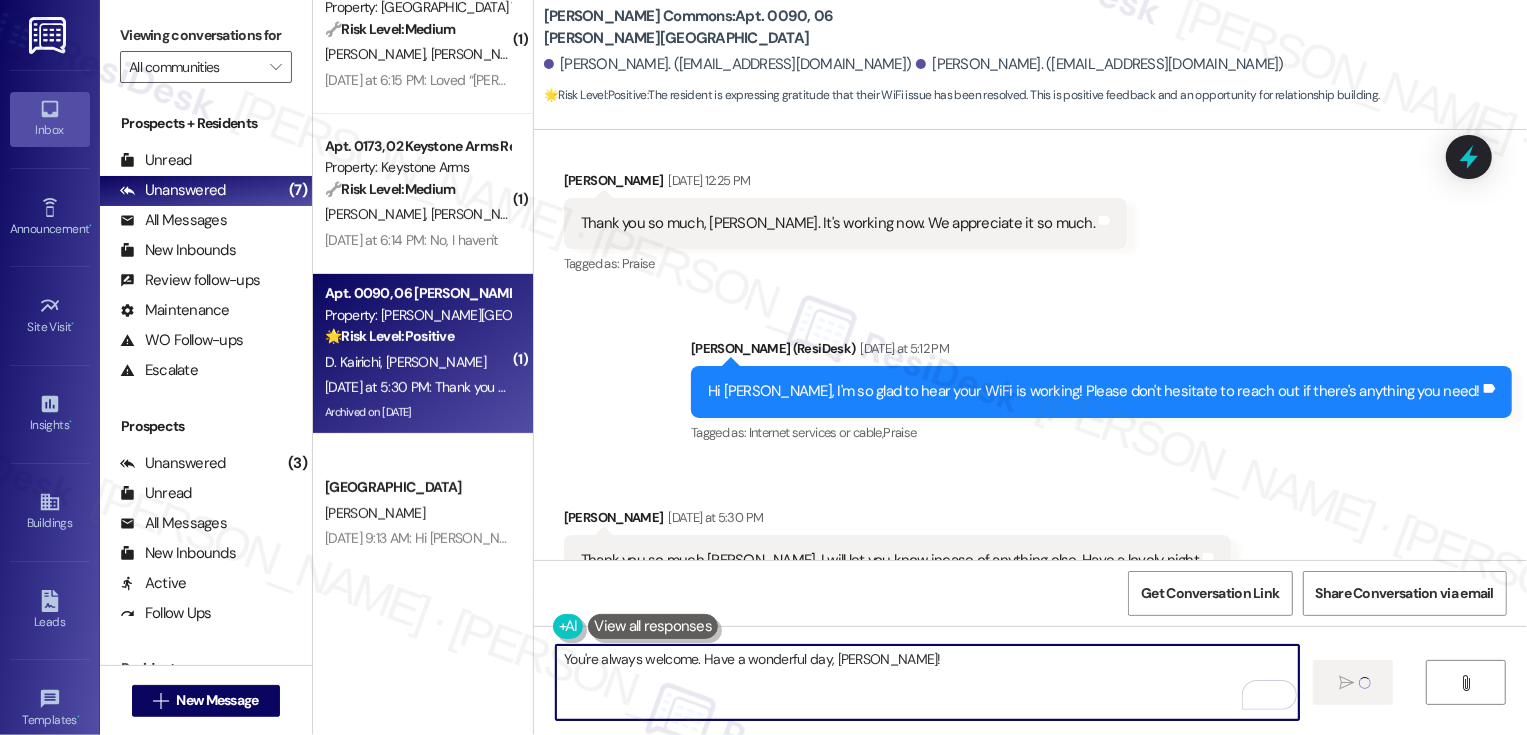 type 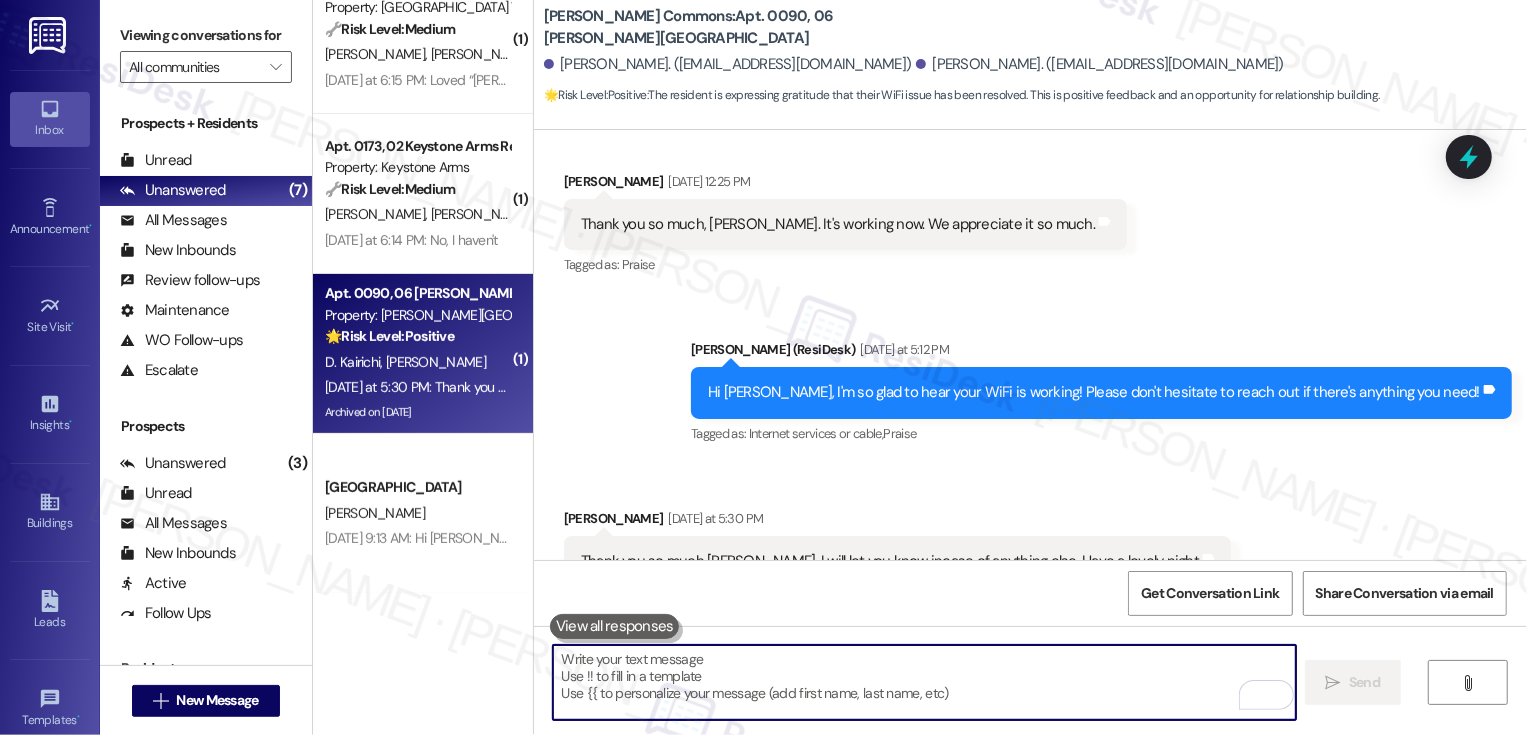 scroll, scrollTop: 12882, scrollLeft: 0, axis: vertical 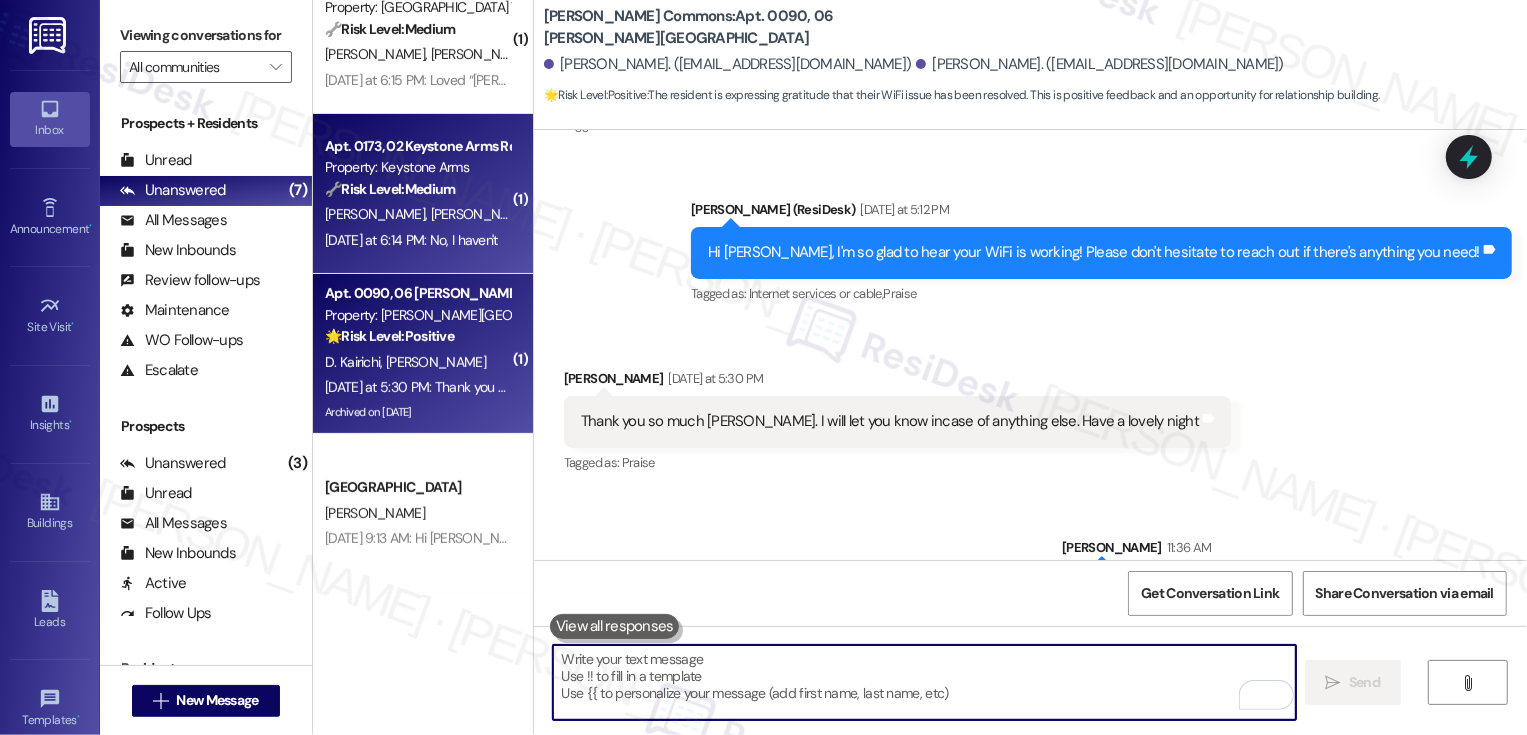 click on "[PERSON_NAME]" at bounding box center (480, 214) 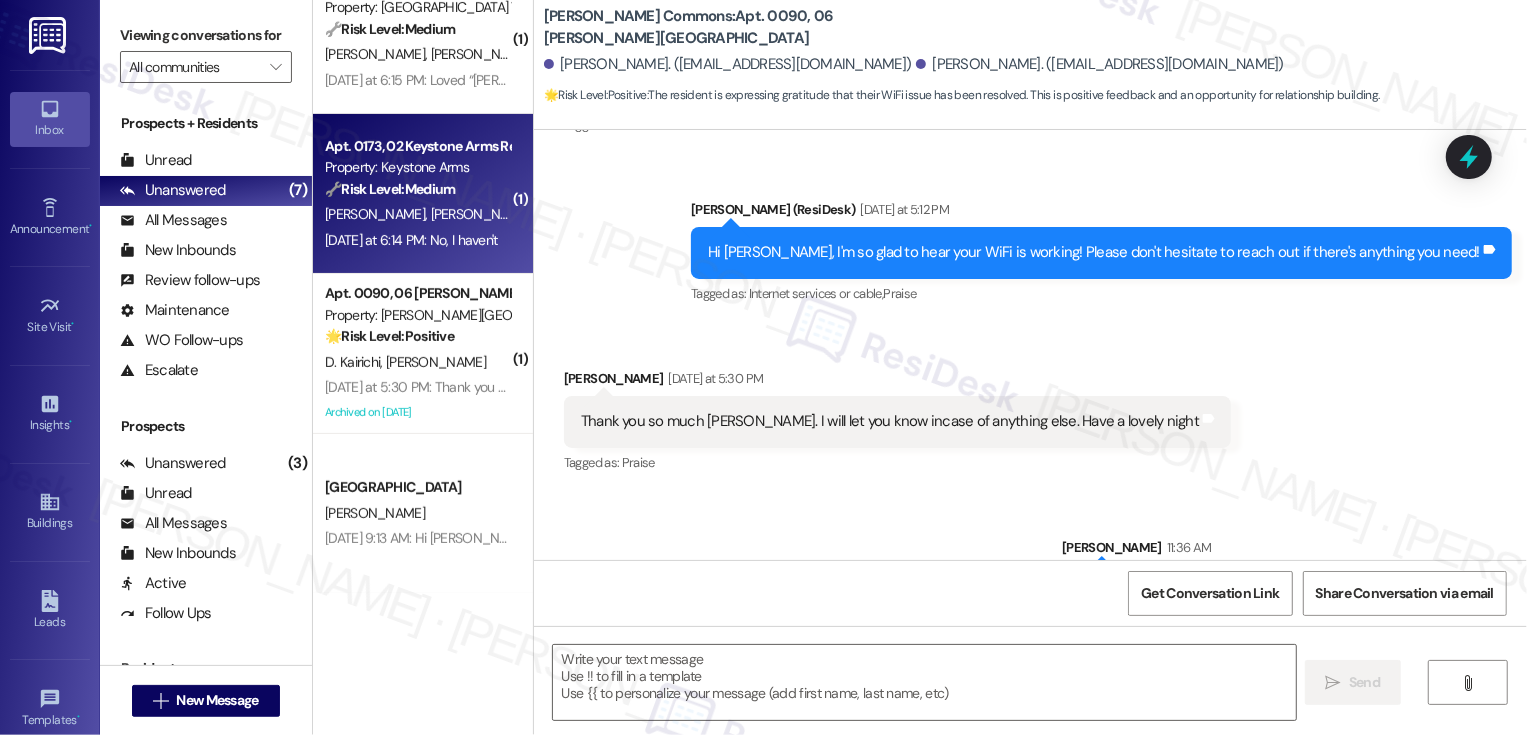 type on "Fetching suggested responses. Please feel free to read through the conversation in the meantime." 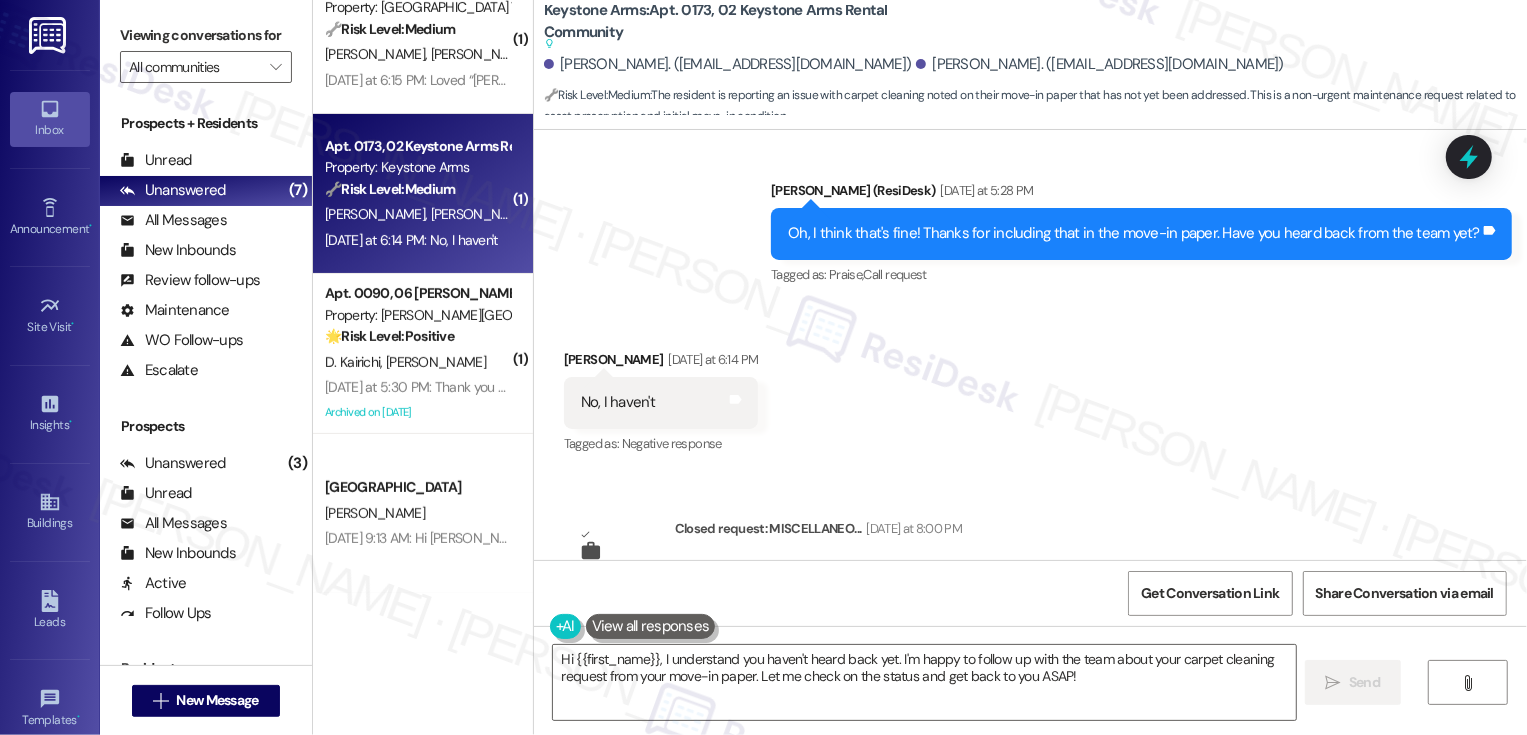 scroll, scrollTop: 1430, scrollLeft: 0, axis: vertical 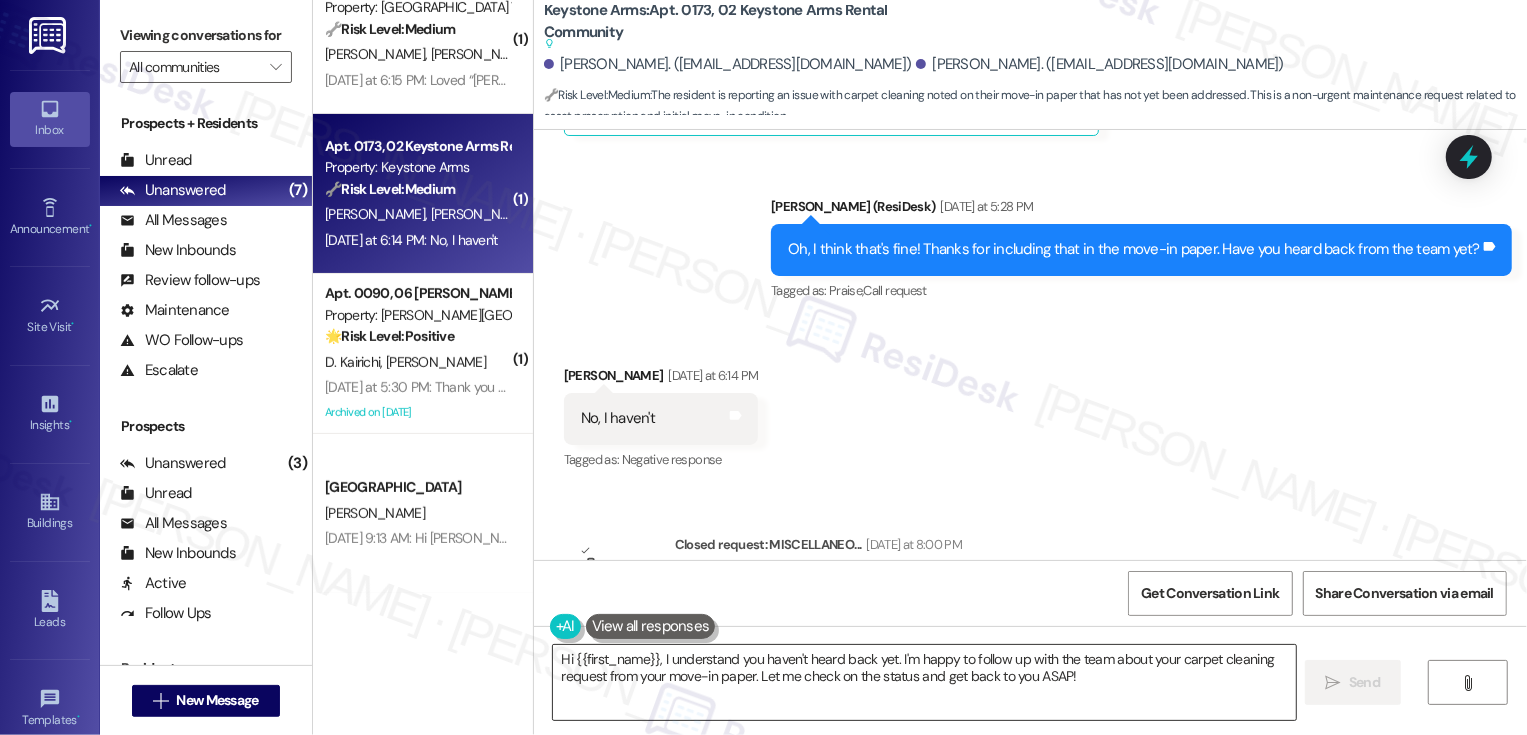 click on "Hi {{first_name}}, I understand you haven't heard back yet. I'm happy to follow up with the team about your carpet cleaning request from your move-in paper. Let me check on the status and get back to you ASAP!" at bounding box center (924, 682) 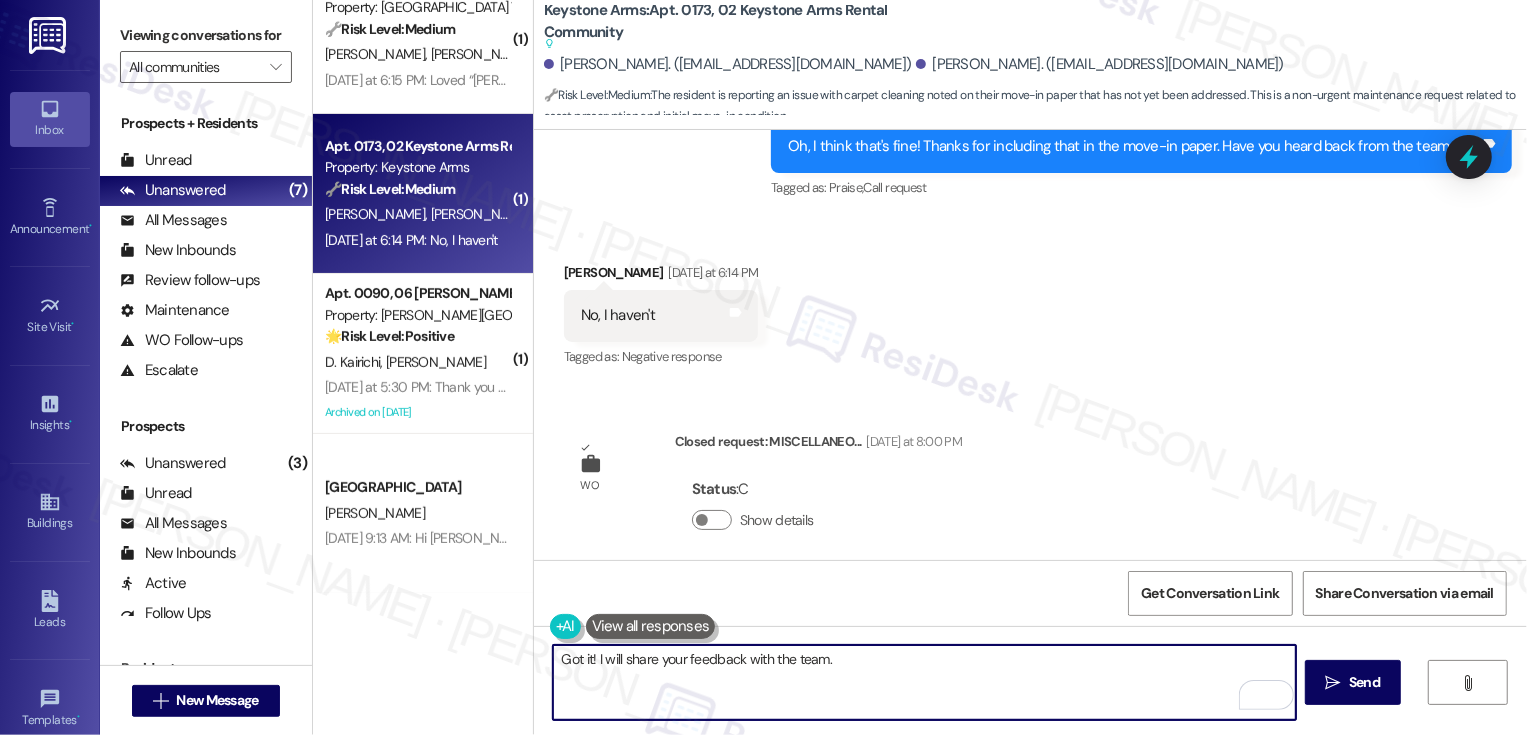 scroll, scrollTop: 1548, scrollLeft: 0, axis: vertical 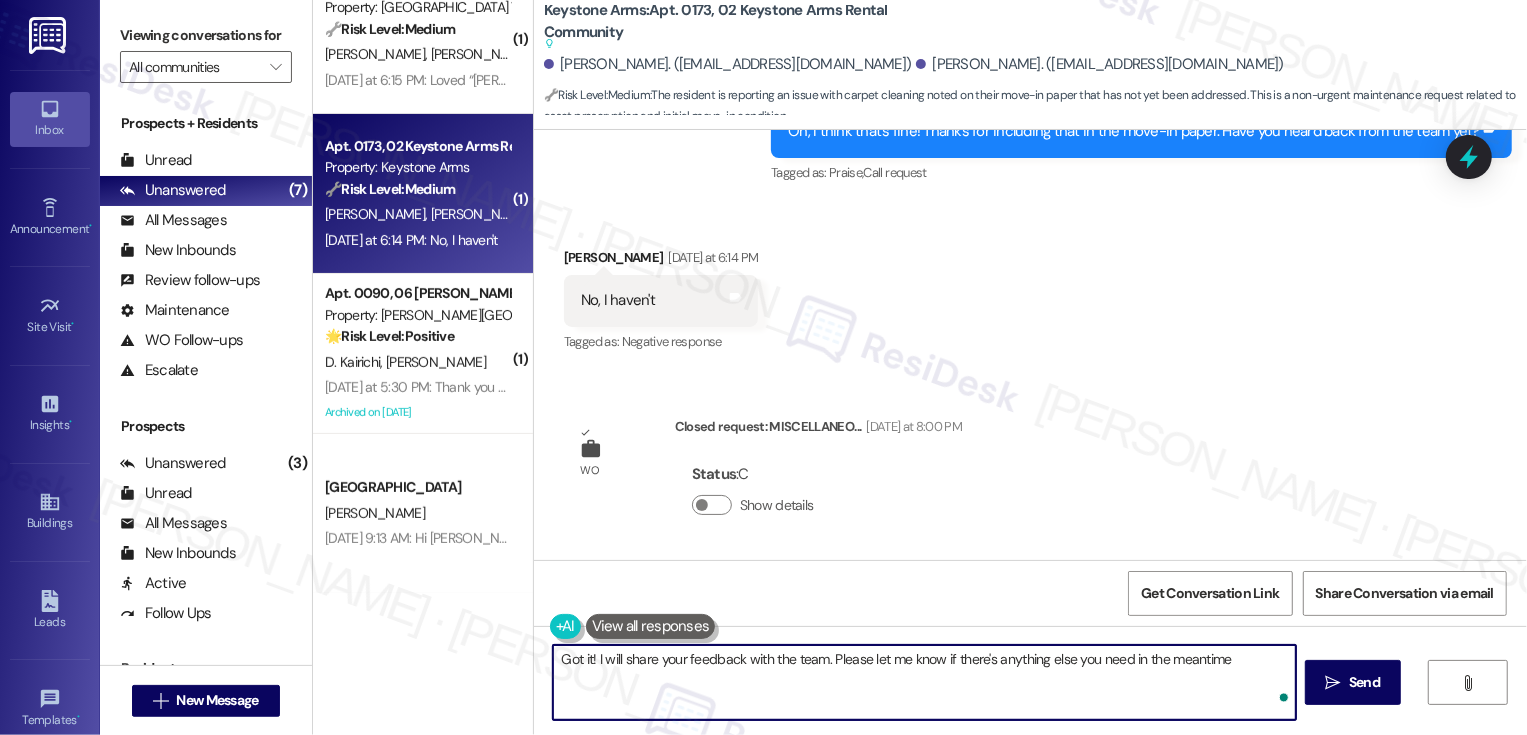 type on "Got it! I will share your feedback with the team. Please let me know if there's anything else you need in the meantime!" 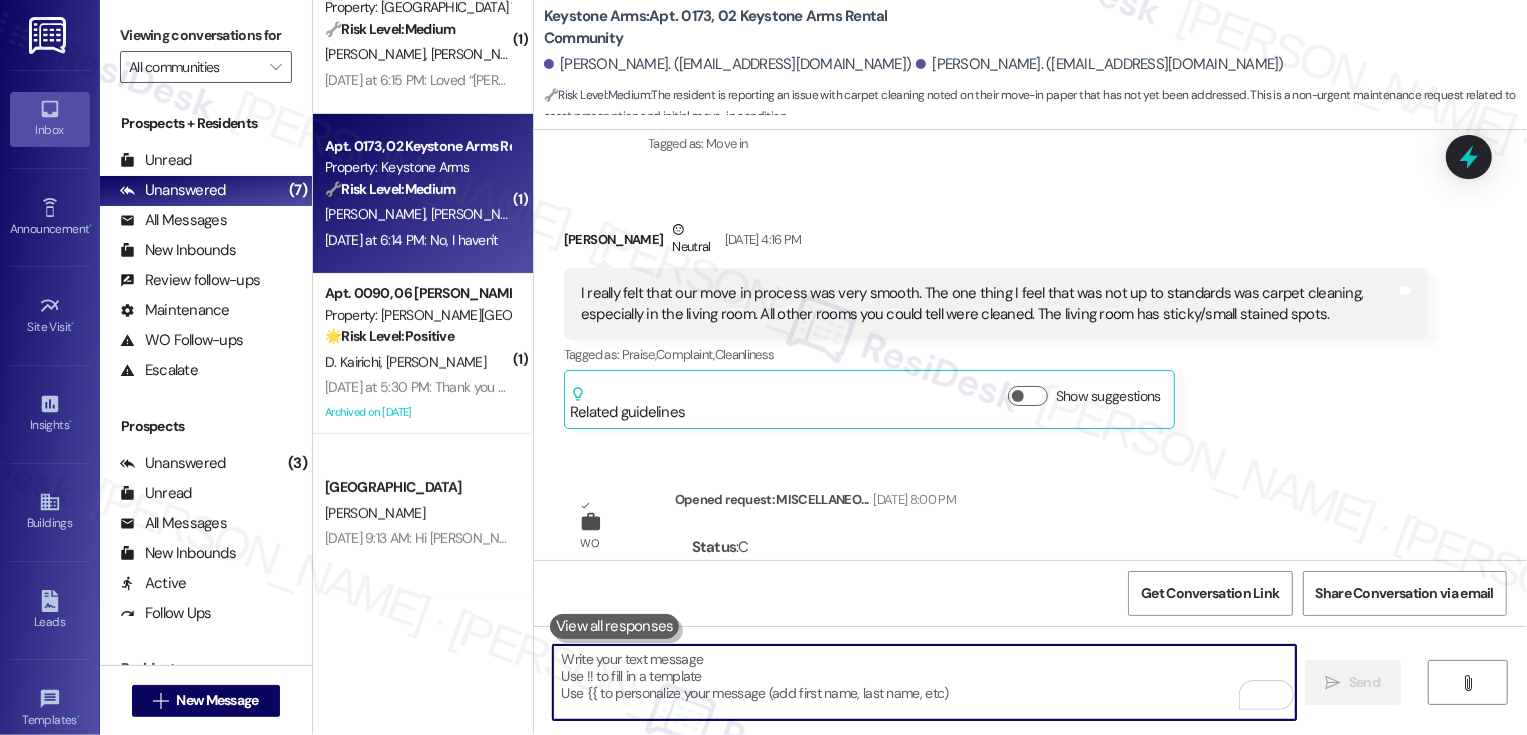 type 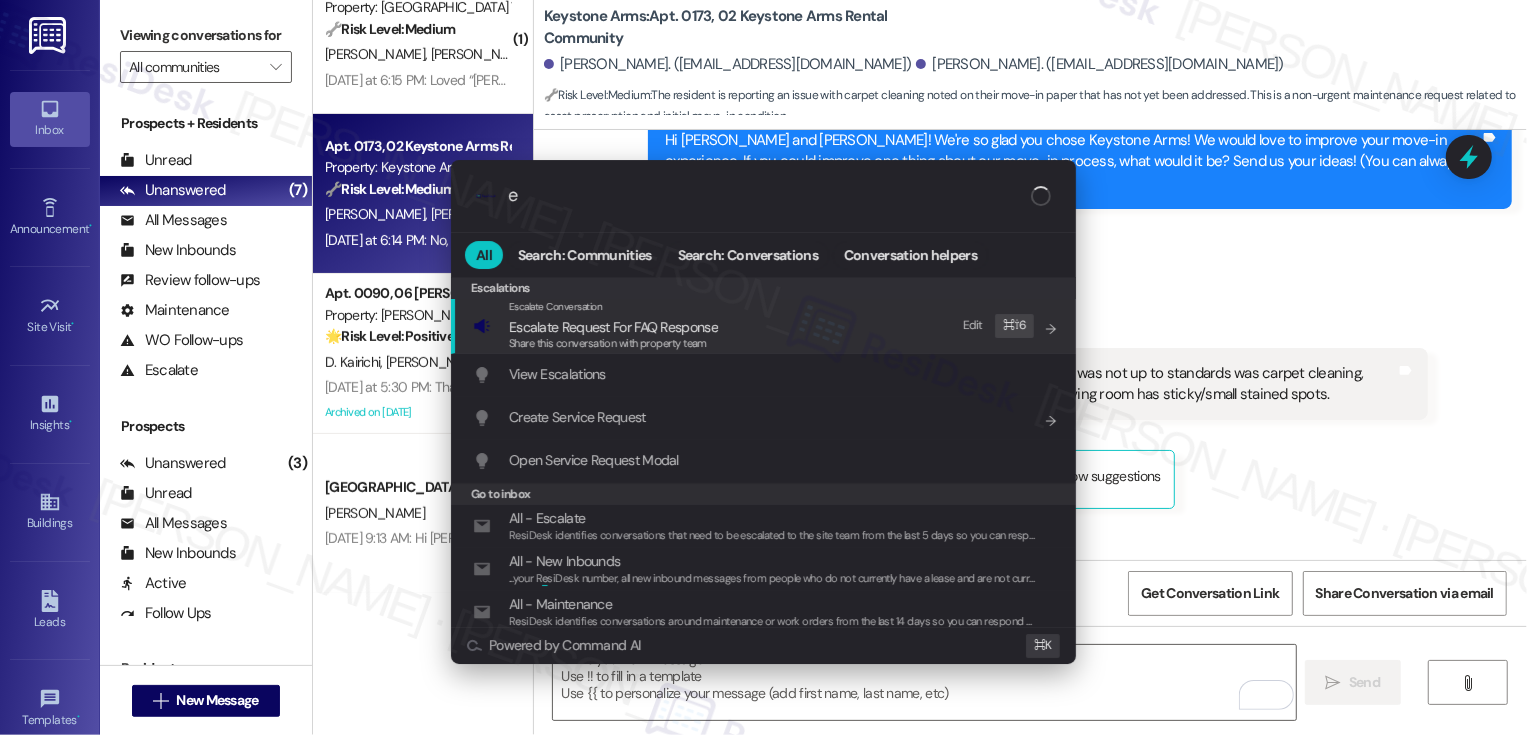 scroll, scrollTop: 446, scrollLeft: 0, axis: vertical 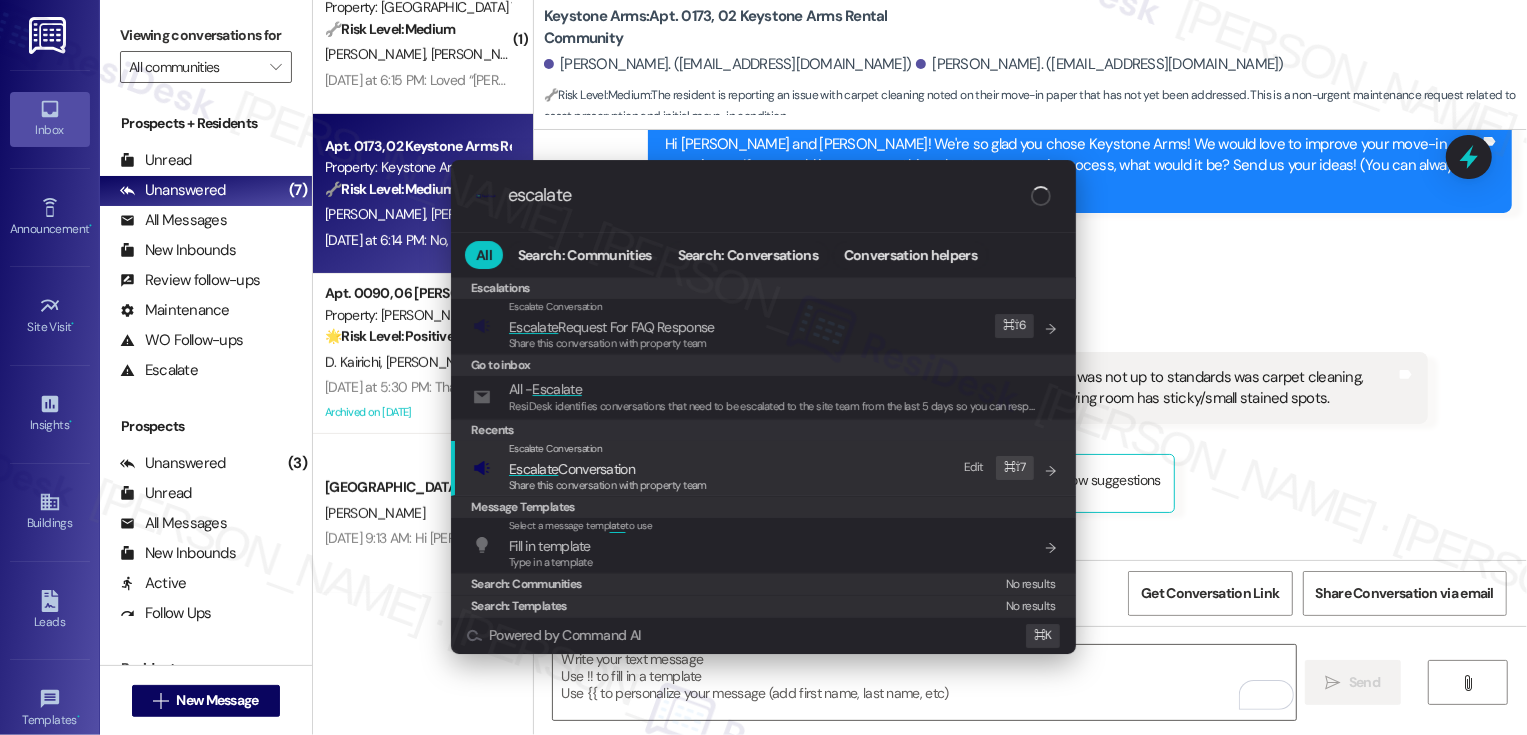 type on "escalate" 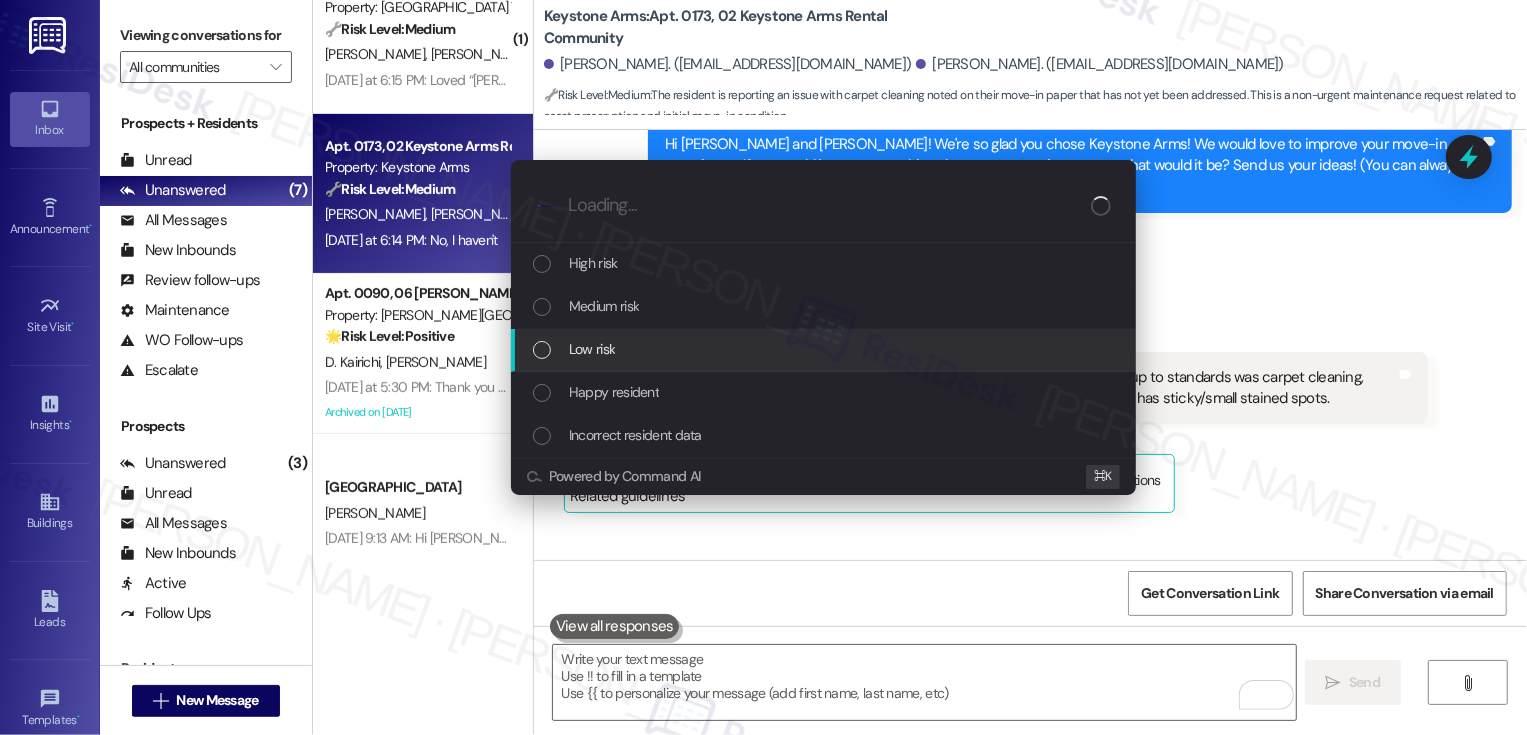 click on "Low risk" at bounding box center [592, 349] 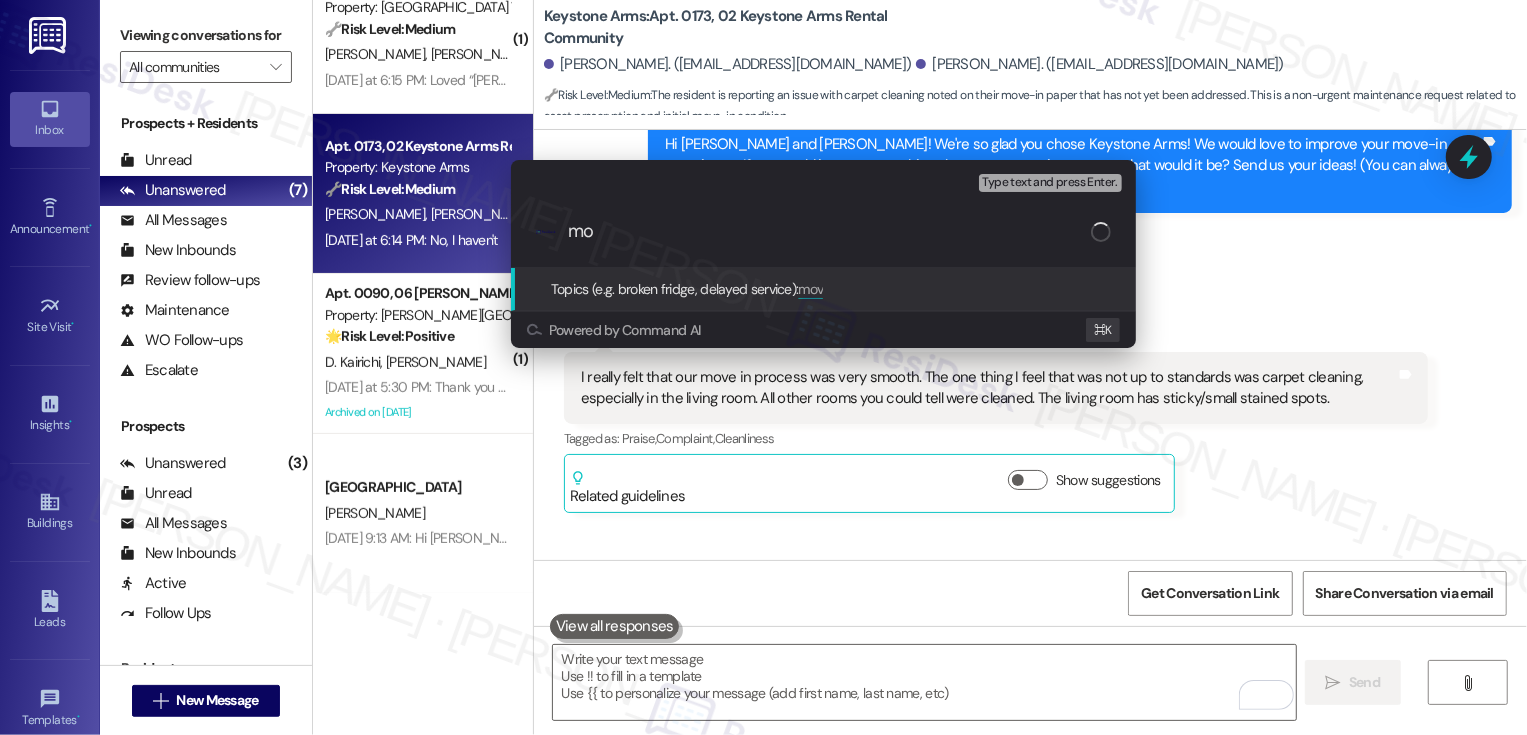type on "m" 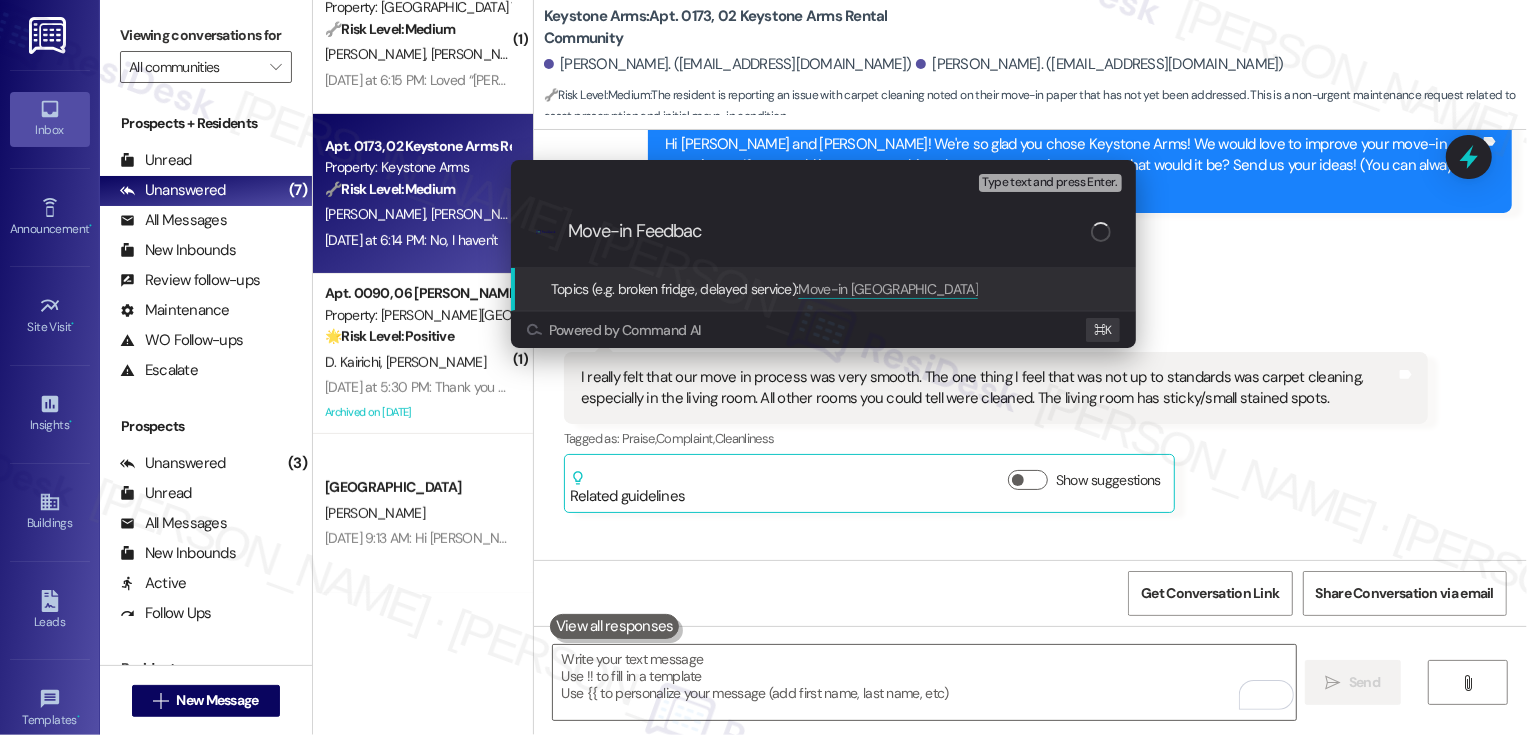 type on "Move-in Feedback" 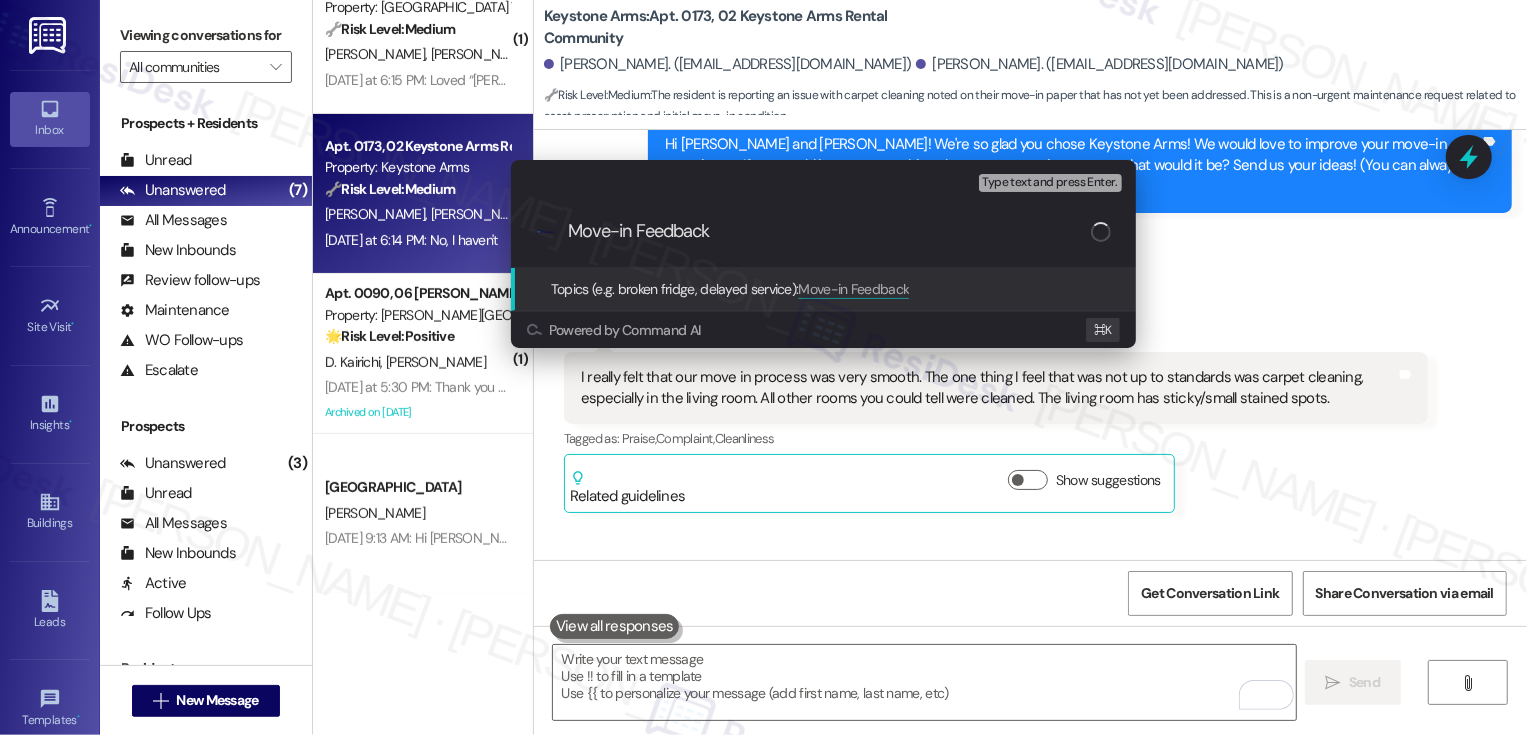 type 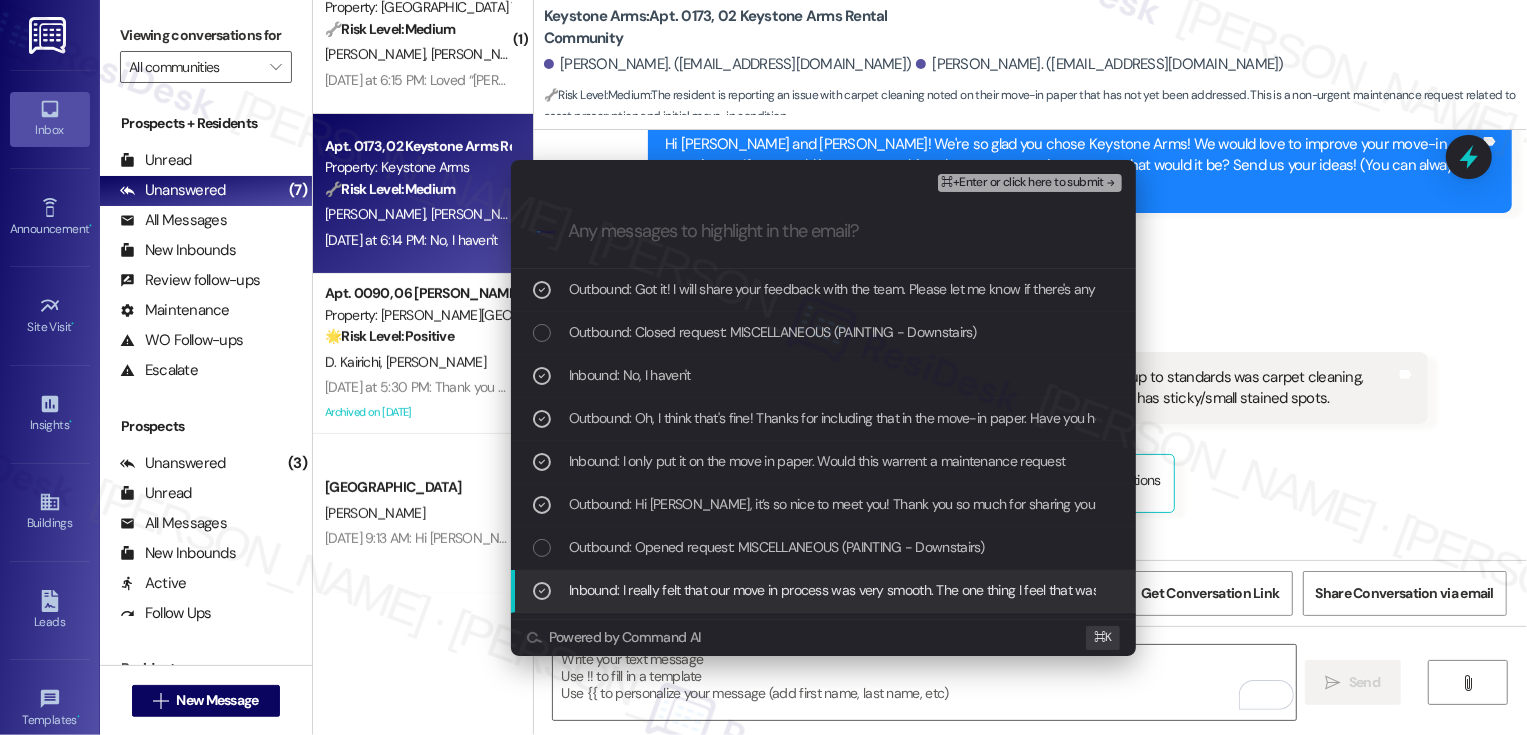 scroll, scrollTop: 36, scrollLeft: 0, axis: vertical 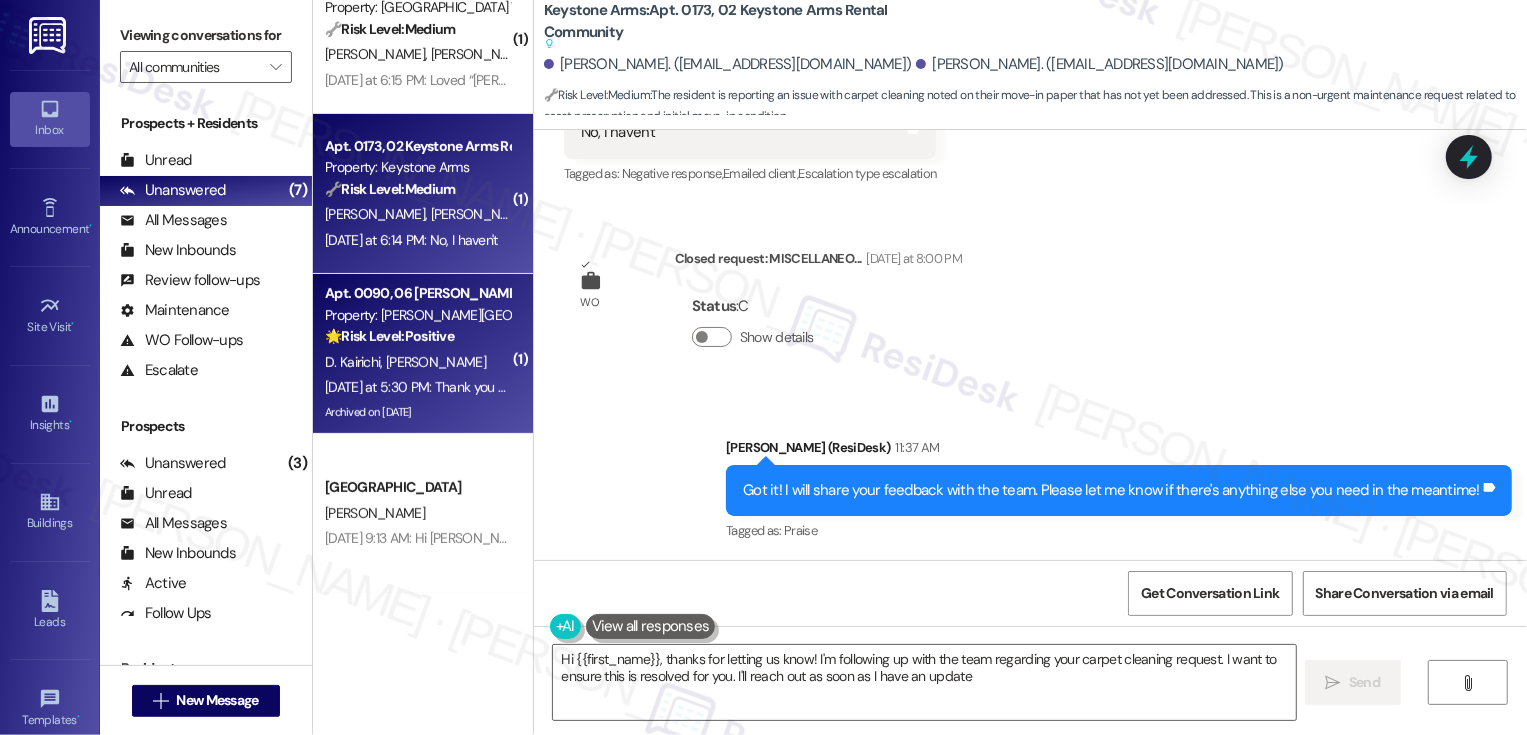 type on "Hi {{first_name}}, thanks for letting us know! I'm following up with the team regarding your carpet cleaning request. I want to ensure this is resolved for you. I'll reach out as soon as I have an update!" 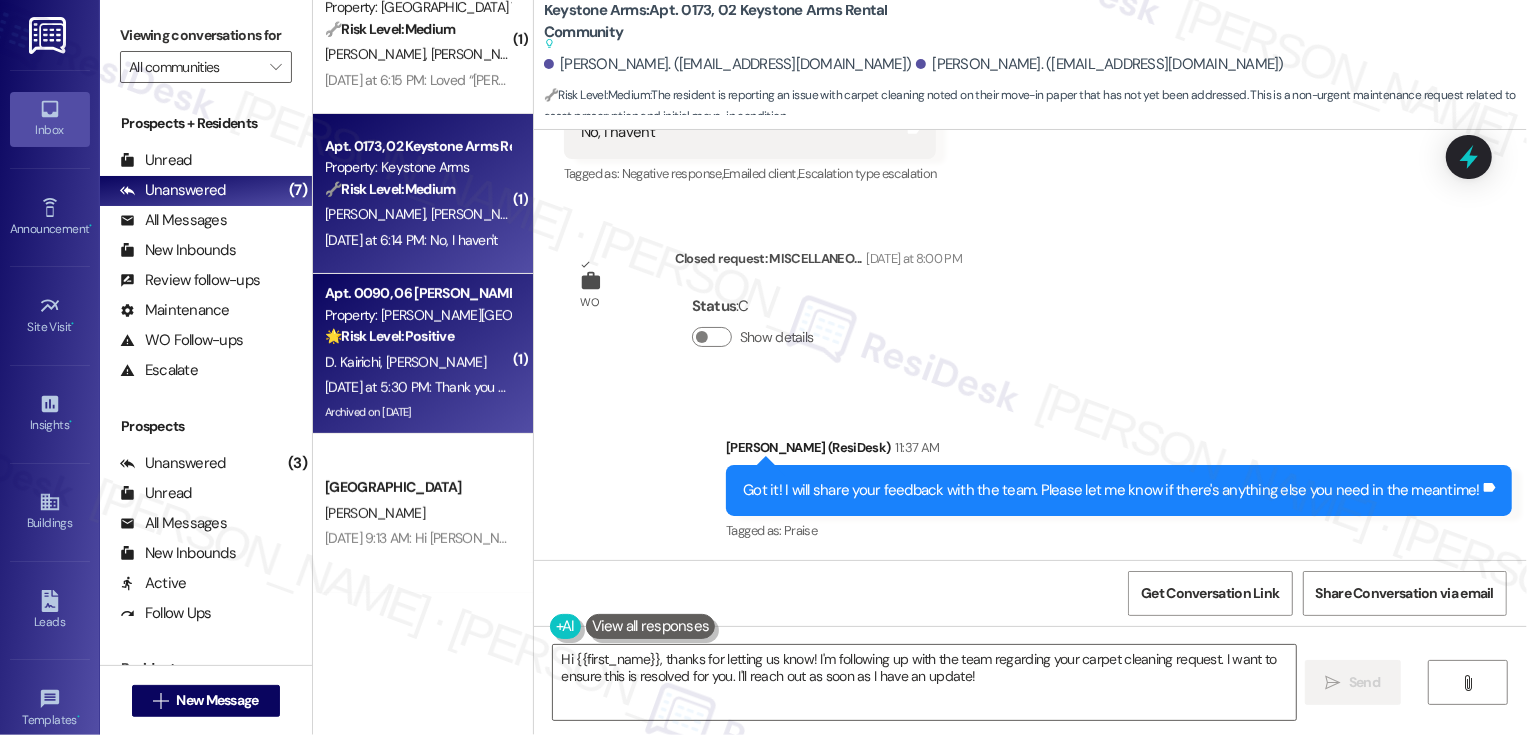 click on "🌟  Risk Level:  Positive" at bounding box center [389, 336] 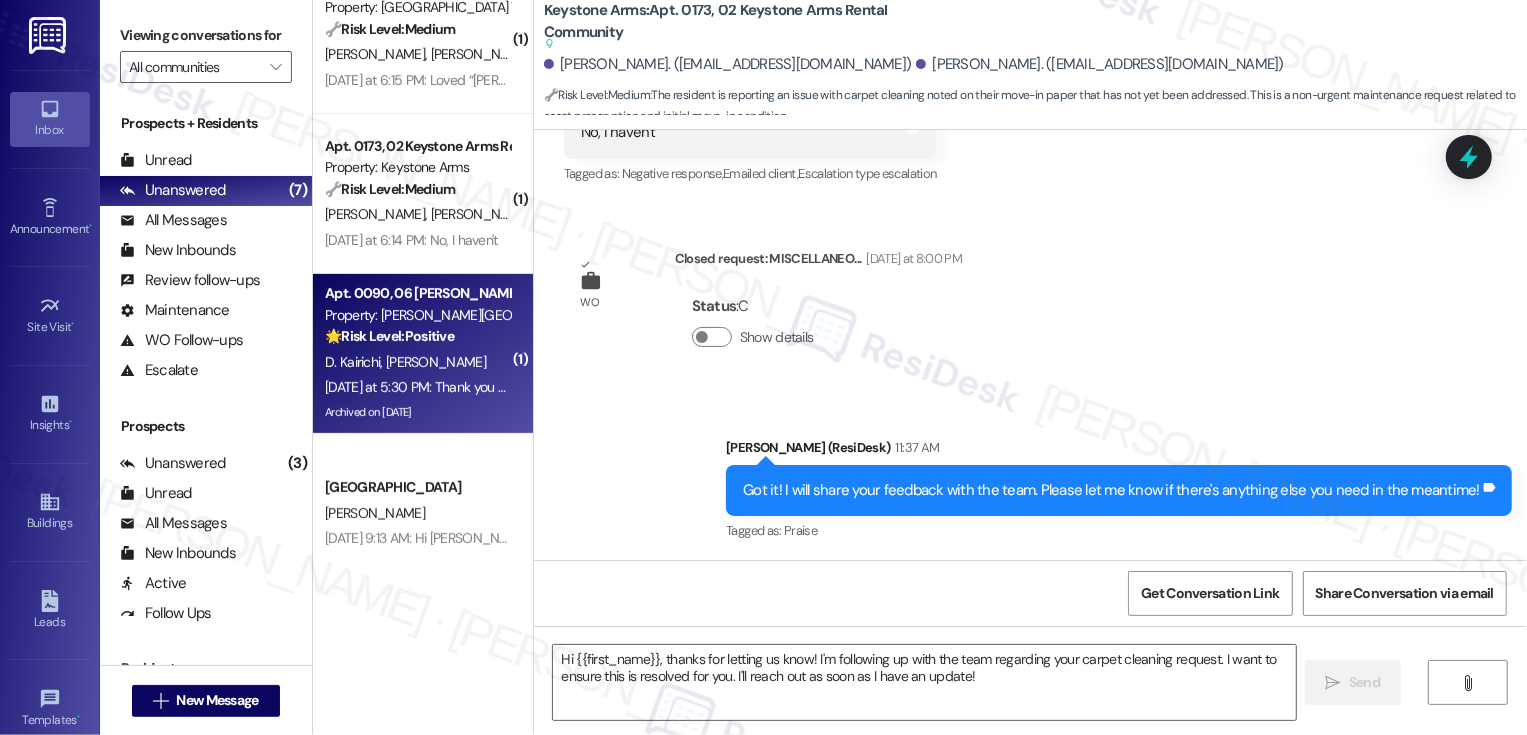 click on "🌟  Risk Level:  Positive" at bounding box center [389, 336] 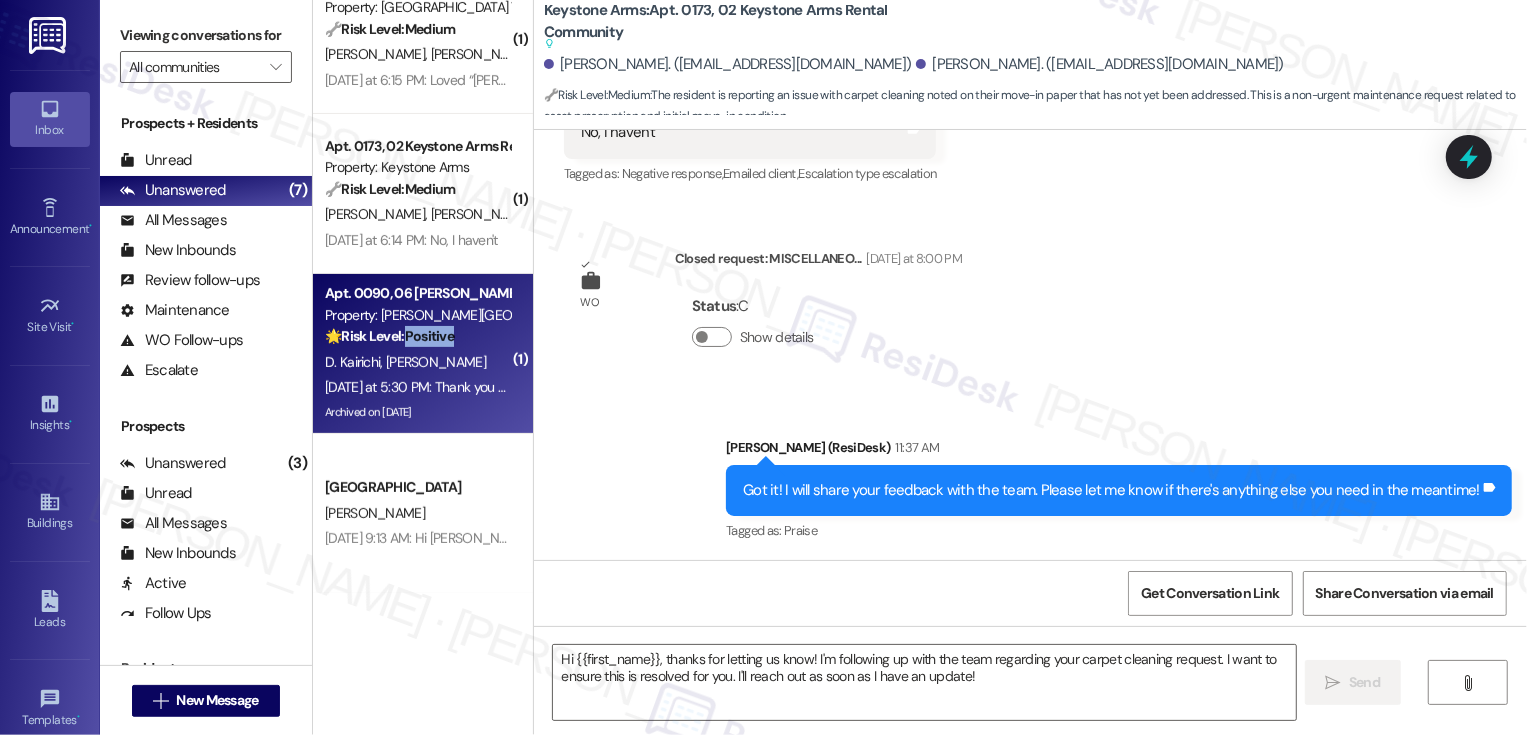 type on "Fetching suggested responses. Please feel free to read through the conversation in the meantime." 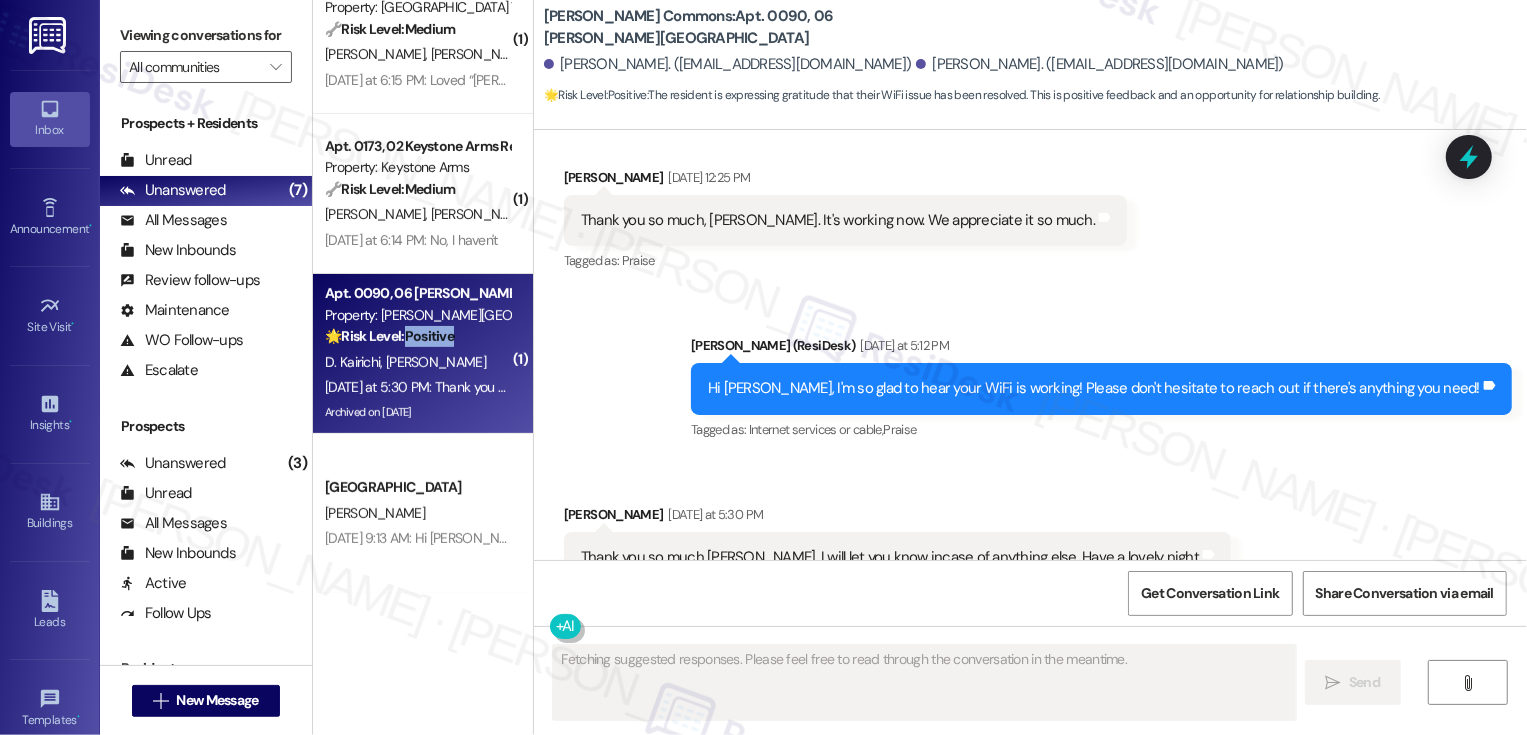scroll, scrollTop: 12742, scrollLeft: 0, axis: vertical 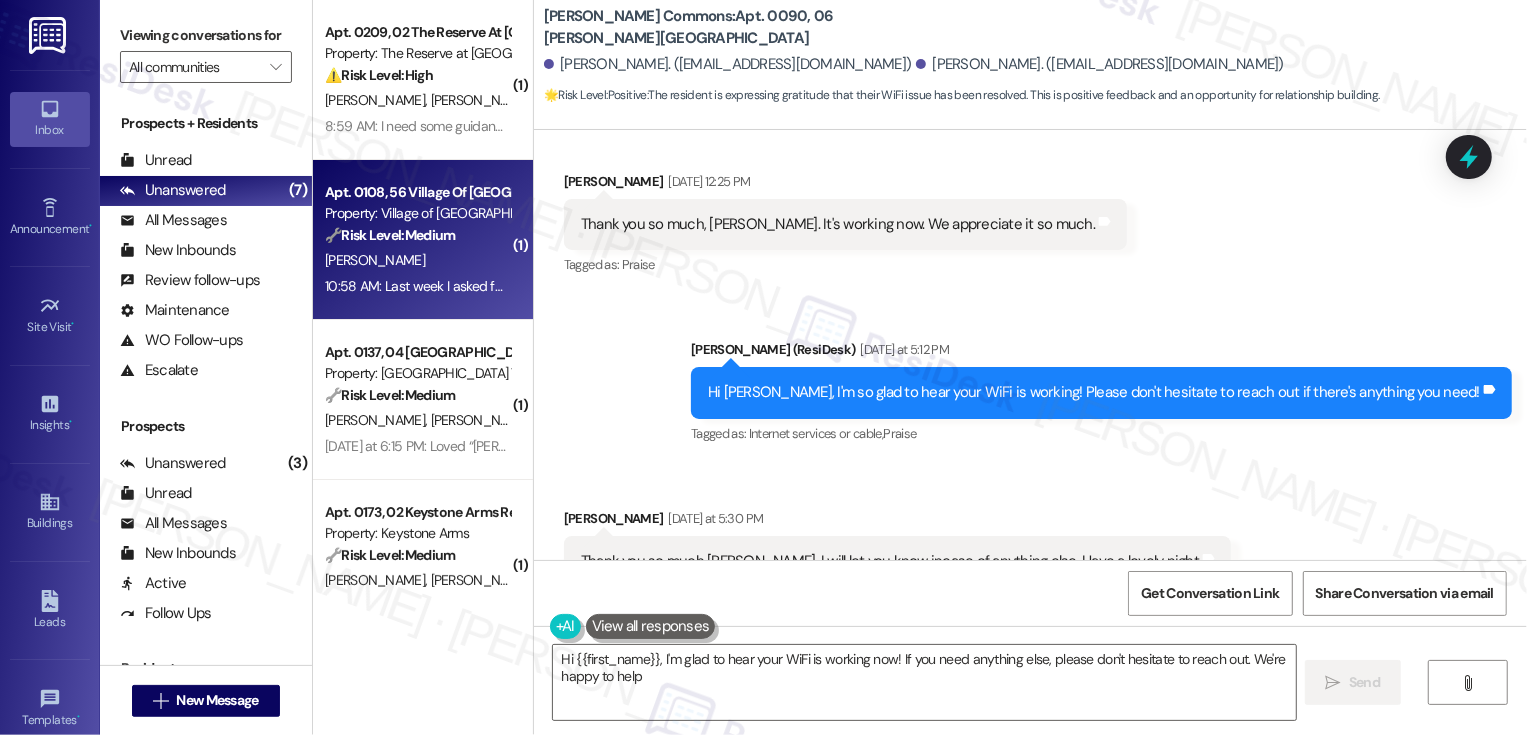 type on "Hi {{first_name}}, I'm glad to hear your WiFi is working now! If you need anything else, please don't hesitate to reach out. We're happy to help!" 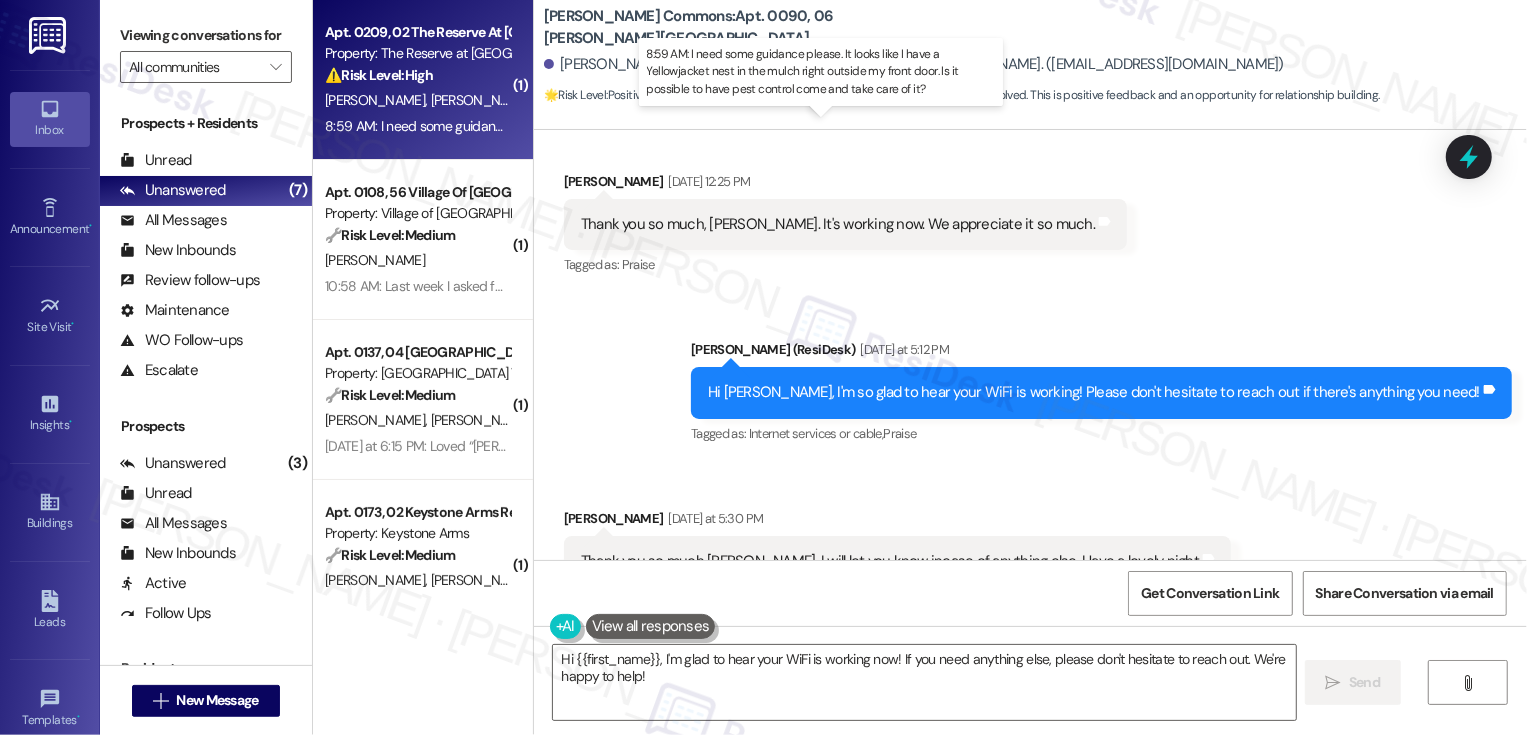 click on "8:59 AM: I need some guidance please.  It looks like I have a Yellowjacket nest in the mulch right outside my front door.  Is it possible to have pest control come and take care of it? 8:59 AM: I need some guidance please.  It looks like I have a Yellowjacket nest in the mulch right outside my front door.  Is it possible to have pest control come and take care of it?" at bounding box center [834, 126] 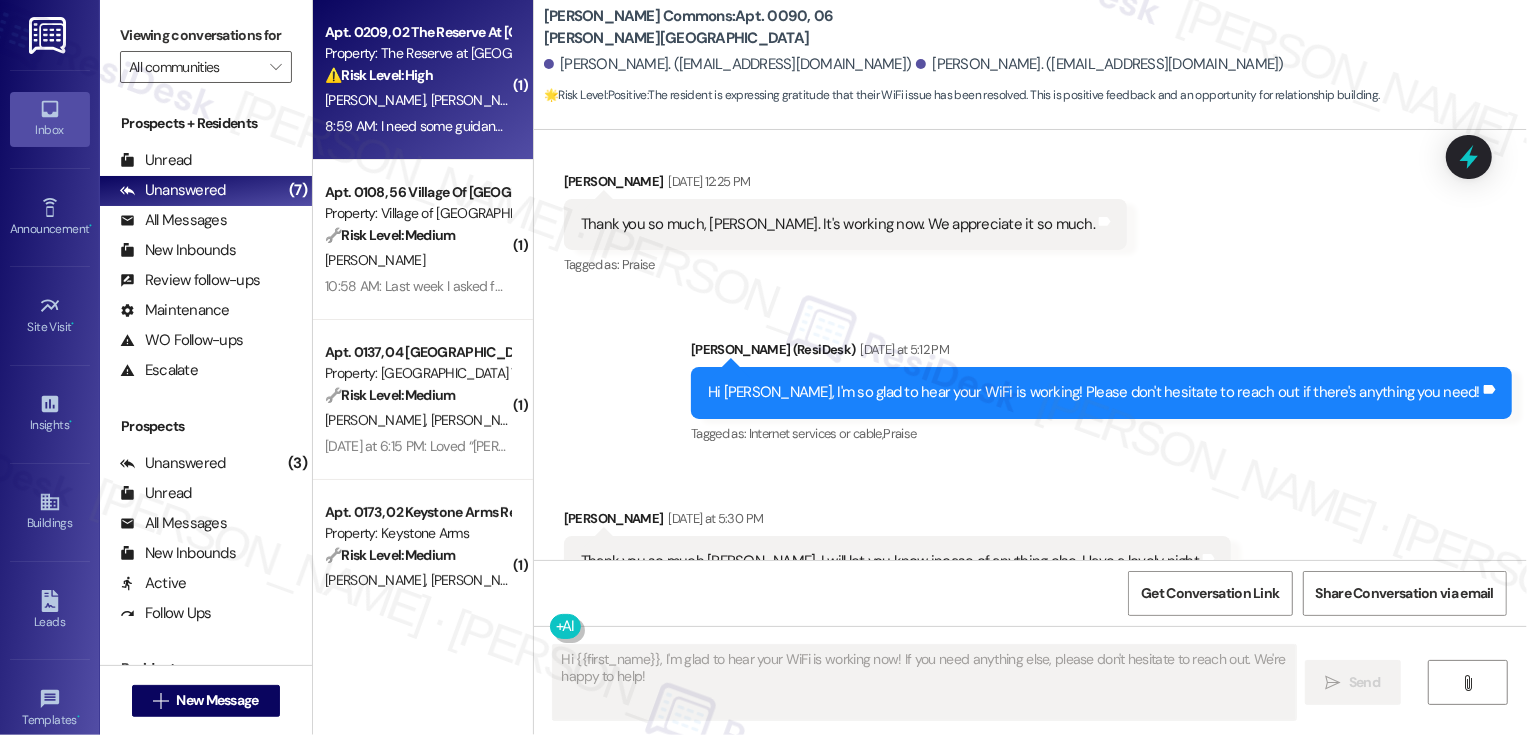 type on "Fetching suggested responses. Please feel free to read through the conversation in the meantime." 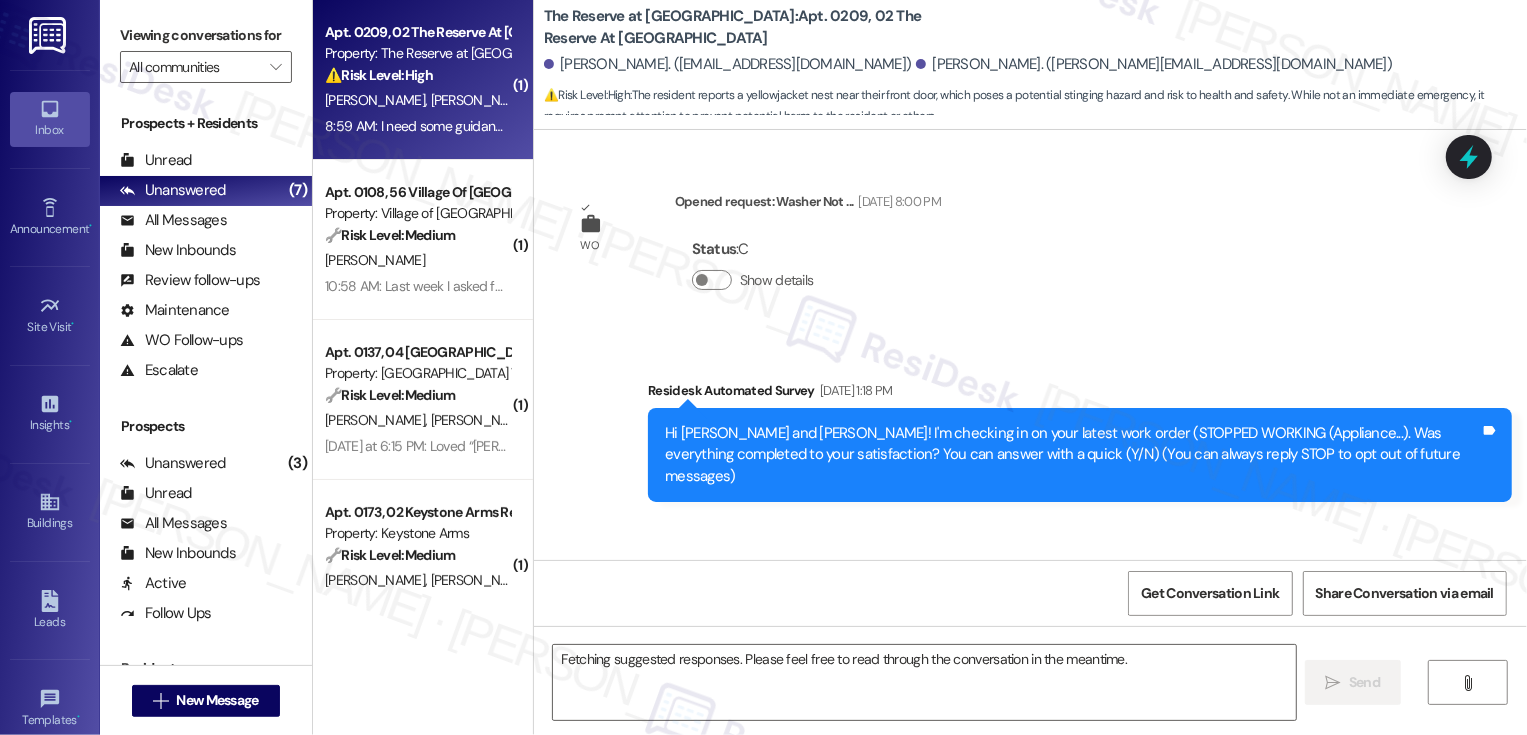 scroll, scrollTop: 23376, scrollLeft: 0, axis: vertical 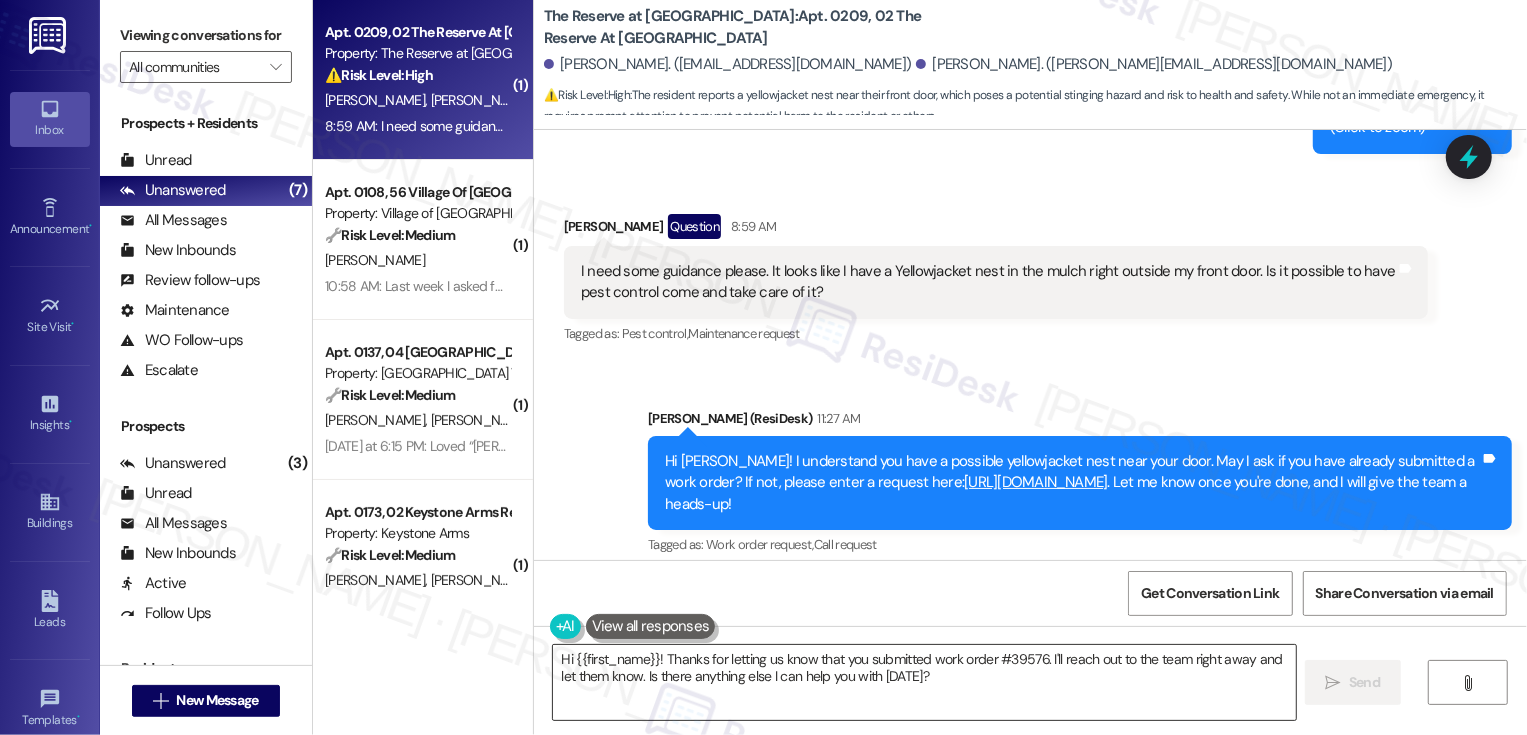 click on "Hi {{first_name}}! Thanks for letting us know that you submitted work order #39576. I'll reach out to the team right away and let them know. Is there anything else I can help you with [DATE]?" at bounding box center [924, 682] 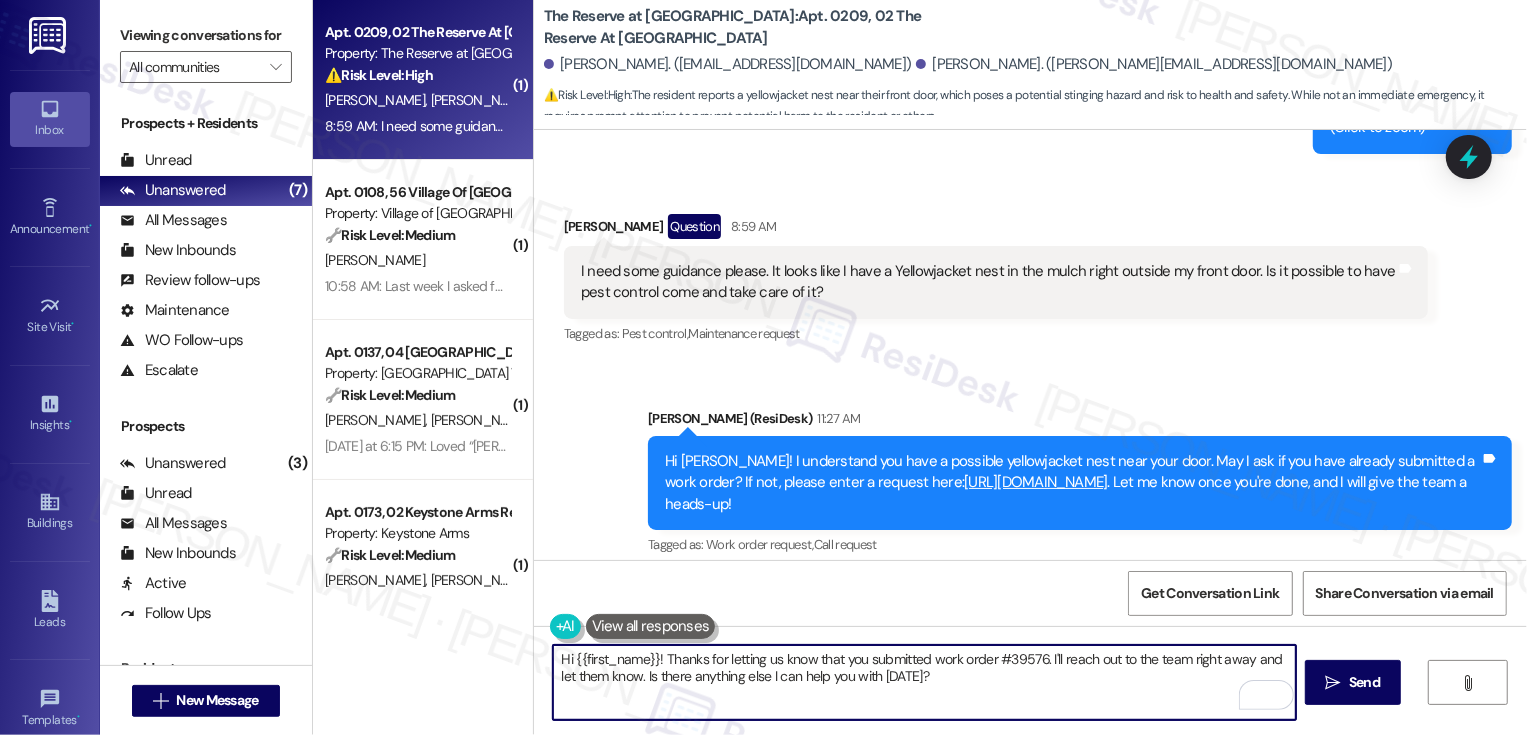 drag, startPoint x: 655, startPoint y: 658, endPoint x: 491, endPoint y: 659, distance: 164.00305 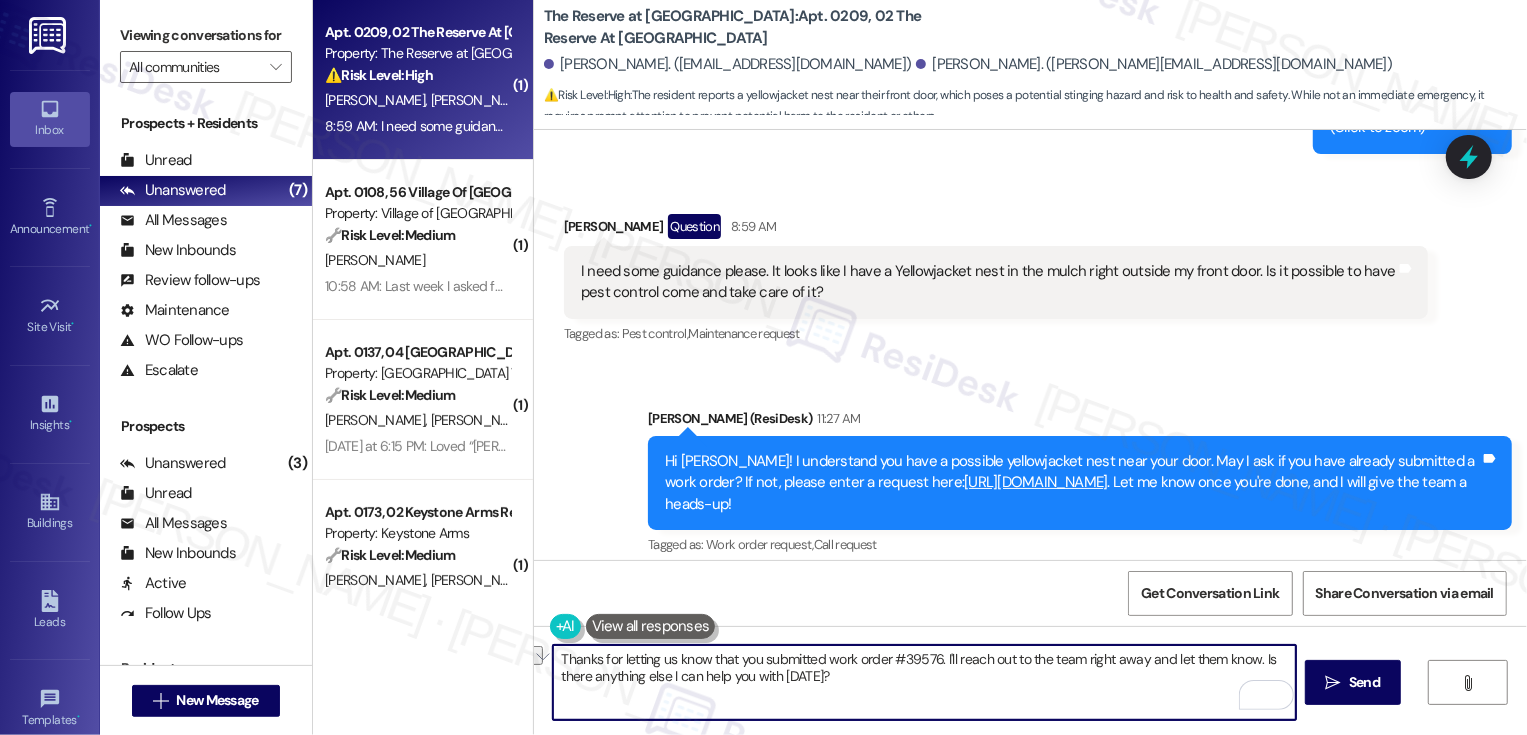 drag, startPoint x: 1080, startPoint y: 661, endPoint x: 1140, endPoint y: 660, distance: 60.00833 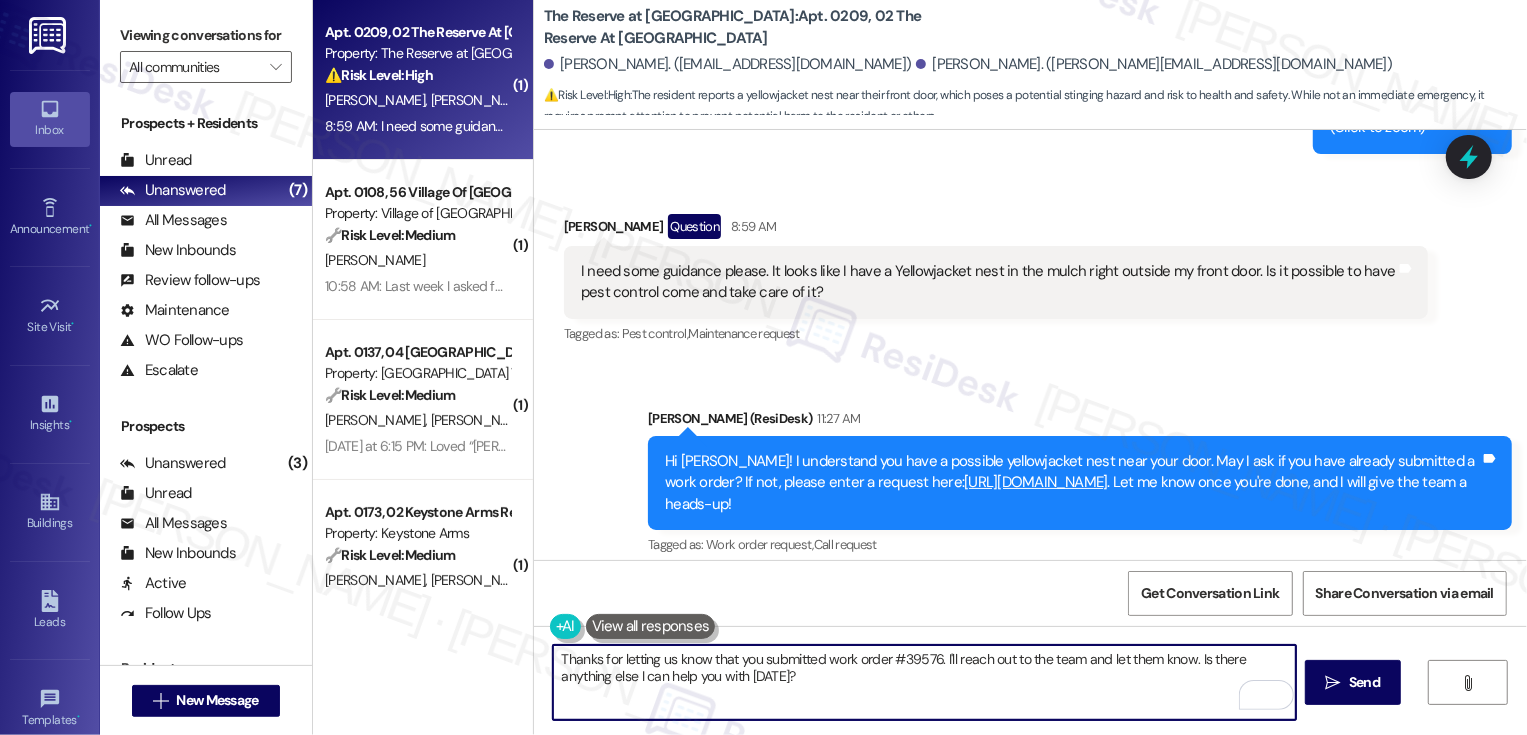 click on "Thanks for letting us know that you submitted work order #39576. I'll reach out to the team and let them know. Is there anything else I can help you with [DATE]?" at bounding box center [924, 682] 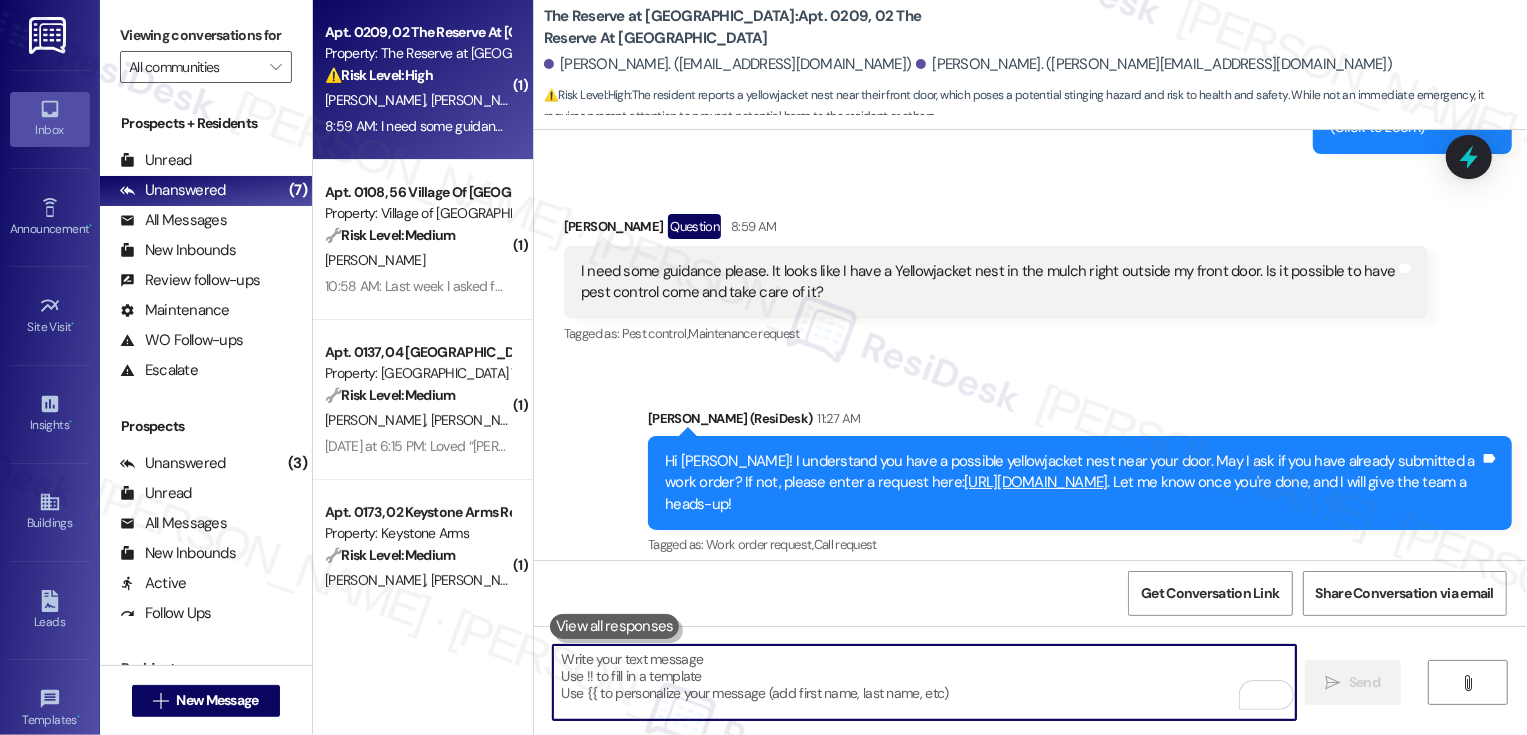 type 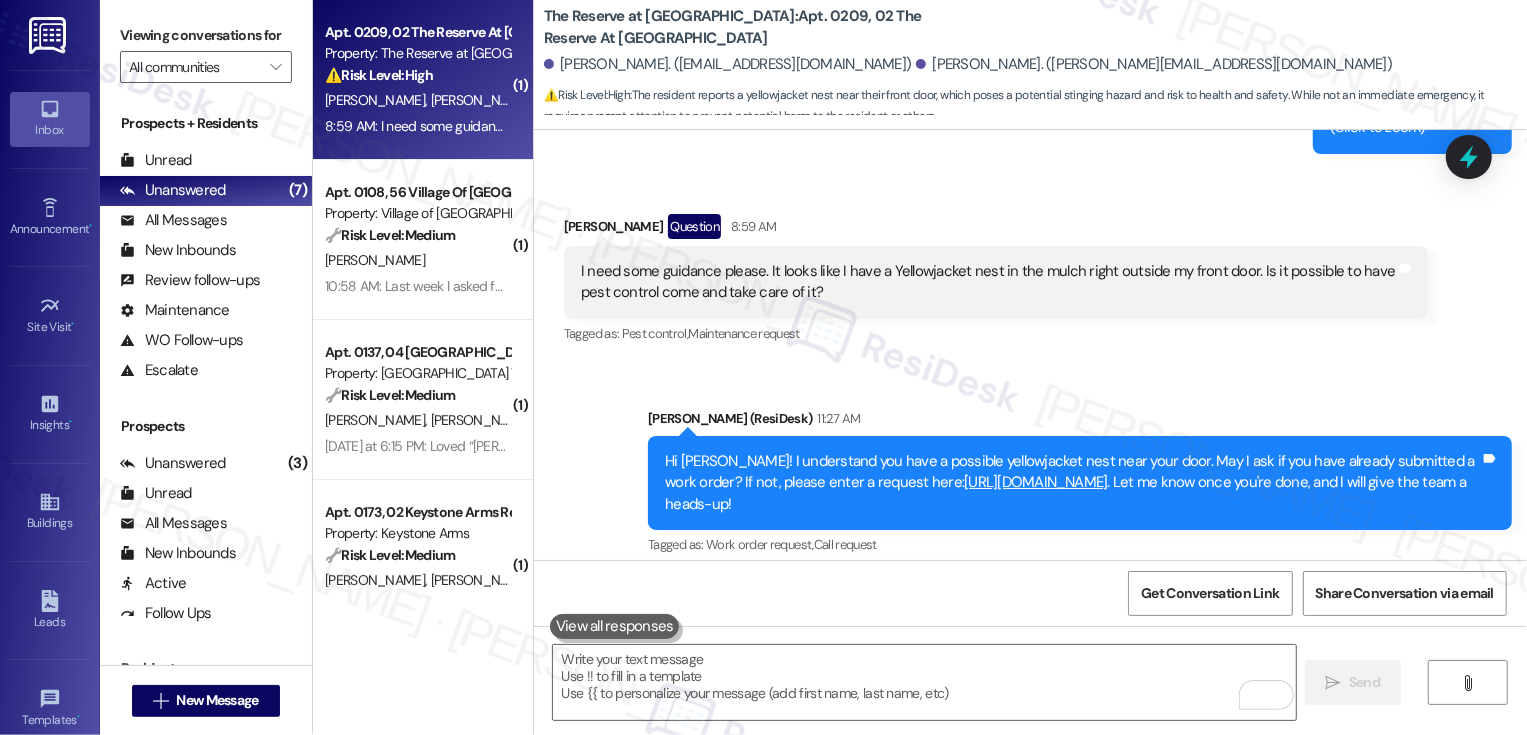 click on "I just submitted request #39576 regarding the issue." at bounding box center [749, 672] 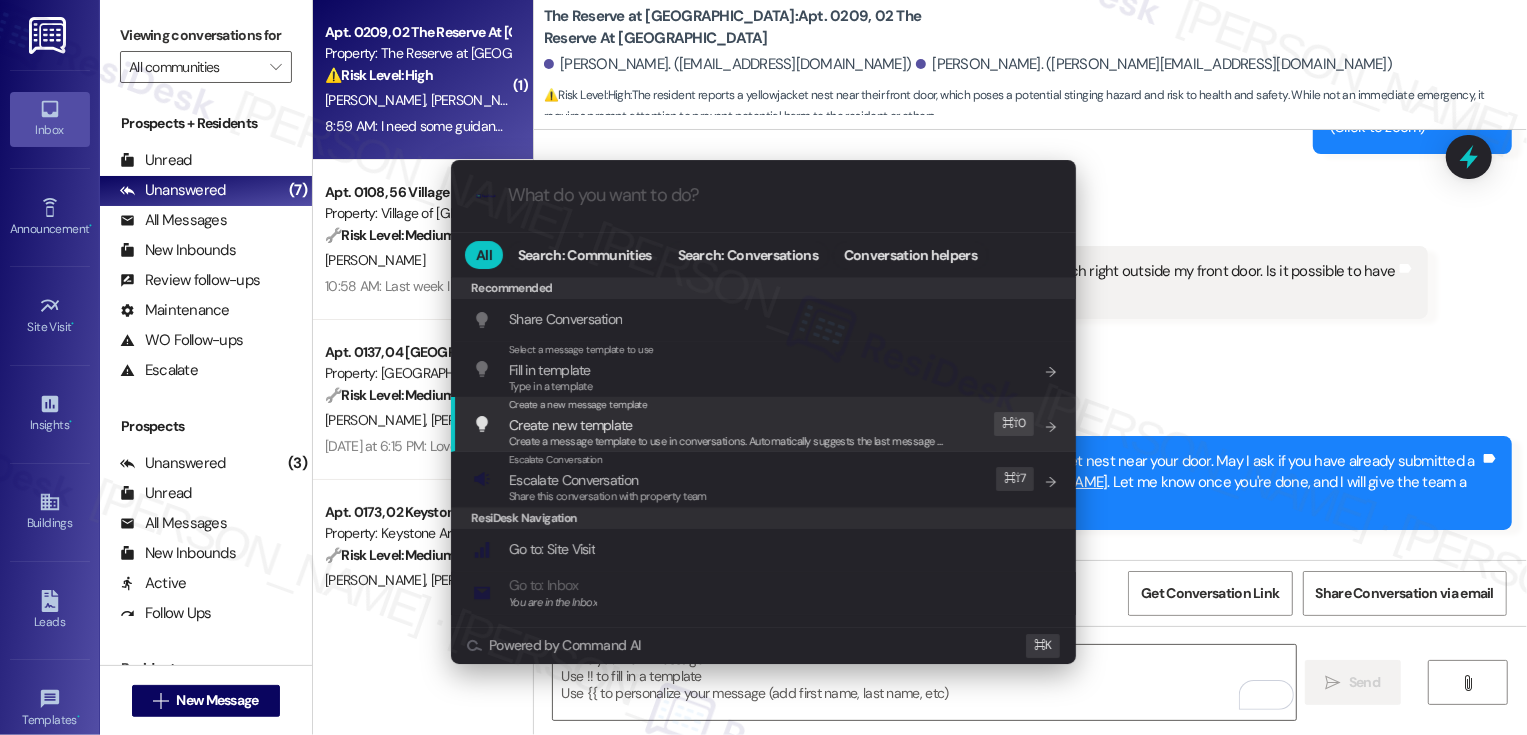 click on ".cls-1{fill:#0a055f;}.cls-2{fill:#0cc4c4;} resideskLogoBlueOrange All Search: Communities Search: Conversations Conversation helpers Recommended Recommended Share Conversation Add shortcut Select a message template to use Fill in template Type in a template Add shortcut Create a new message template Create new template Create a message template to use in conversations. Automatically suggests the last message you sent. Edit ⌘ ⇧ 0 Escalate Conversation Escalate Conversation Share this conversation with property team Edit ⌘ ⇧ 7 ResiDesk Navigation Go to: Site Visit Add shortcut Go to: Inbox You are in the Inbox Add shortcut Go to: Settings Add shortcut Go to: Message Templates Add shortcut Go to: Buildings Add shortcut Help Getting Started: What you can do with ResiDesk Add shortcut Settings Powered by Command AI ⌘ K" at bounding box center (763, 367) 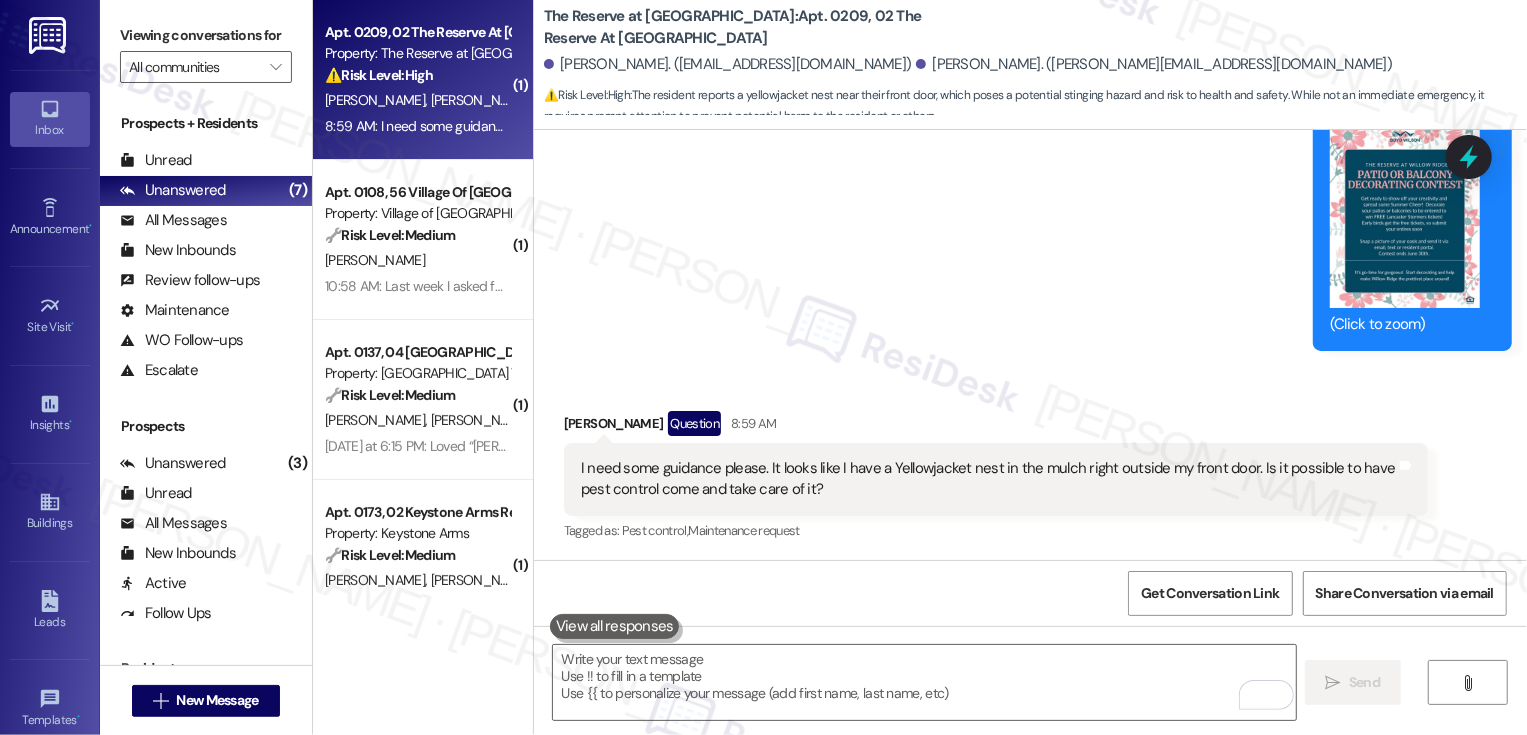 scroll, scrollTop: 23183, scrollLeft: 0, axis: vertical 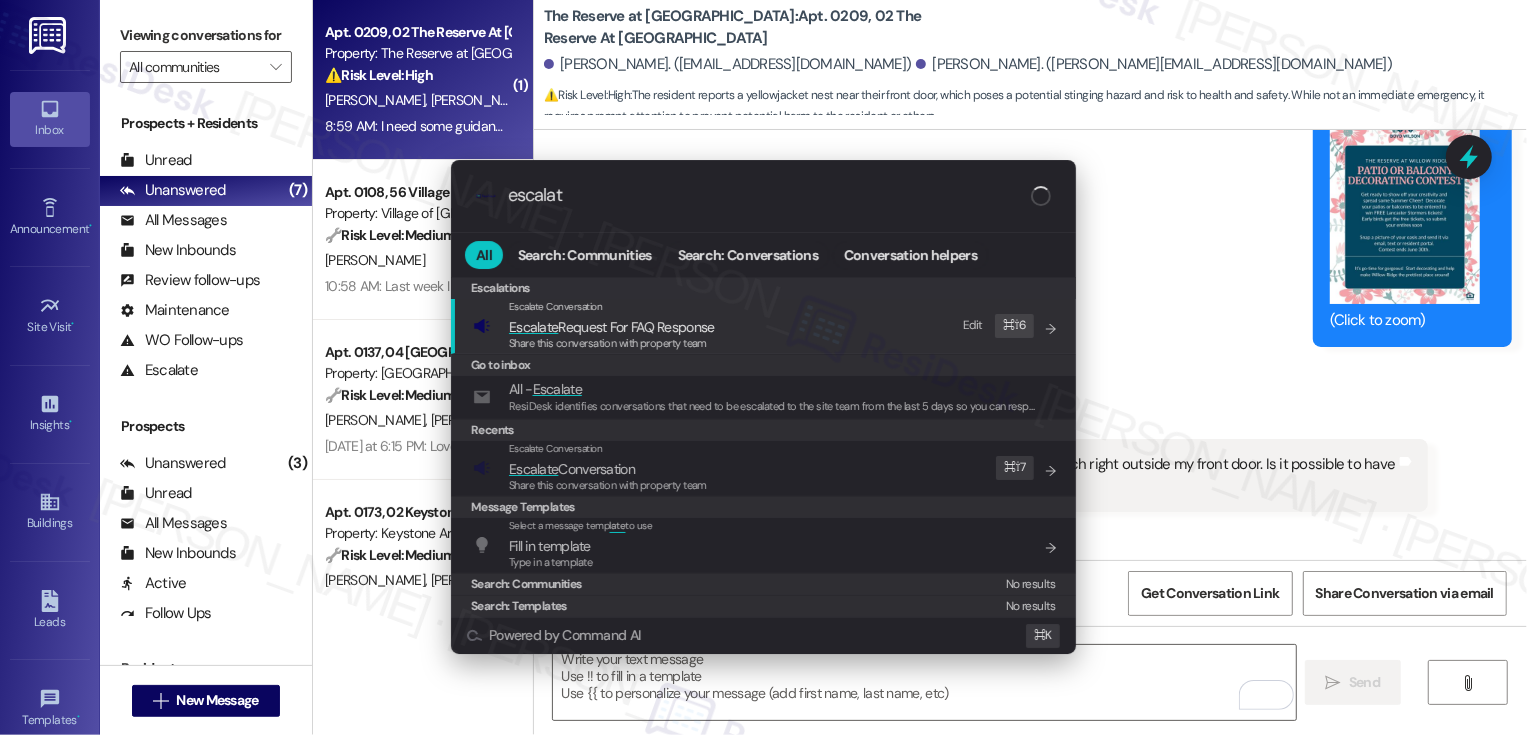 type on "escalate" 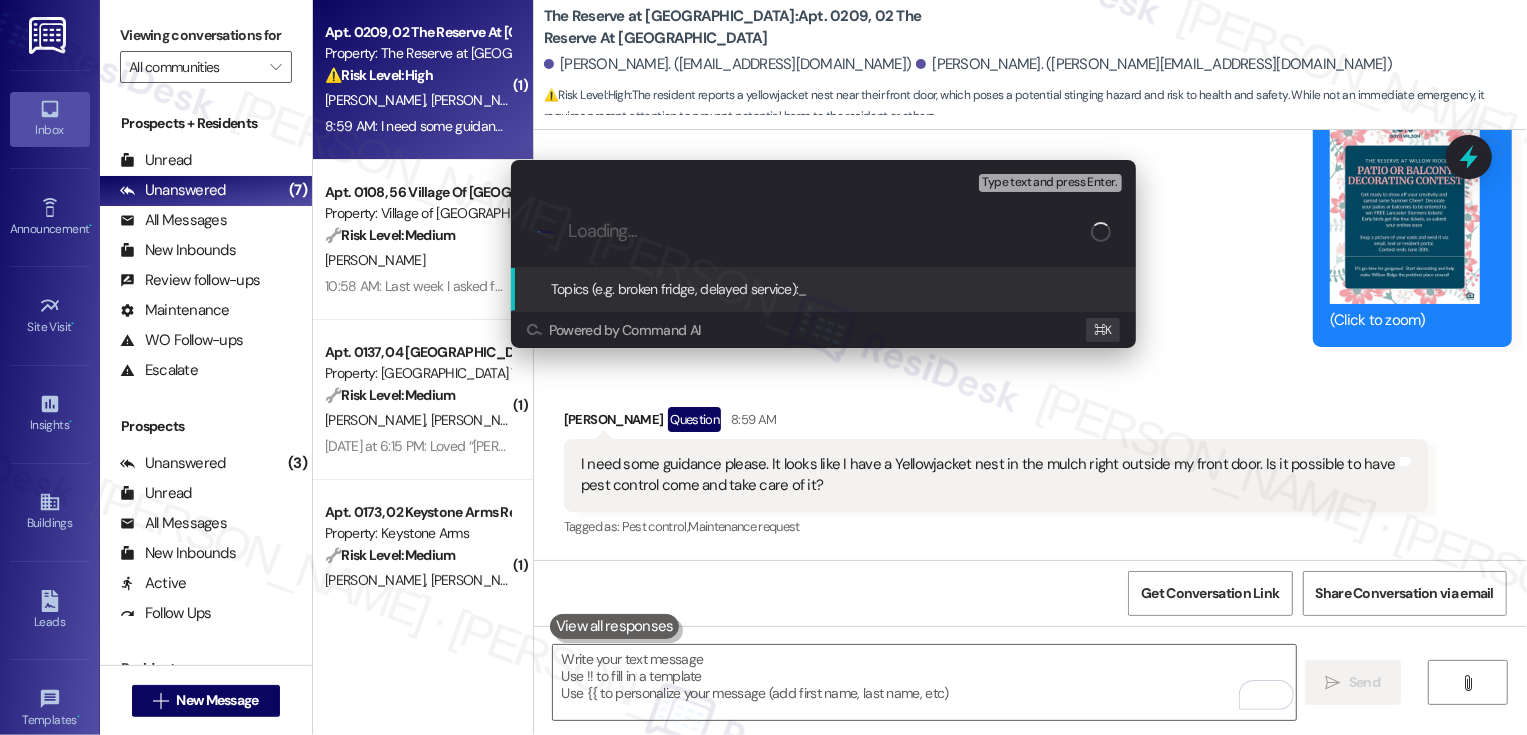paste on "39576" 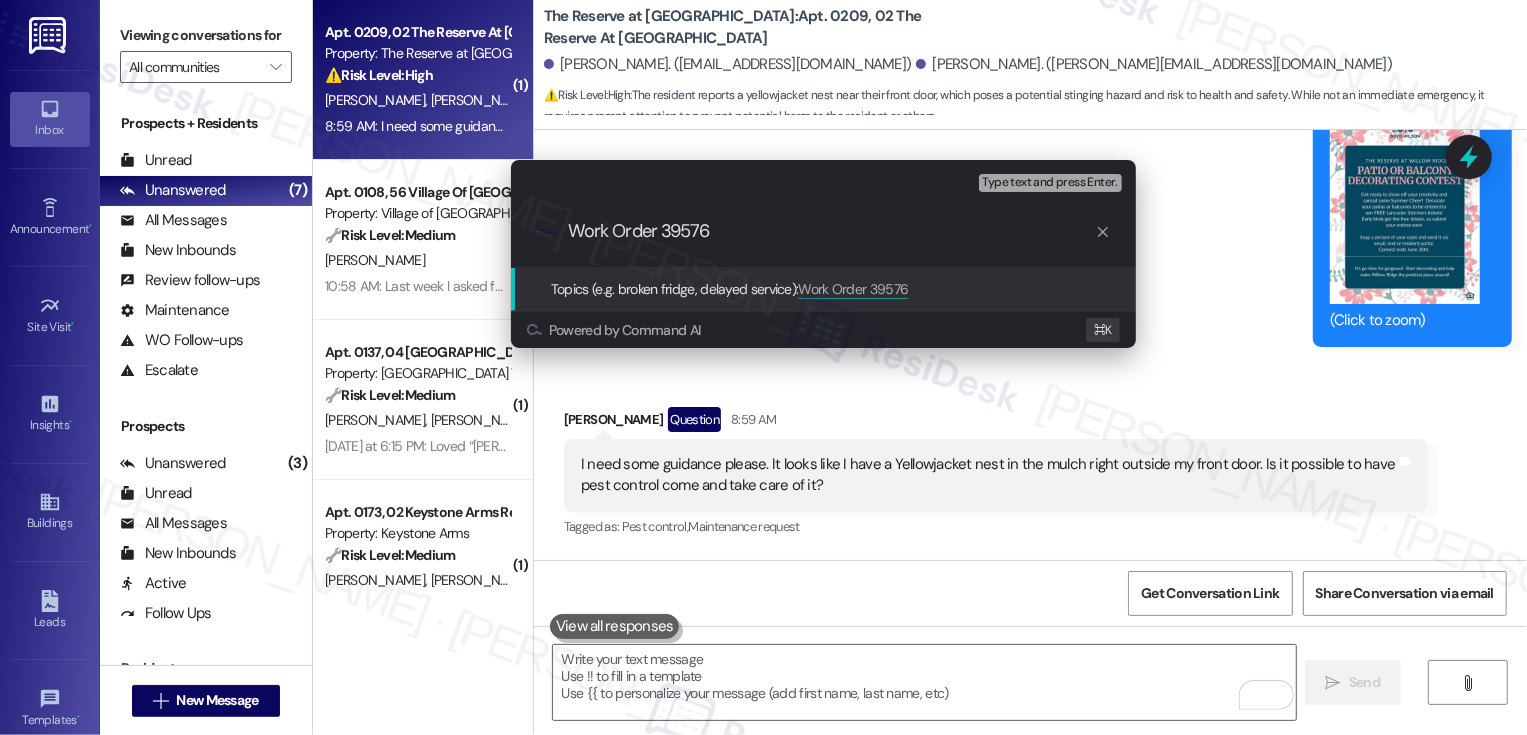 click on "Work Order 39576" at bounding box center (831, 231) 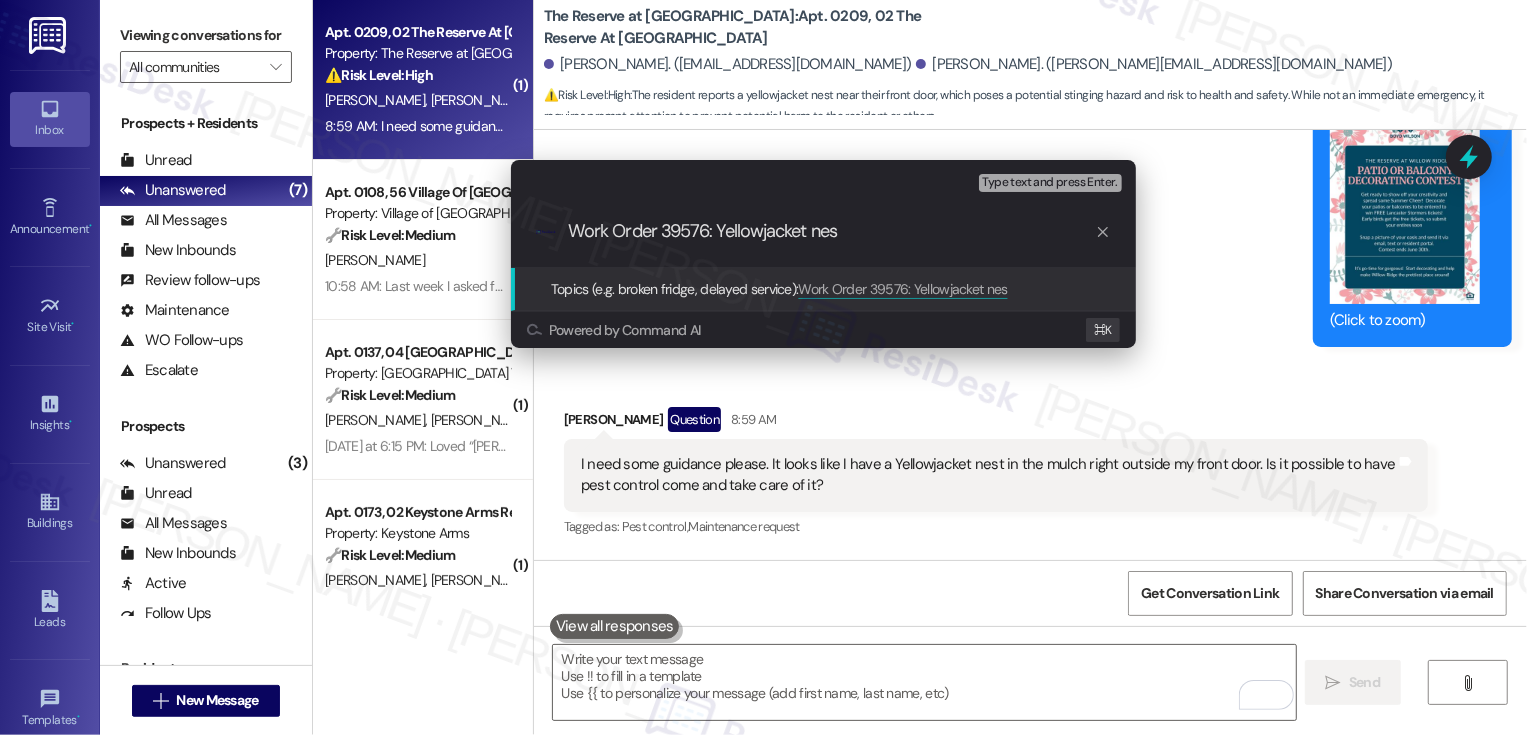 type on "Work Order 39576: Yellowjacket nest" 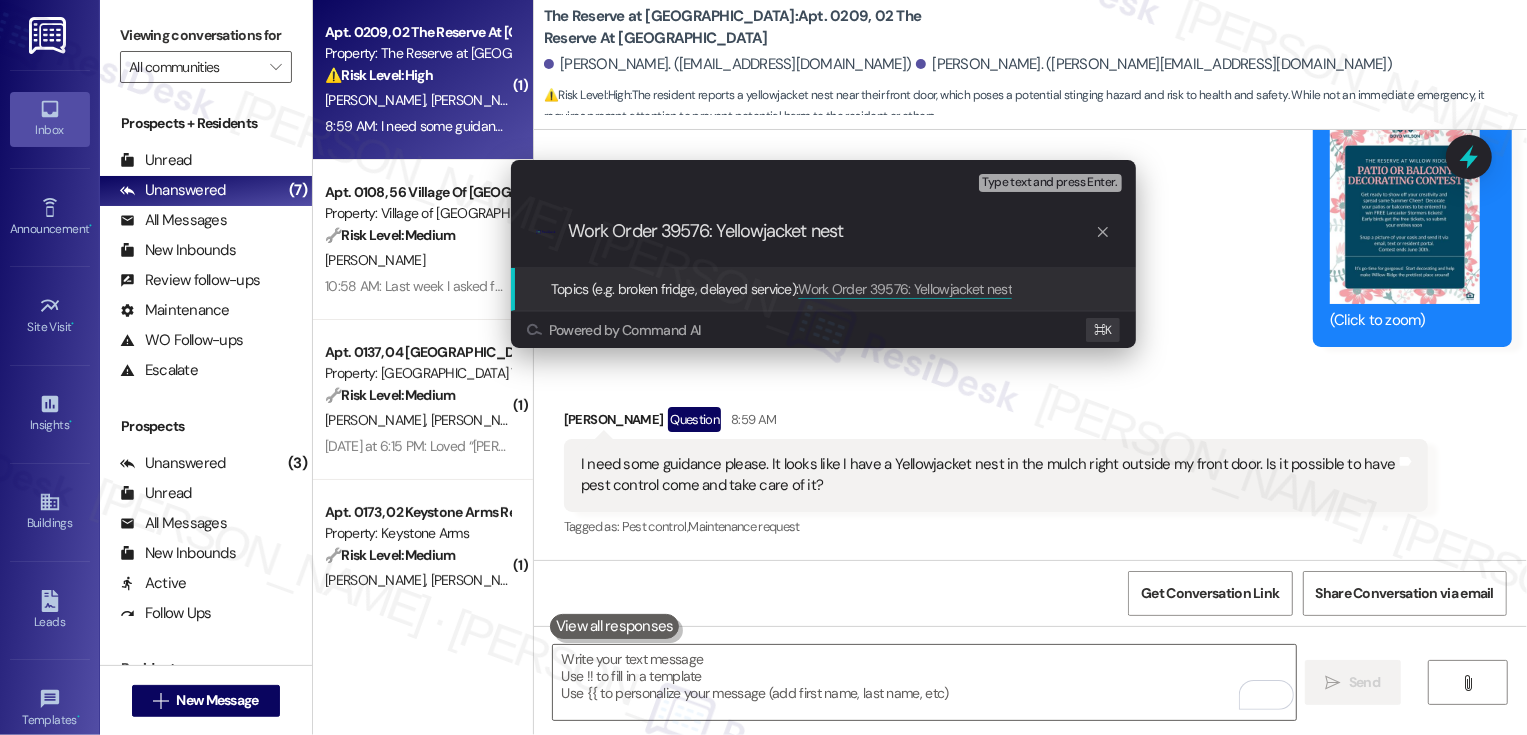 type 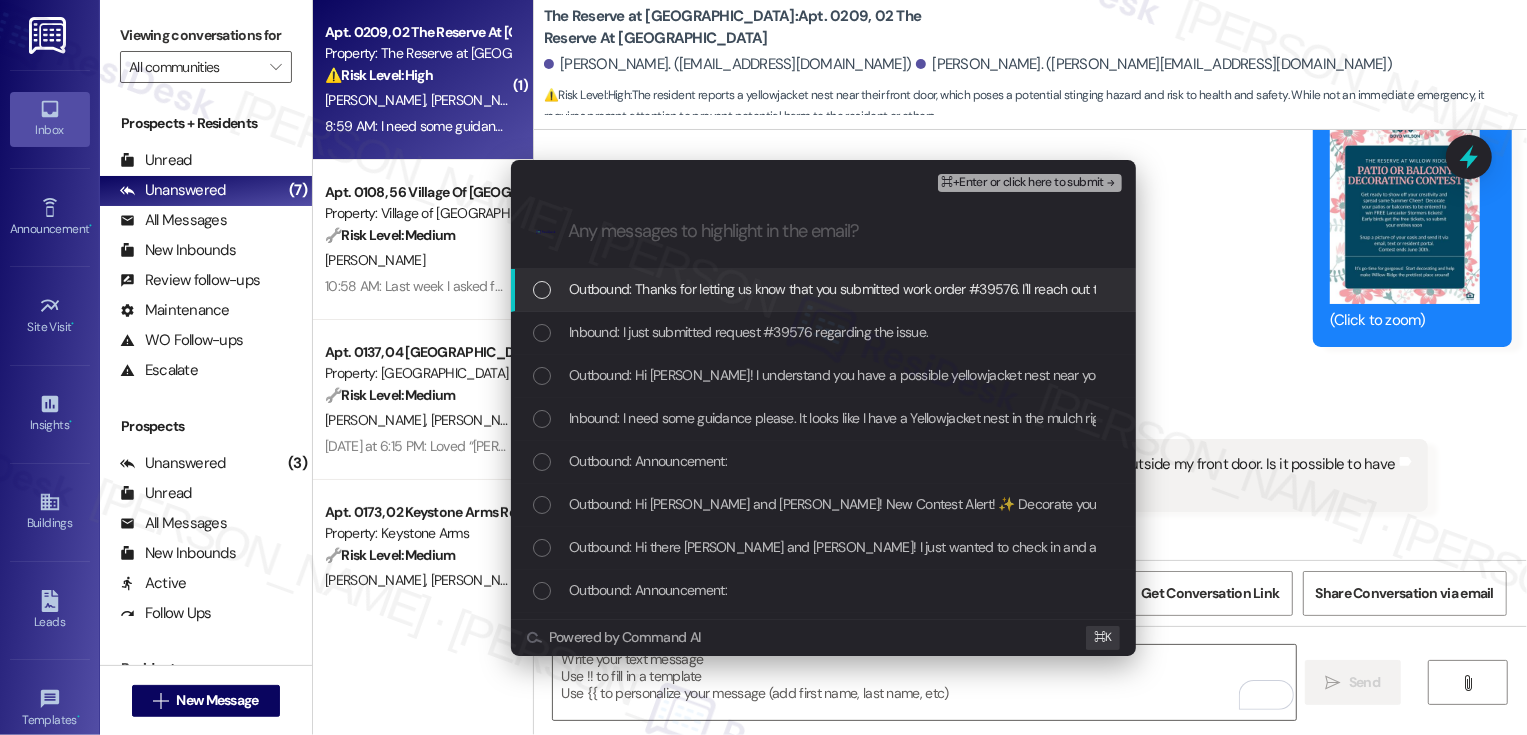 click on "Outbound: Thanks for letting us know that you submitted work order #39576. I'll reach out to the team and let them know. Is there anything else I can help you with?" at bounding box center [1043, 289] 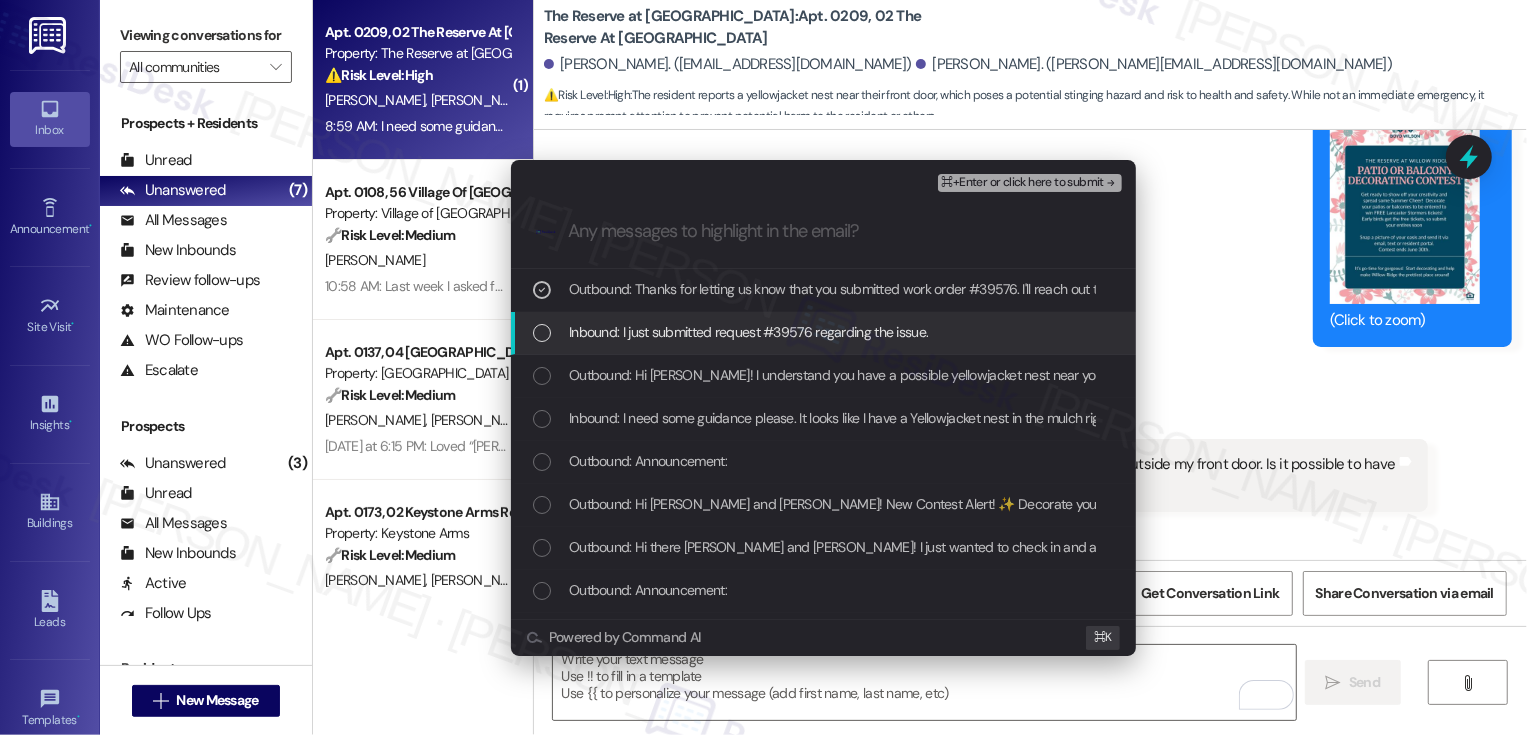 click on "Inbound: I just submitted request #39576 regarding the issue." at bounding box center [748, 332] 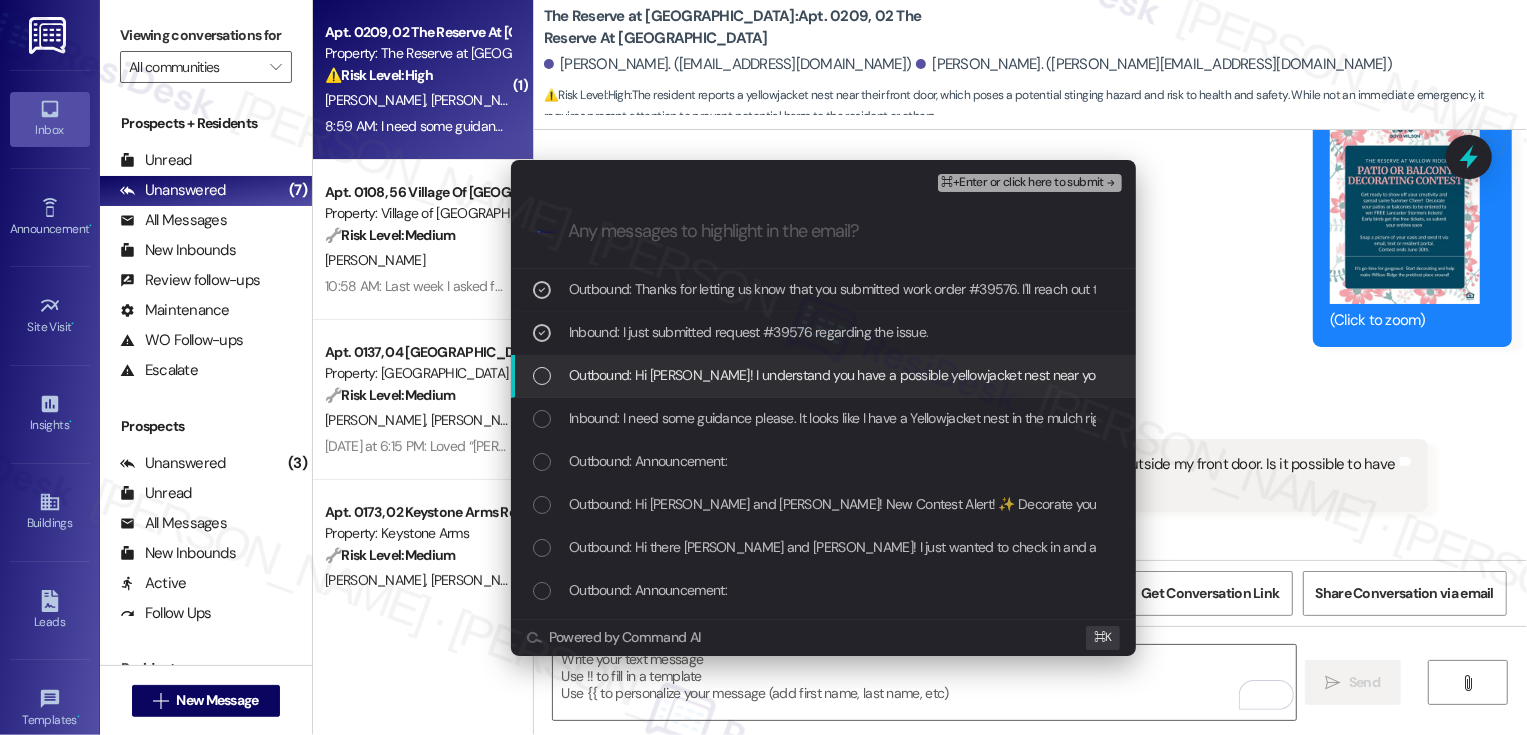click on "Outbound: Hi [PERSON_NAME]! I understand you have a possible yellowjacket nest near your door. May I ask if you have already submitted a work order? If not, please enter a request here: [URL][DOMAIN_NAME]. Let me know once you're done, and I will give the team a heads-up!" at bounding box center (1379, 375) 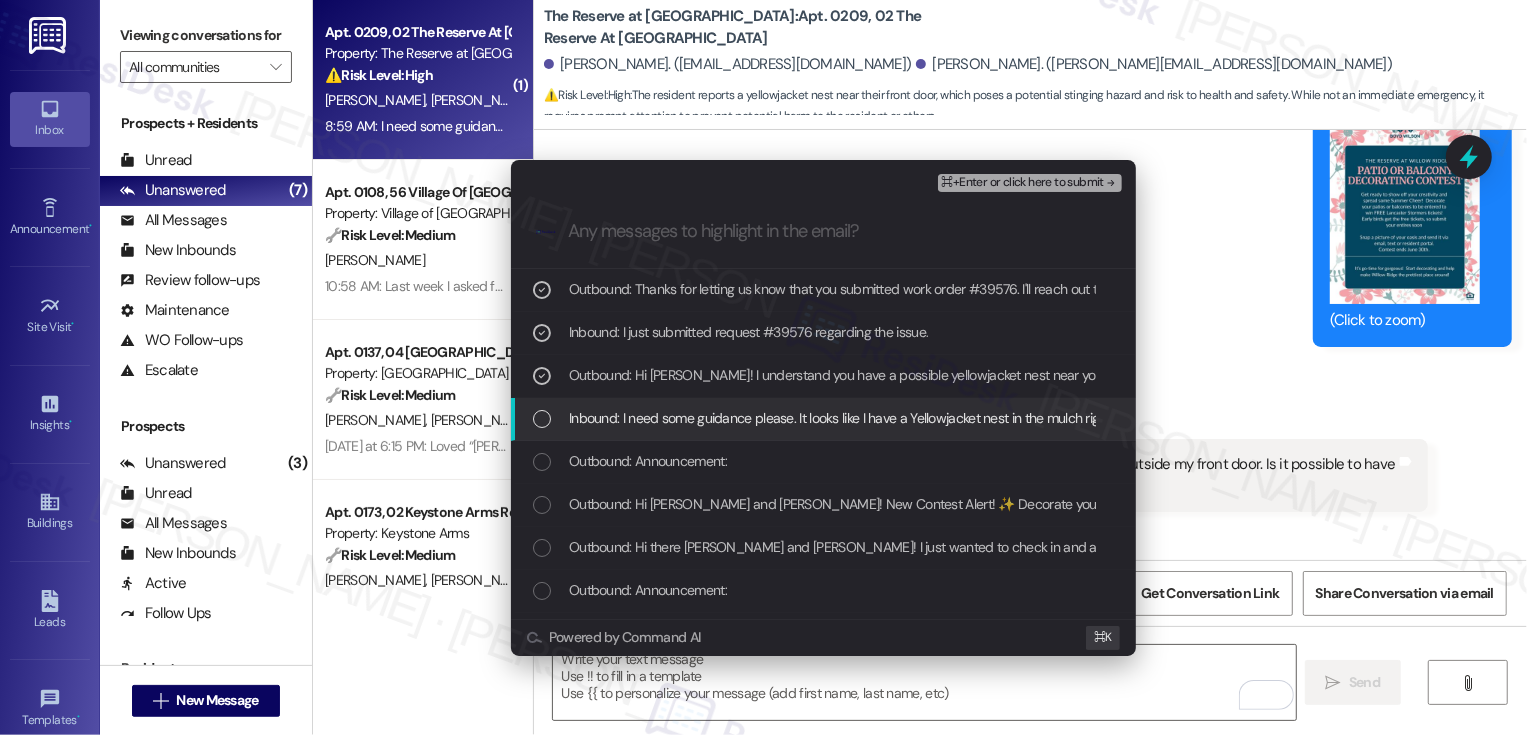 click on "Inbound: I need some guidance please.  It looks like I have a Yellowjacket nest in the mulch right outside my front door.  Is it possible to have pest control come and take care of it?" at bounding box center (1077, 418) 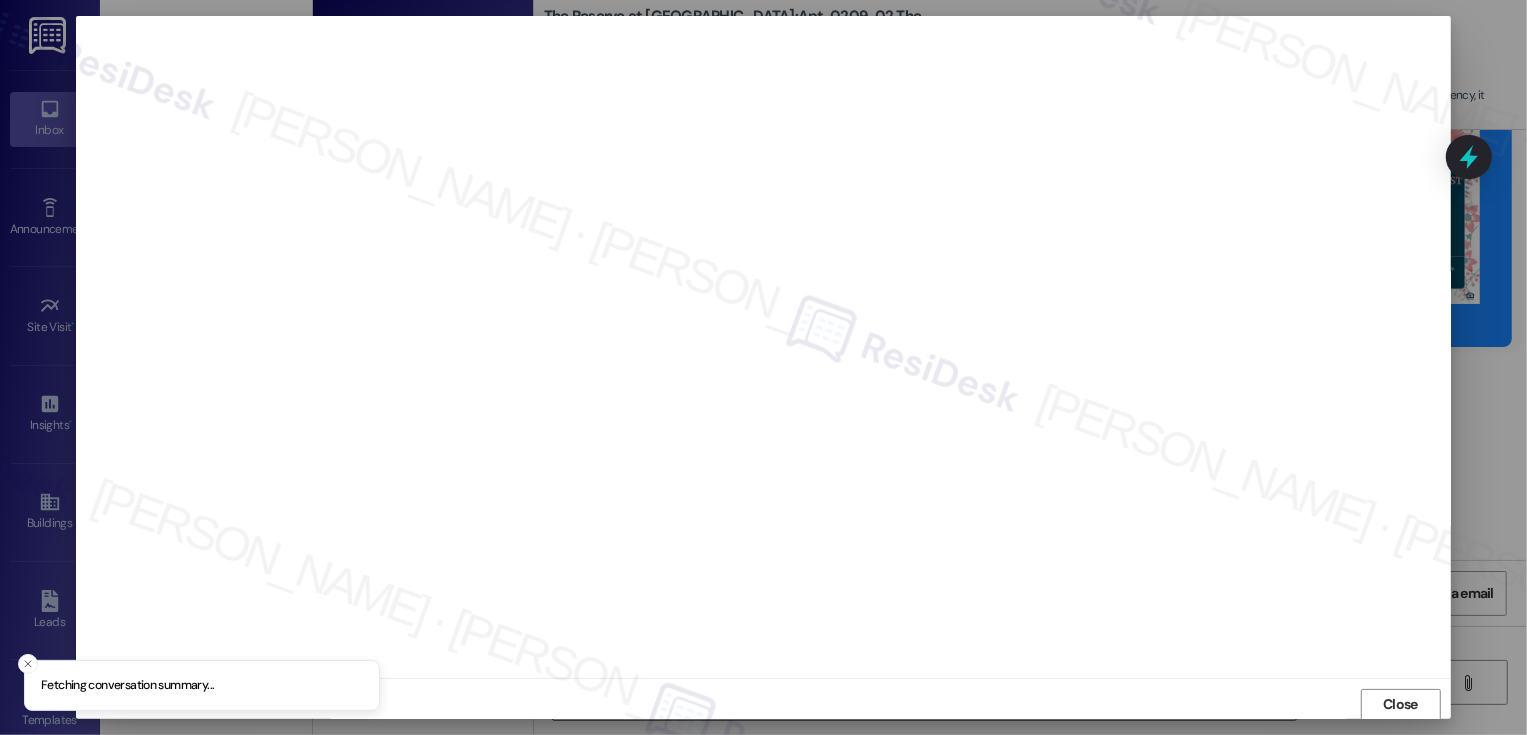 scroll, scrollTop: 1, scrollLeft: 0, axis: vertical 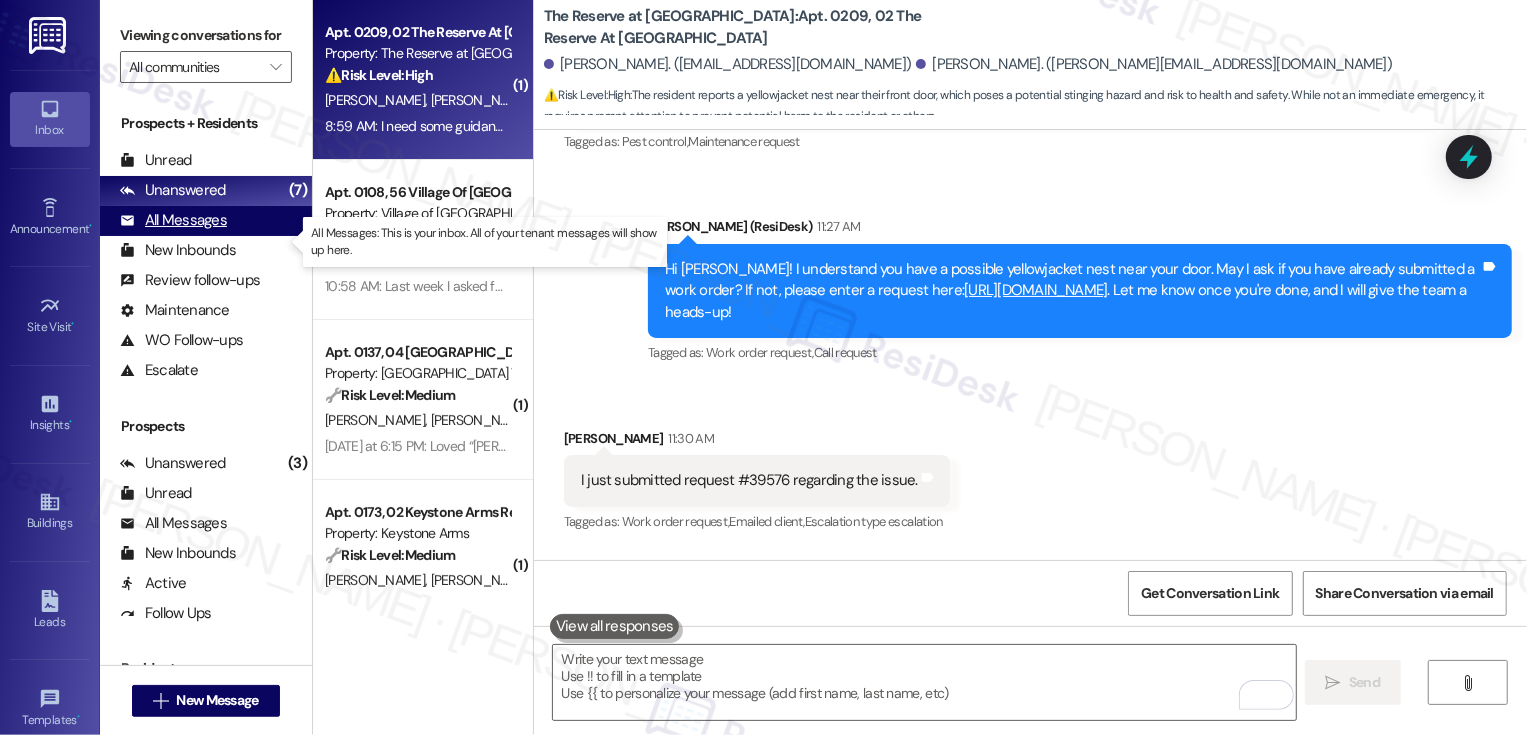 click on "All Messages" at bounding box center (173, 220) 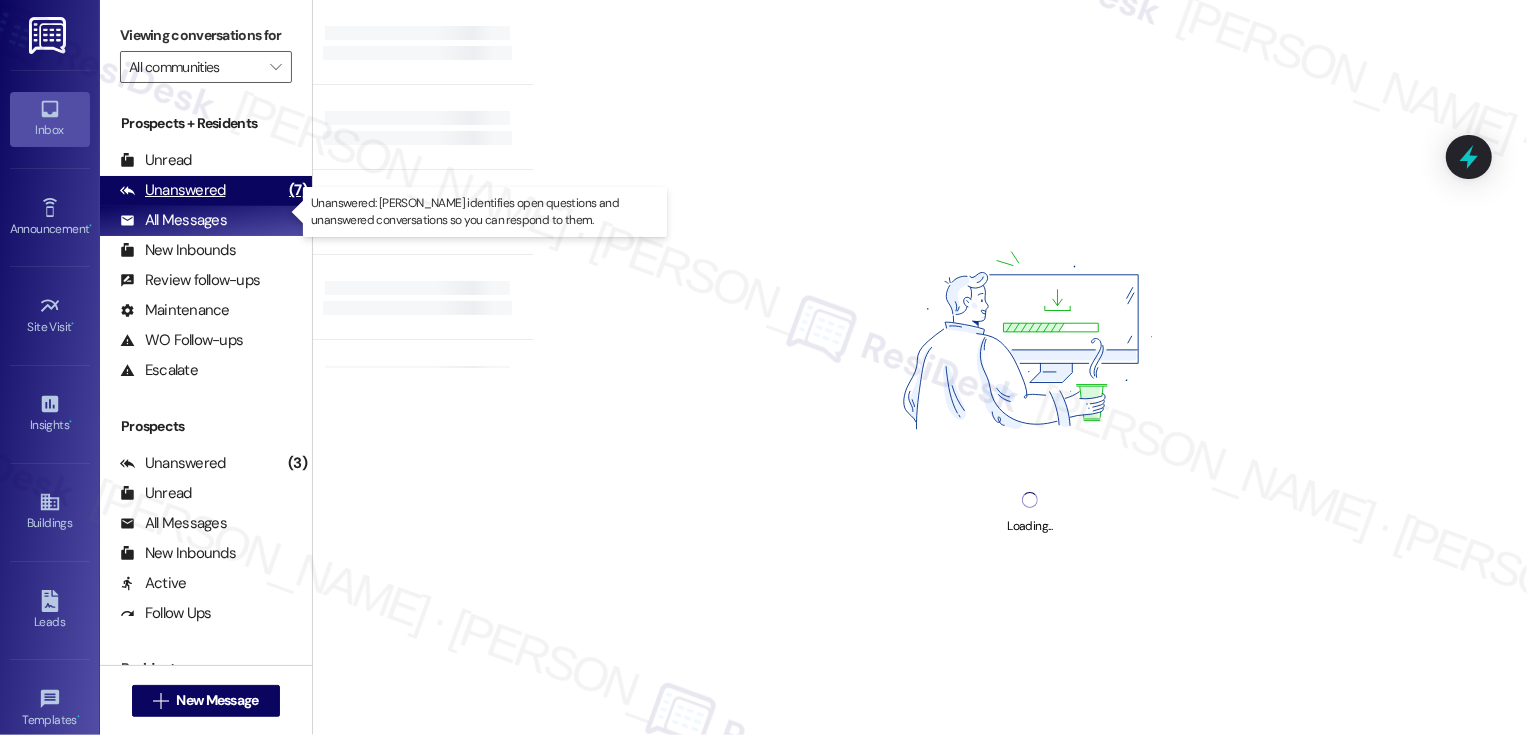 click on "Unanswered (7)" at bounding box center [206, 191] 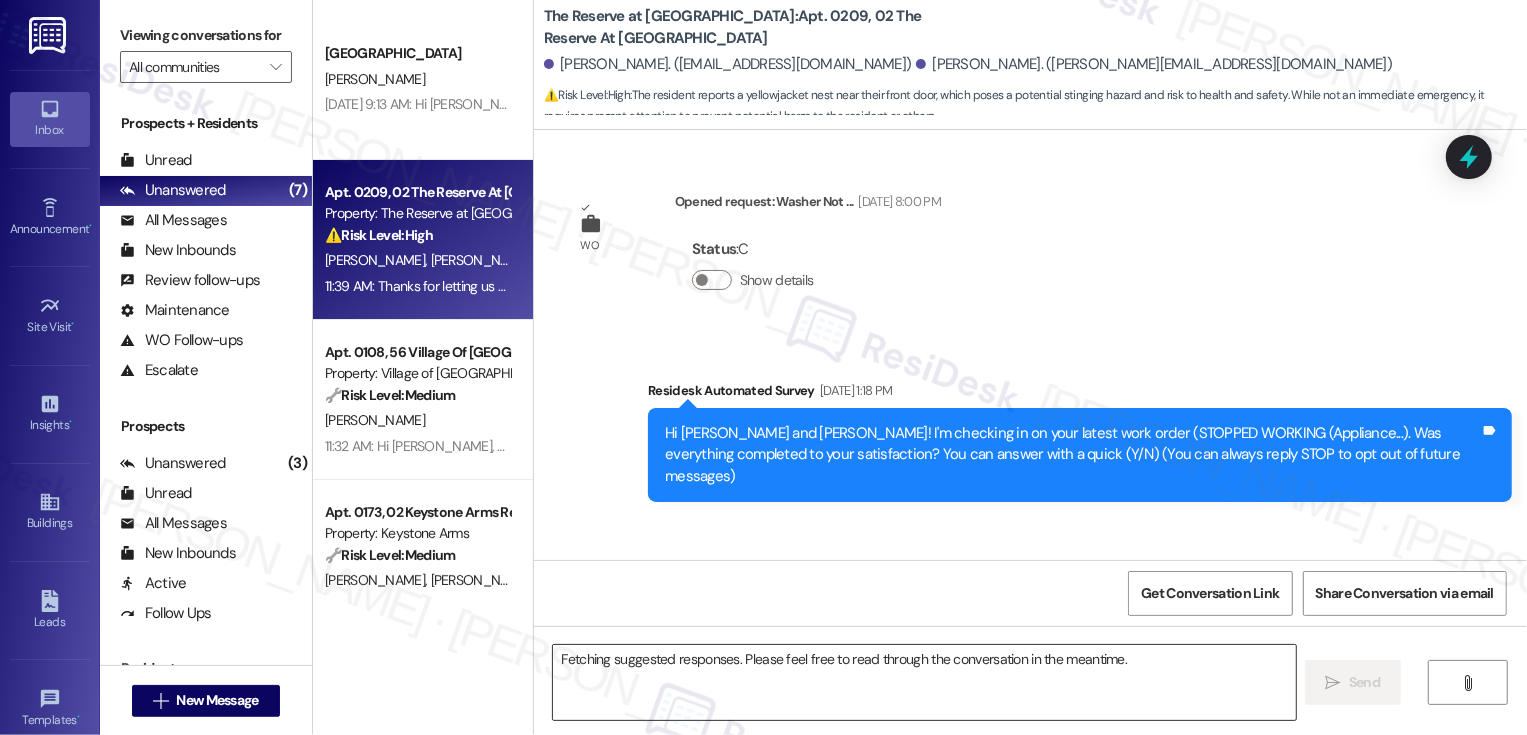 scroll, scrollTop: 23568, scrollLeft: 0, axis: vertical 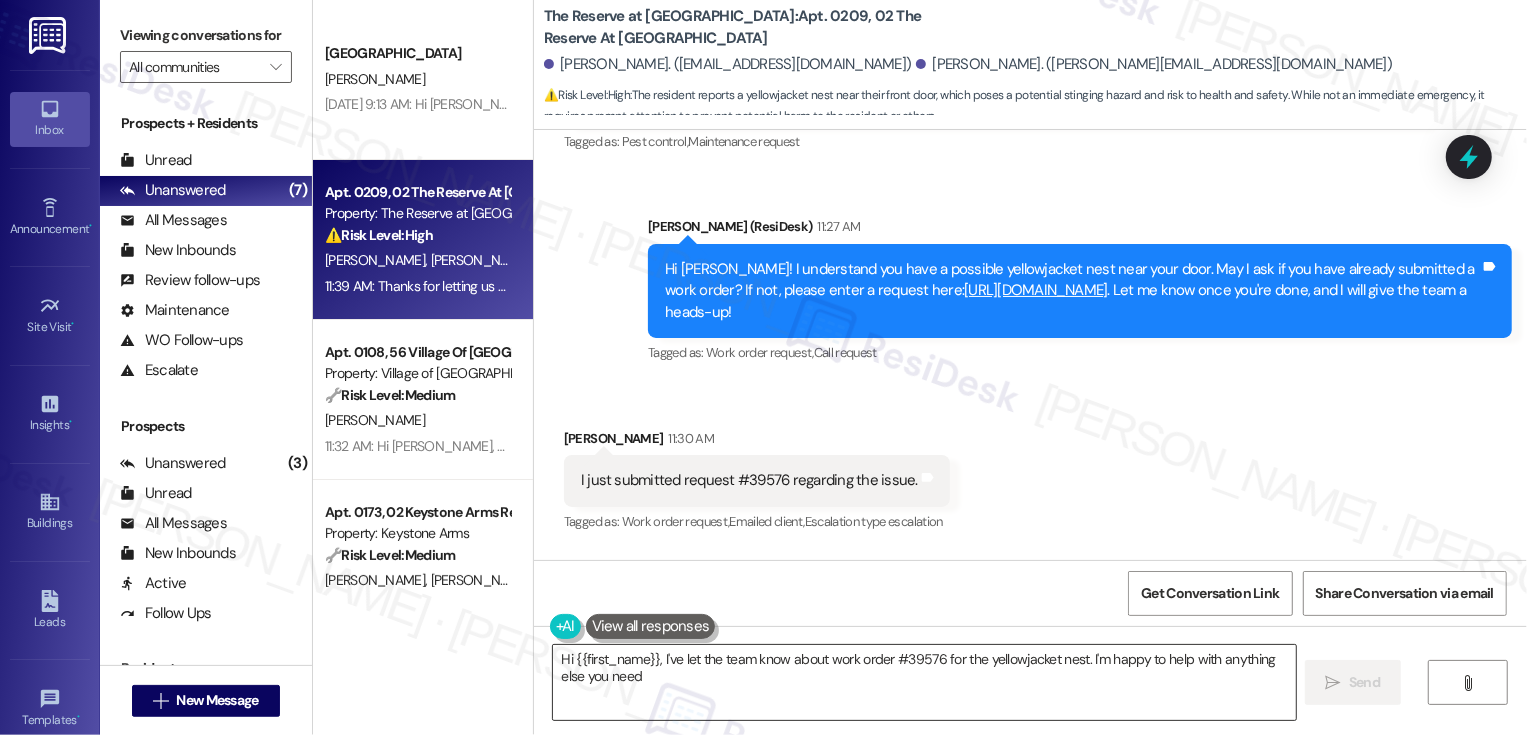 type on "Hi {{first_name}}, I've let the team know about work order #39576 for the yellowjacket nest. I'm happy to help with anything else you need!" 